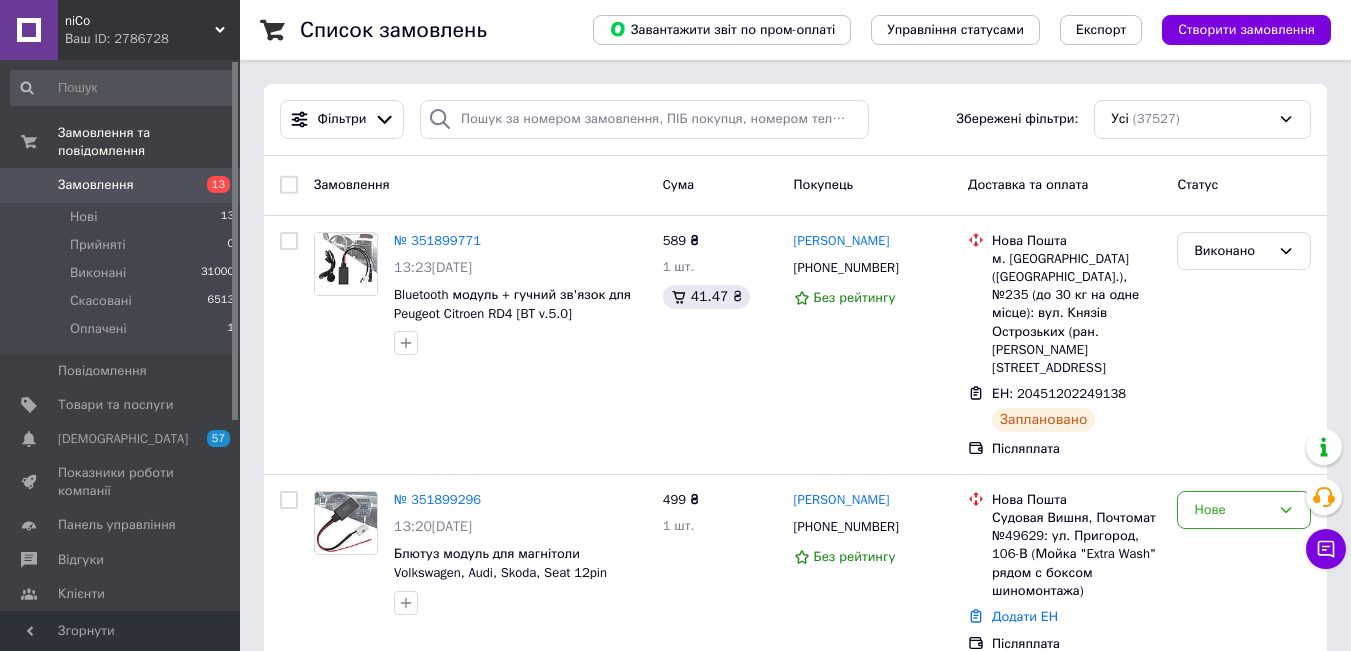 scroll, scrollTop: 0, scrollLeft: 0, axis: both 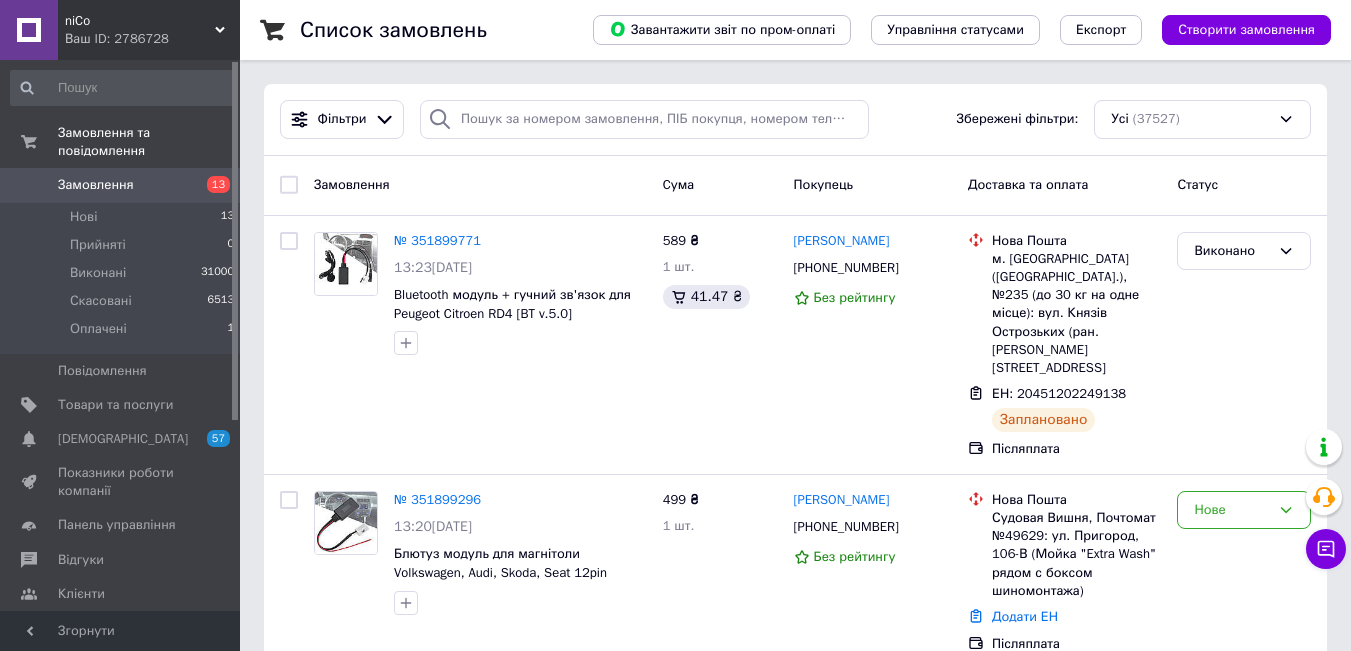 click on "Замовлення" at bounding box center [96, 185] 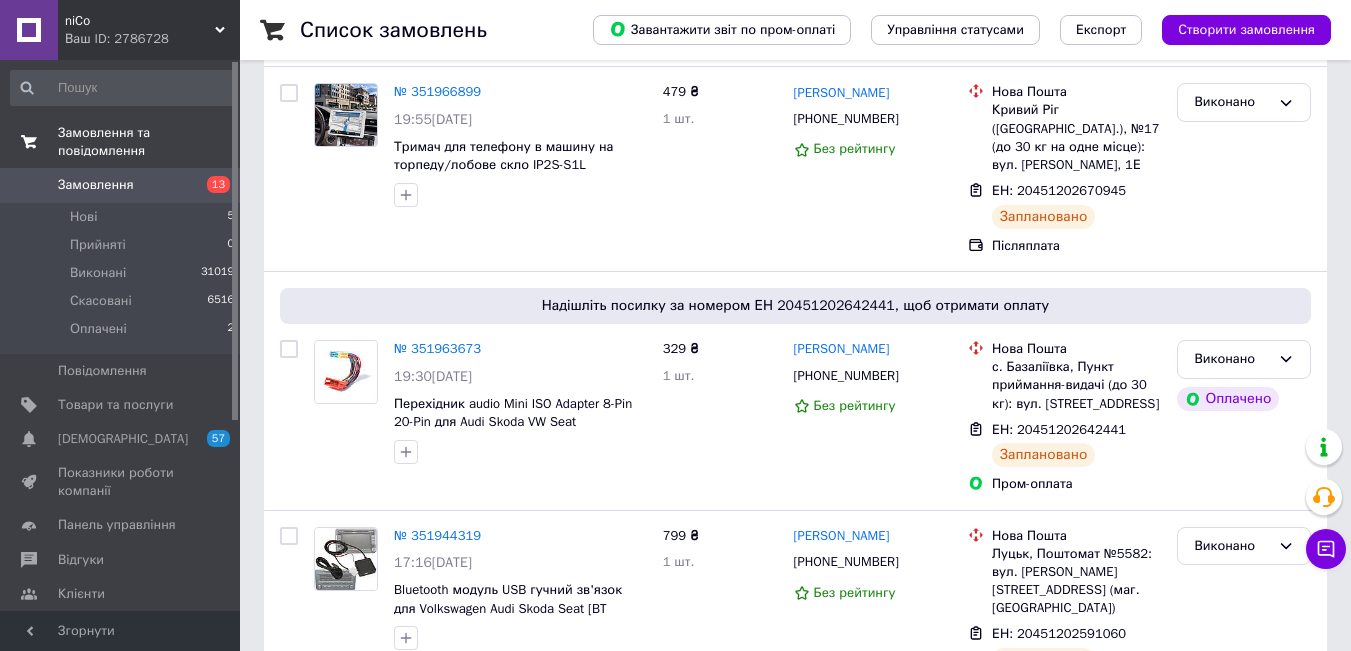 scroll, scrollTop: 133, scrollLeft: 0, axis: vertical 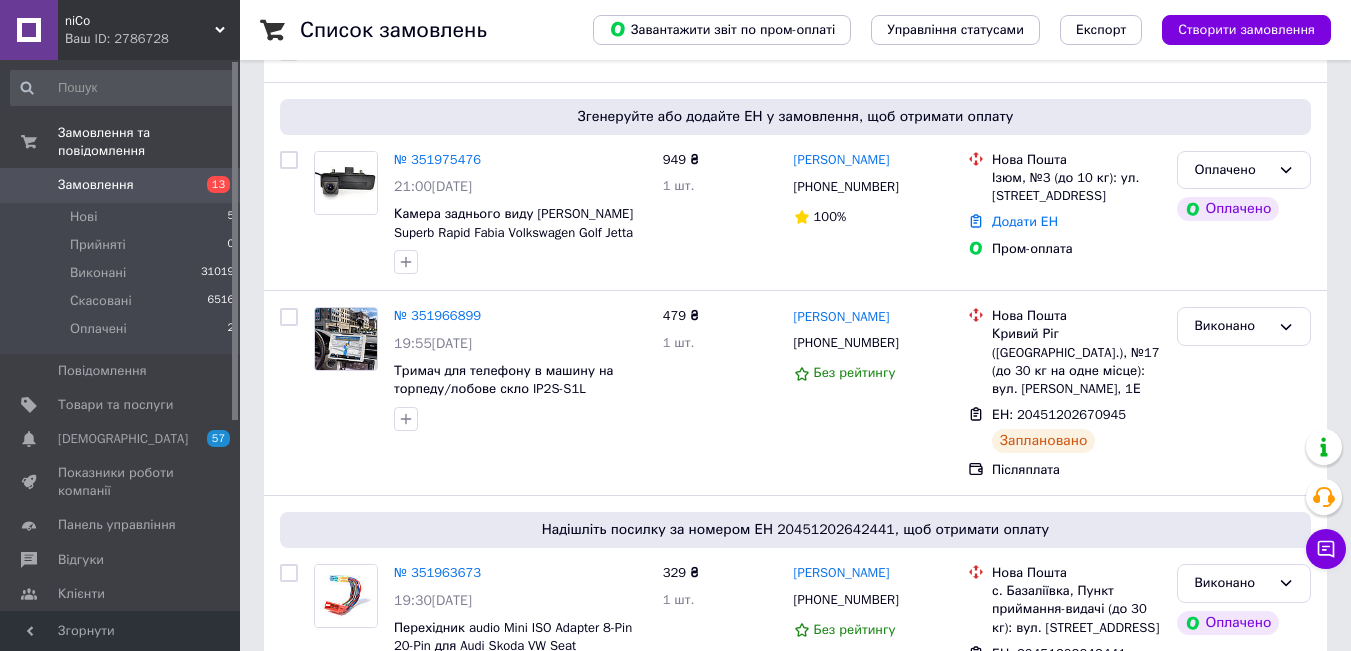 click on "Замовлення" at bounding box center (96, 185) 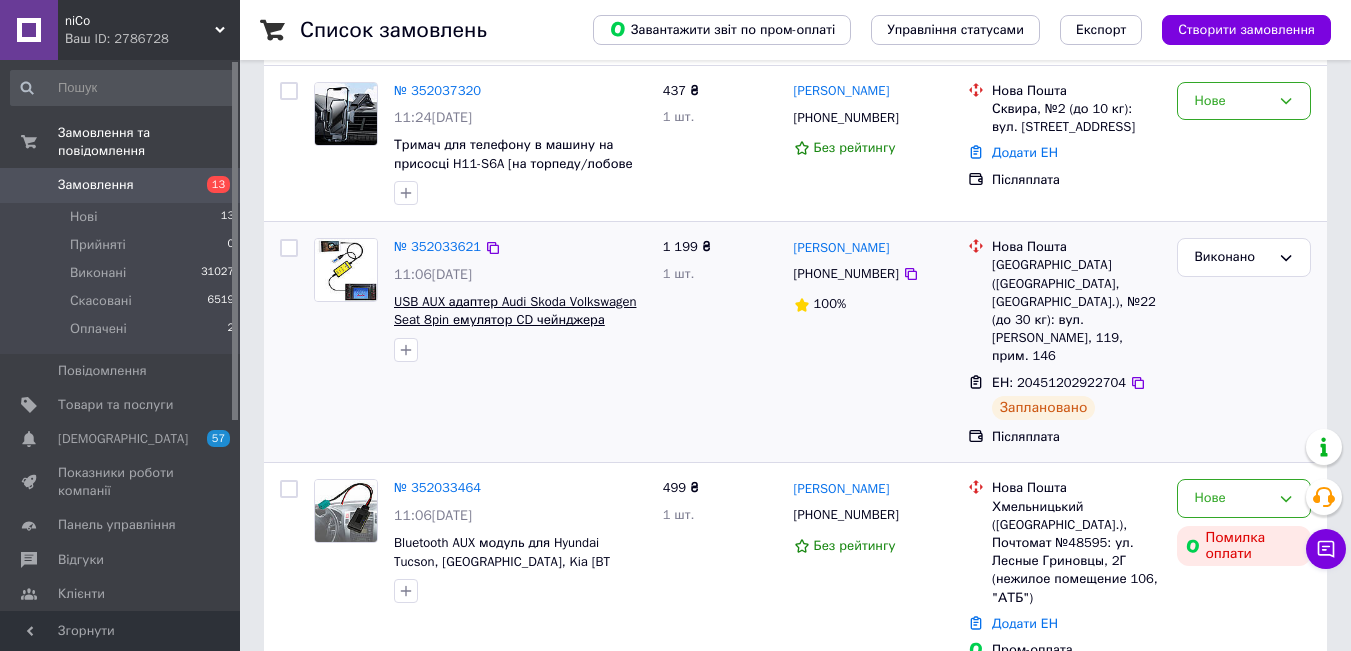 scroll, scrollTop: 0, scrollLeft: 0, axis: both 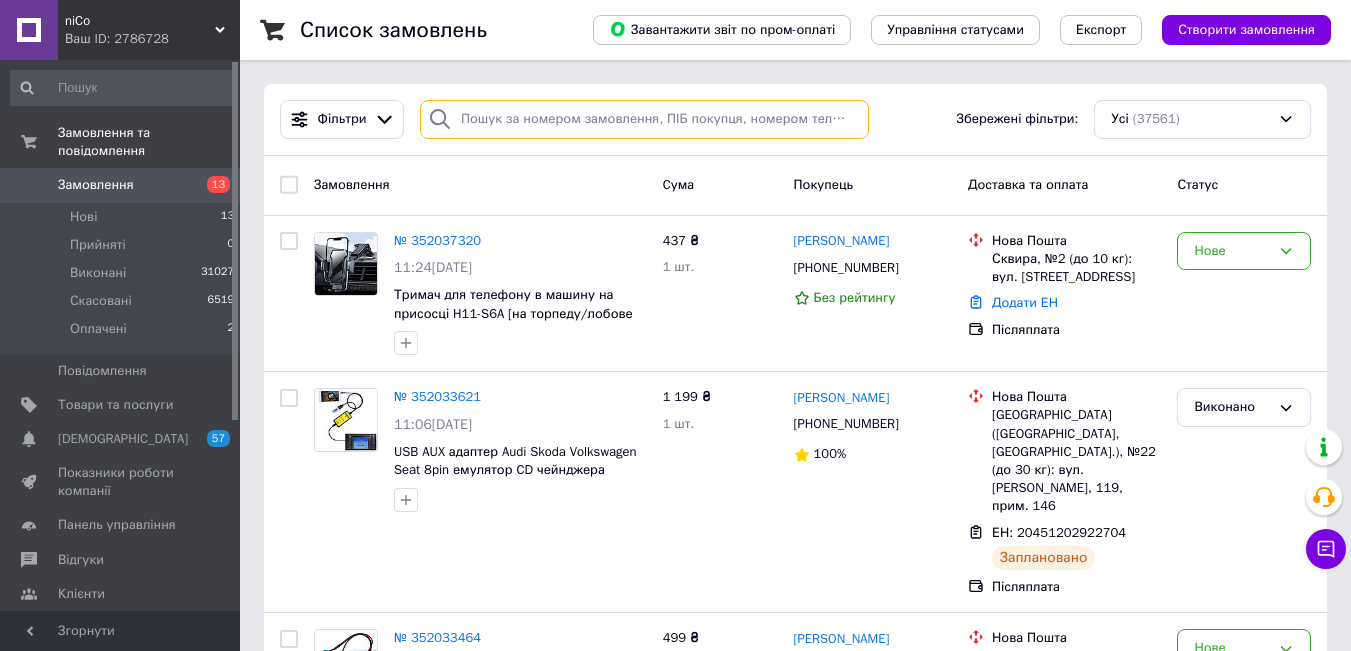 click at bounding box center [644, 119] 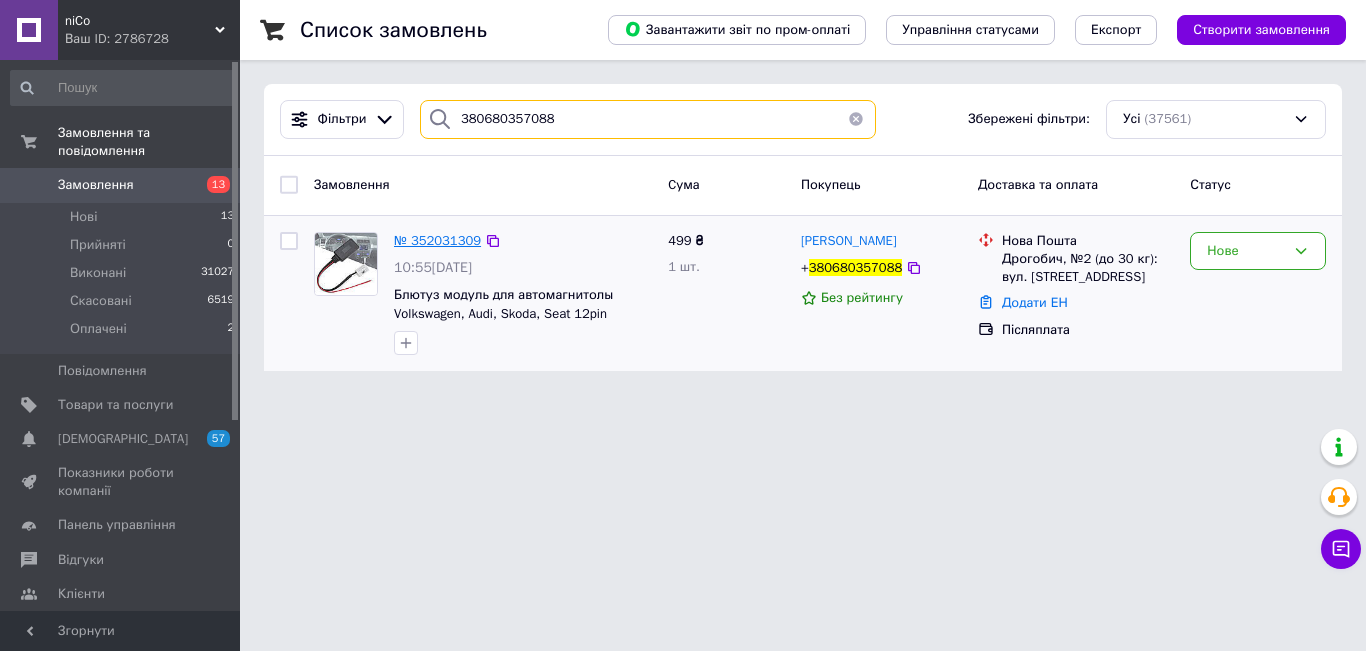 type on "380680357088" 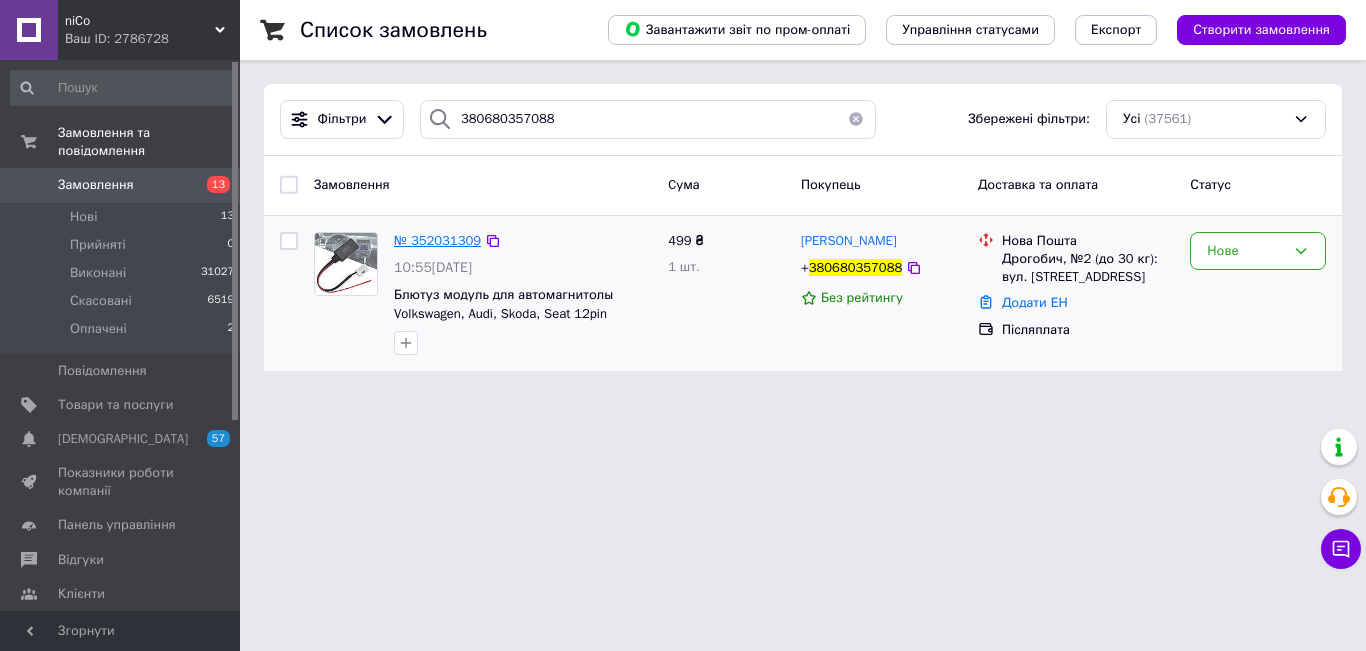 click on "№ 352031309" at bounding box center [437, 240] 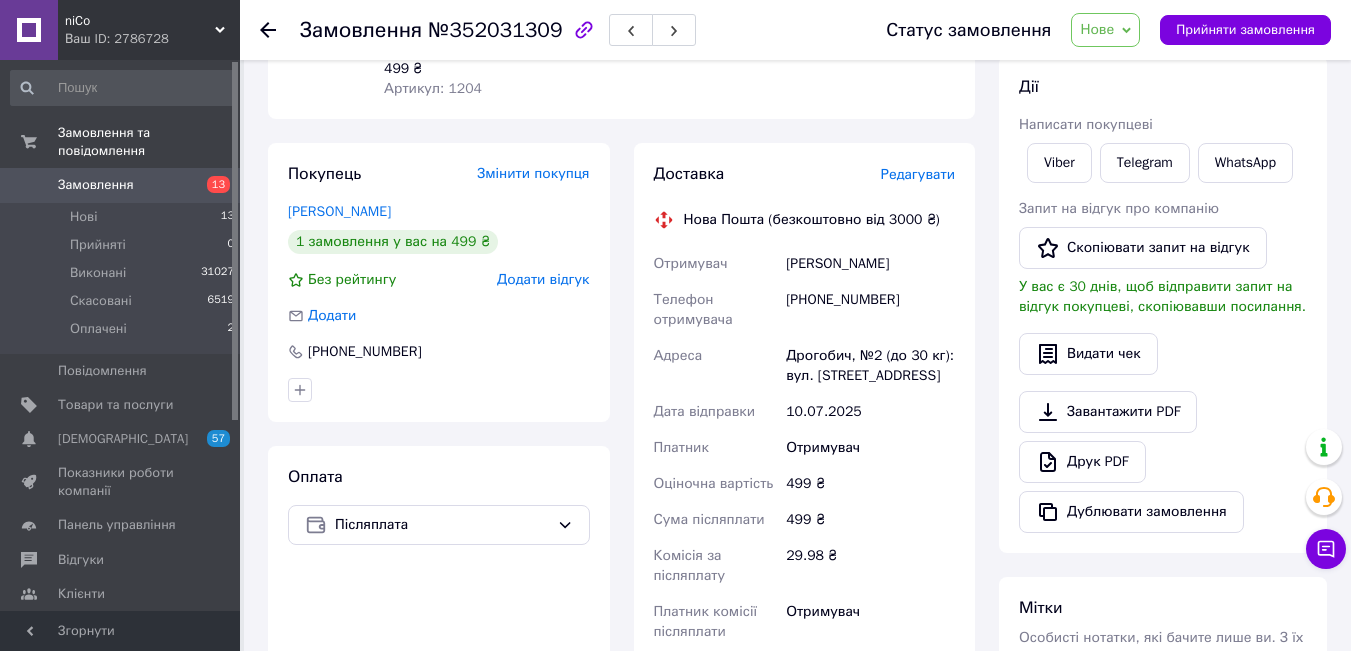 scroll, scrollTop: 400, scrollLeft: 0, axis: vertical 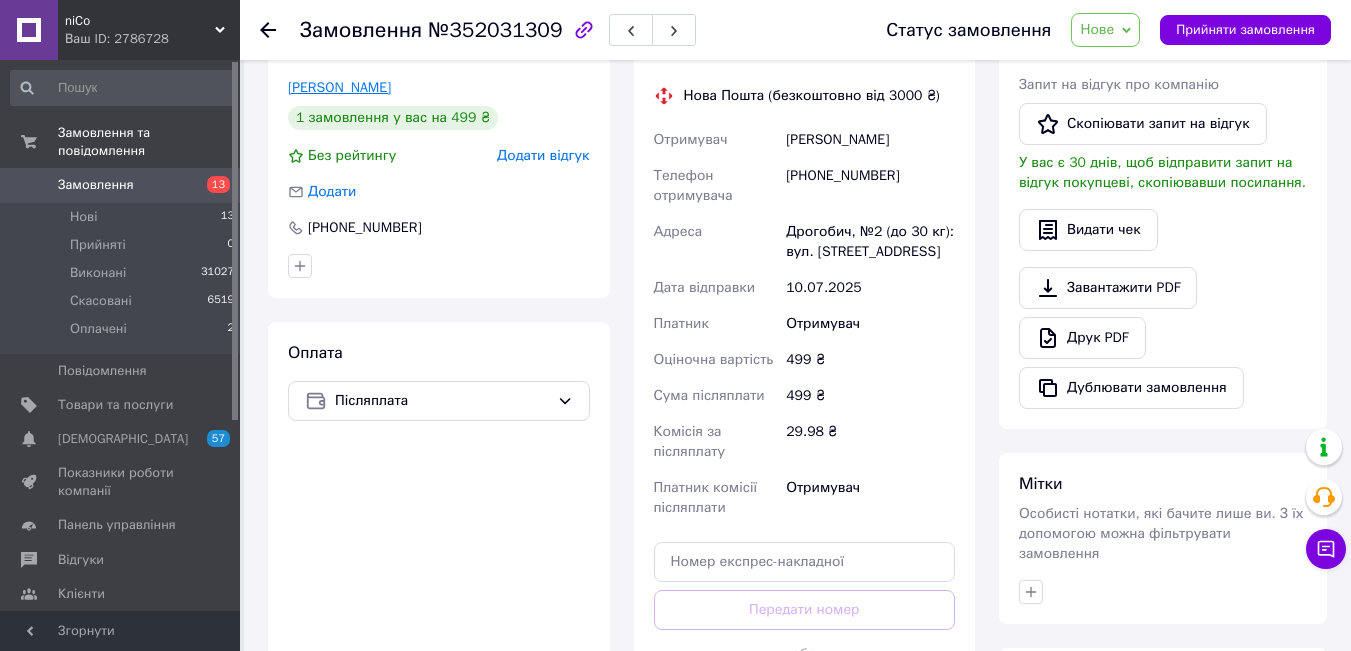 click on "[PERSON_NAME]" at bounding box center [339, 87] 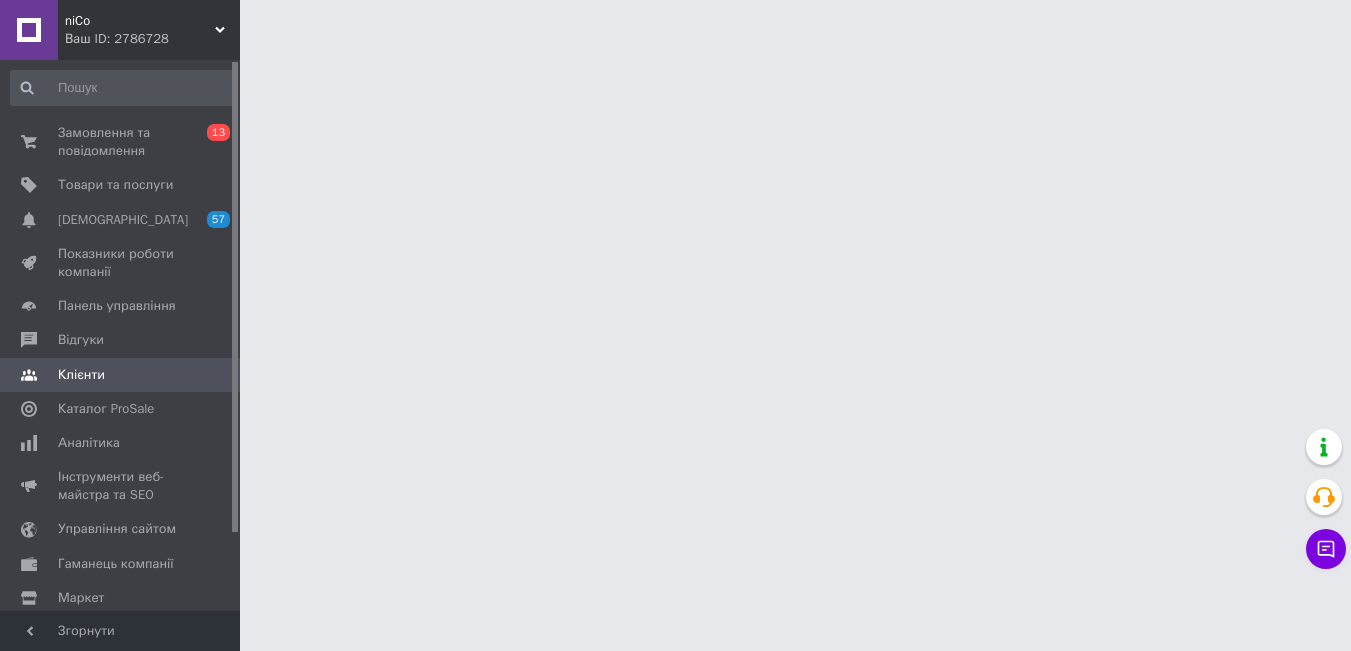 scroll, scrollTop: 0, scrollLeft: 0, axis: both 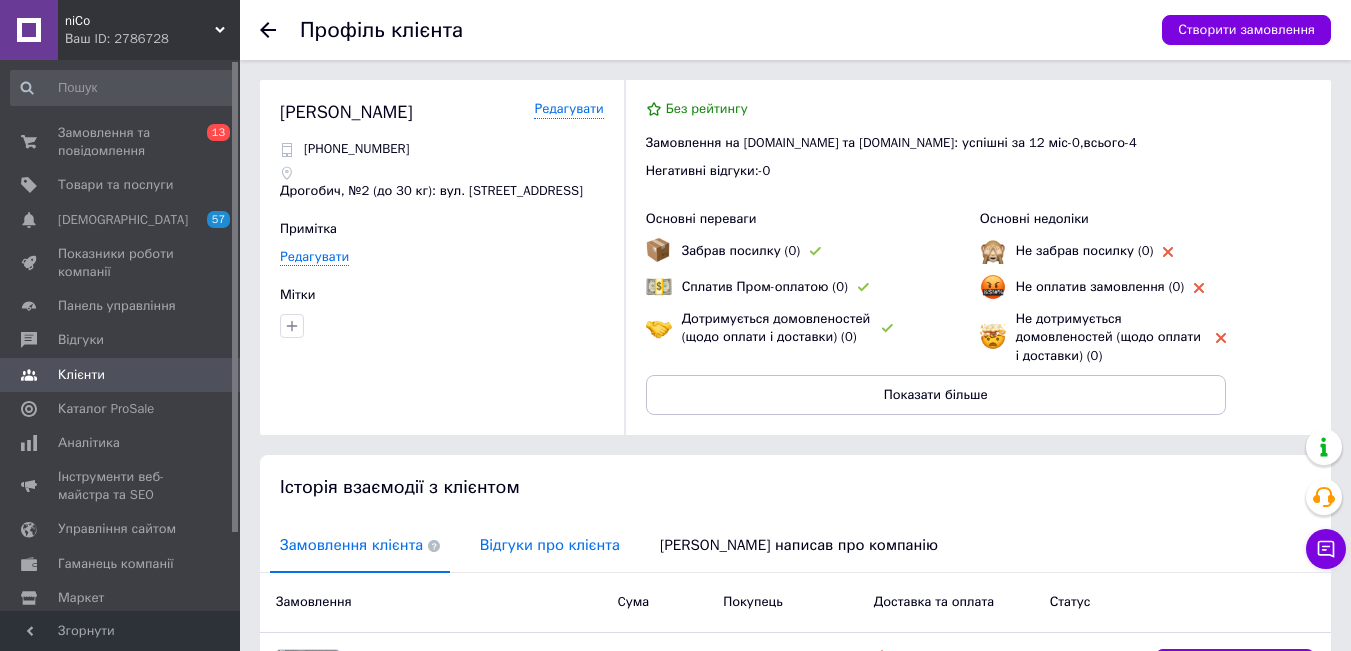click on "Відгуки про клієнта" at bounding box center [550, 545] 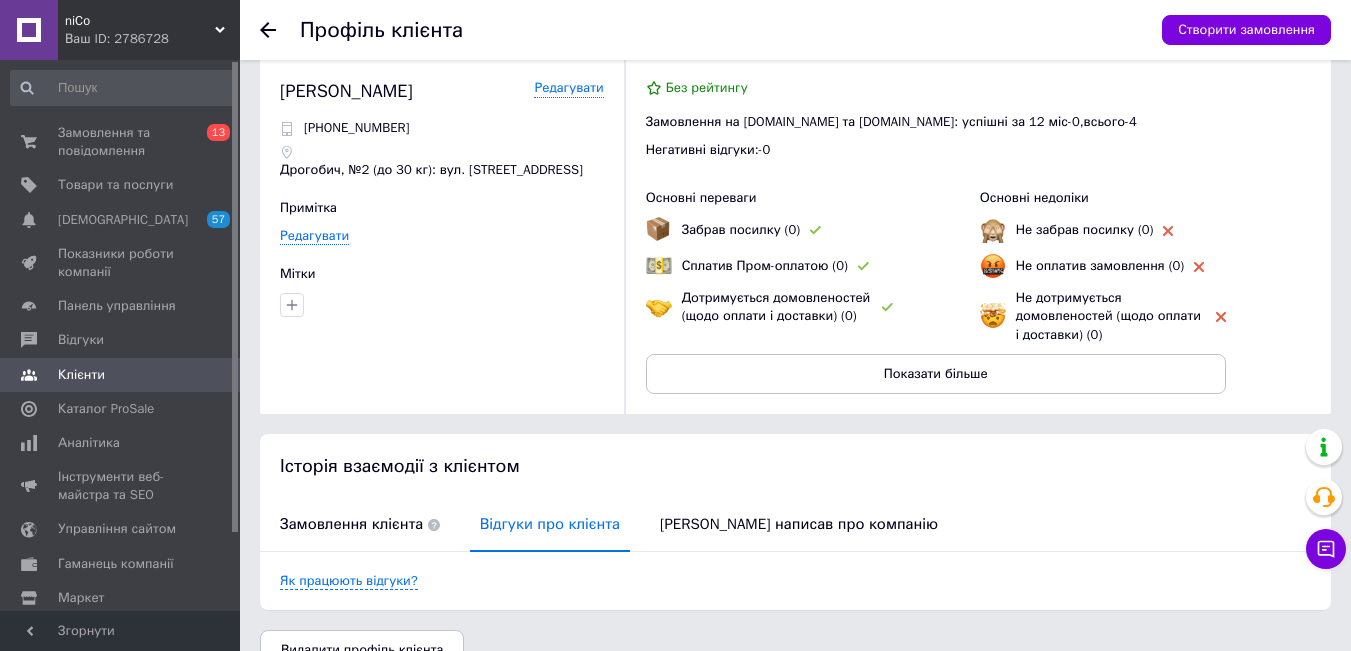 scroll, scrollTop: 0, scrollLeft: 0, axis: both 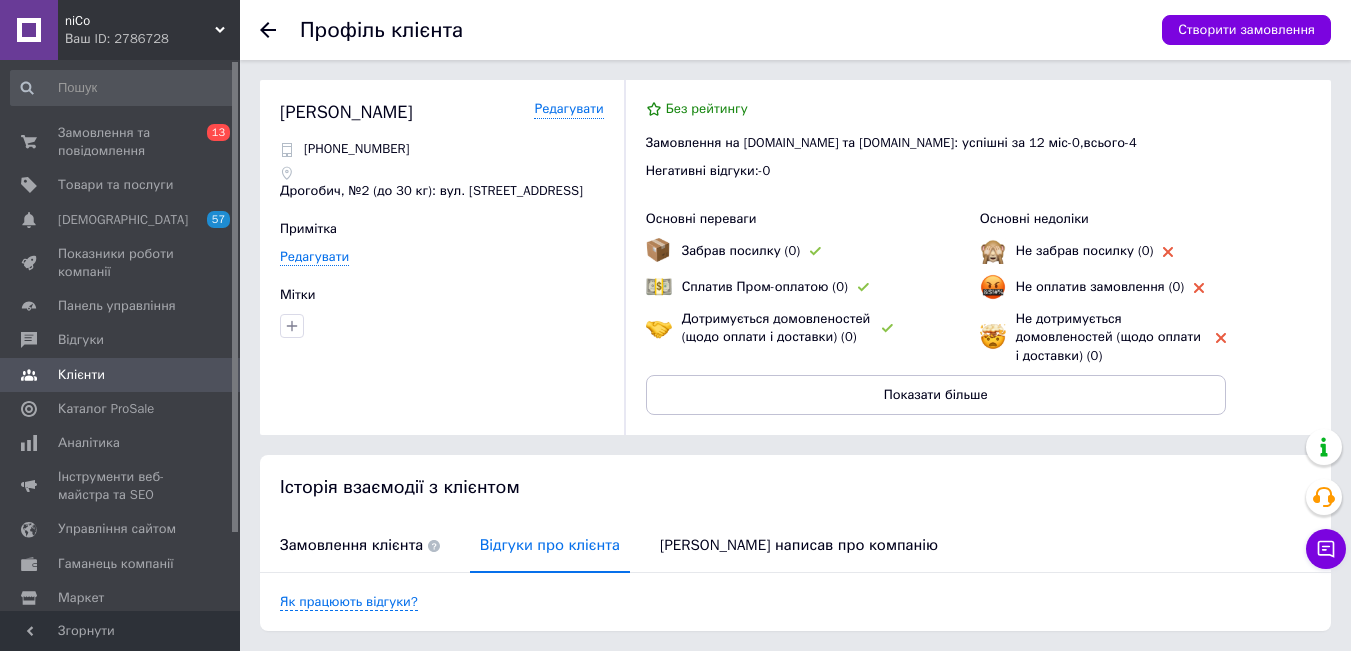 click 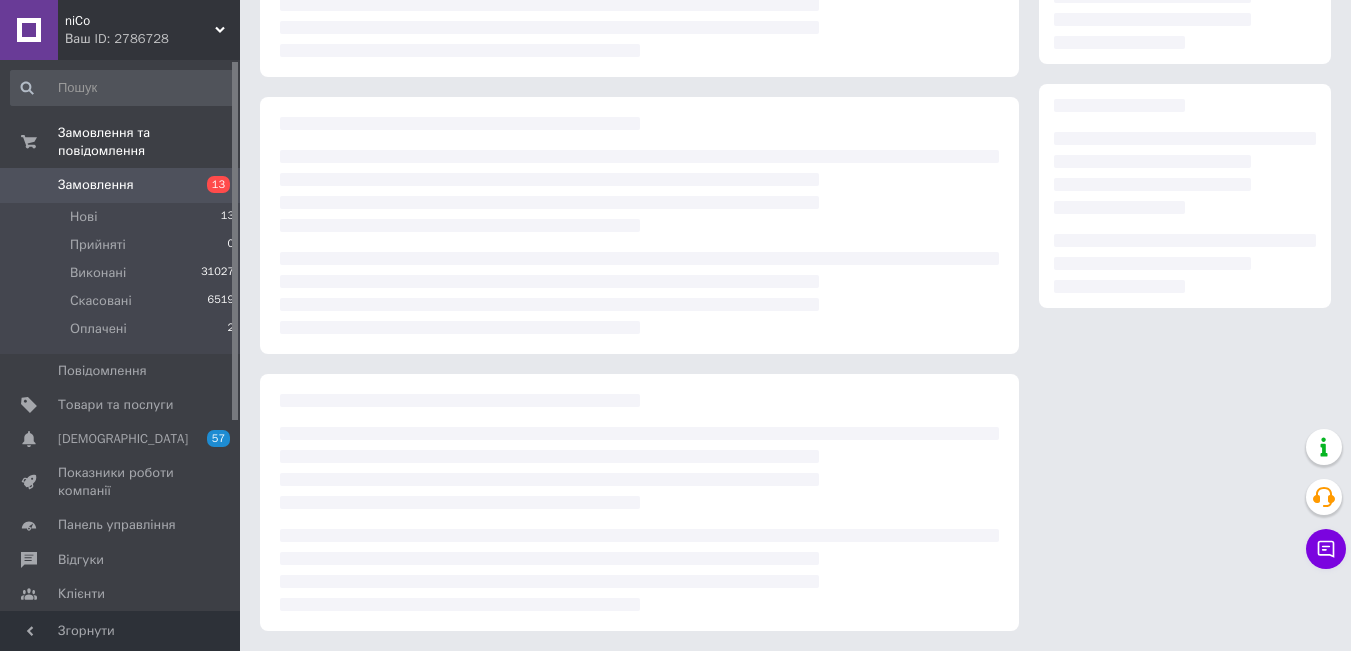 scroll, scrollTop: 0, scrollLeft: 0, axis: both 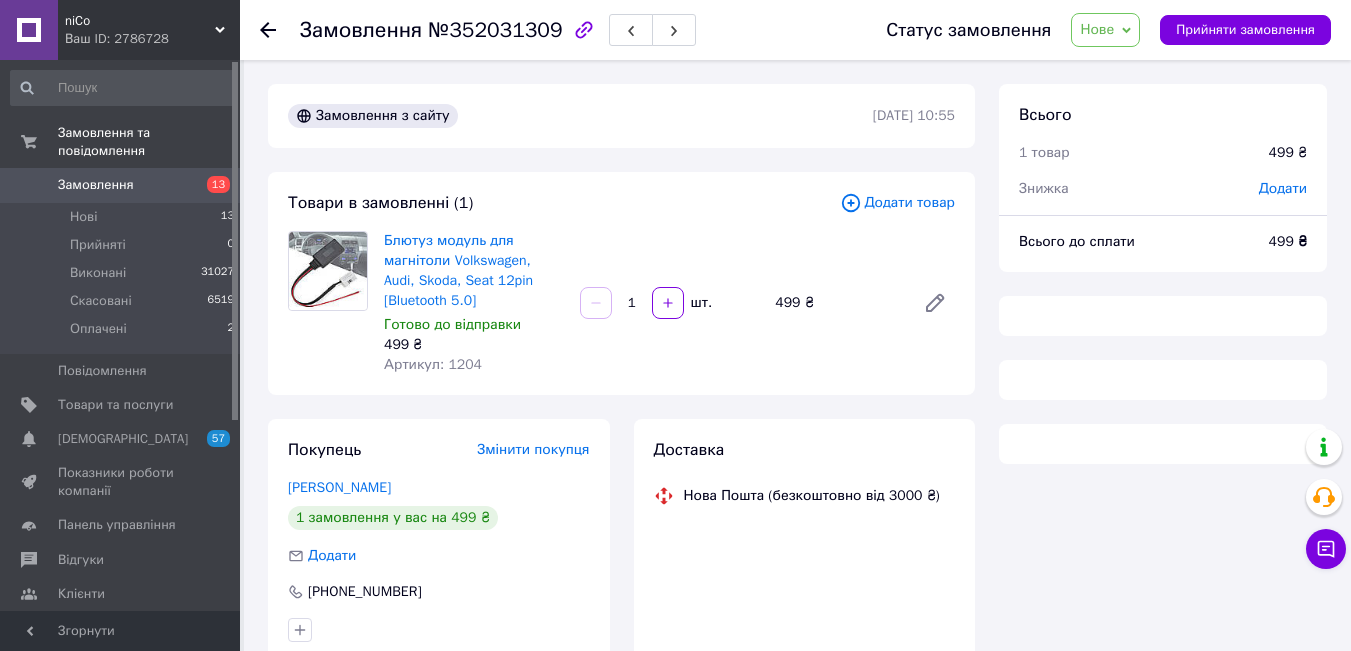 click on "Нове" at bounding box center [1097, 29] 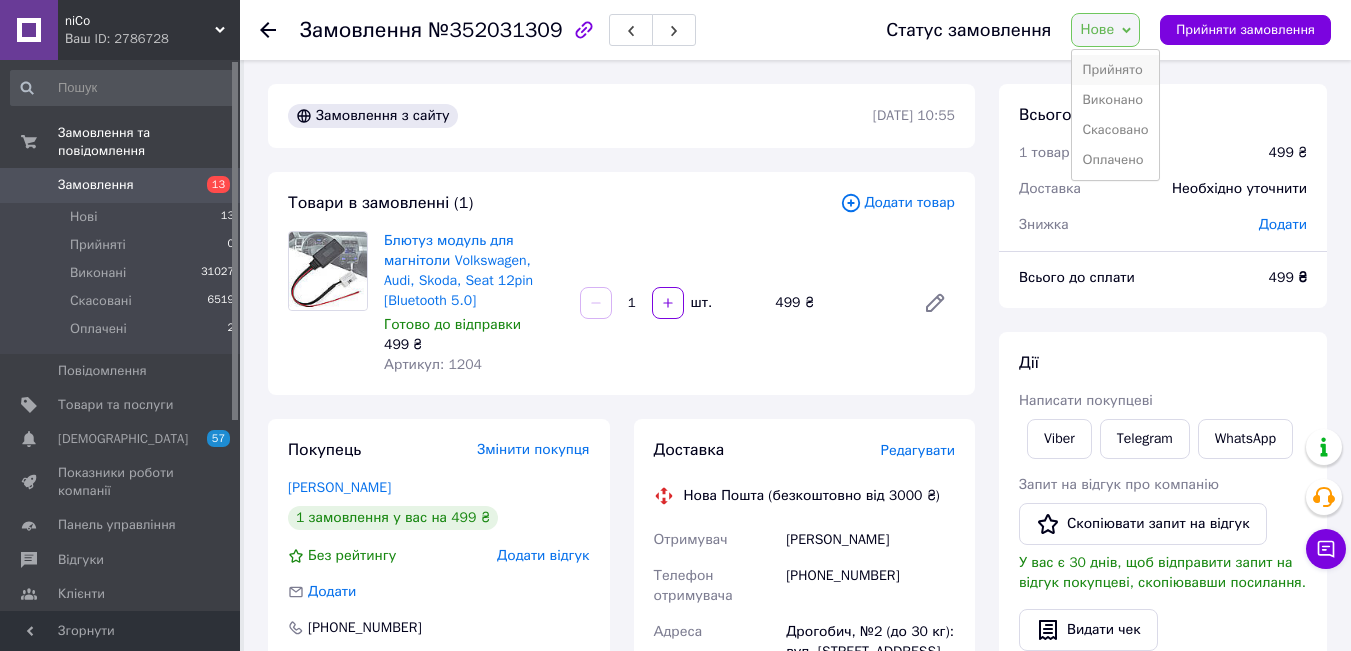 click on "Прийнято" at bounding box center [1115, 70] 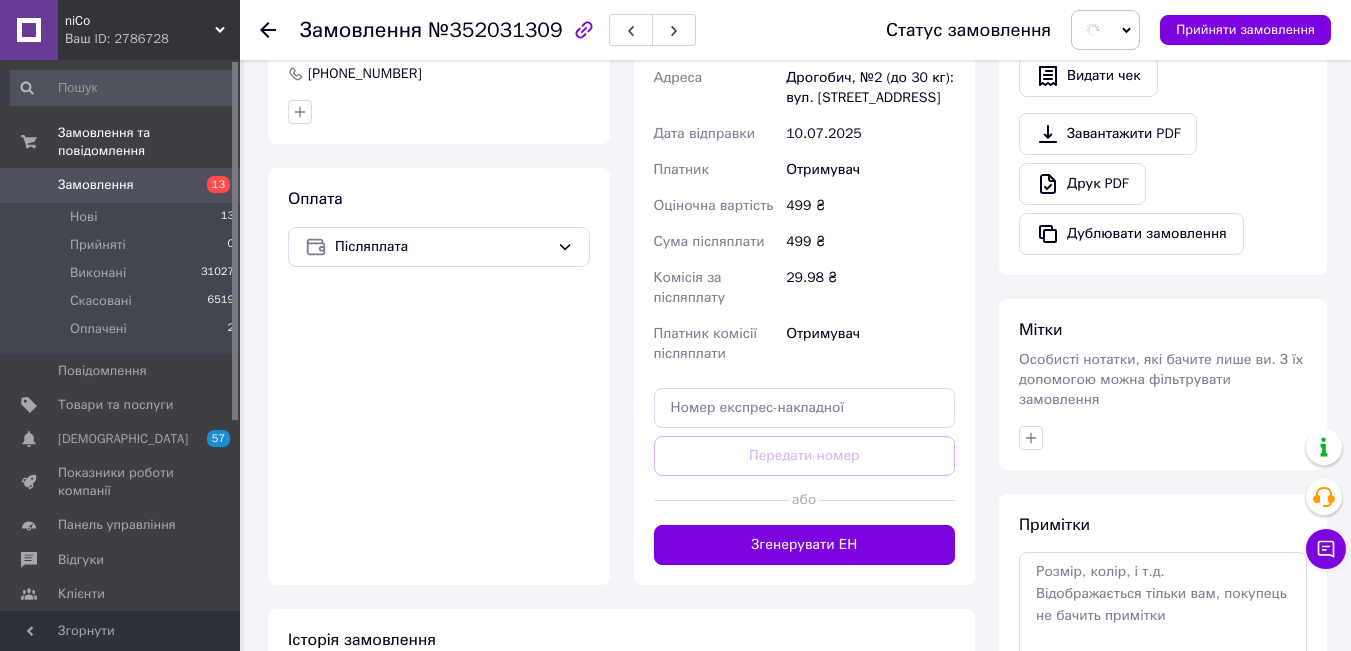 scroll, scrollTop: 666, scrollLeft: 0, axis: vertical 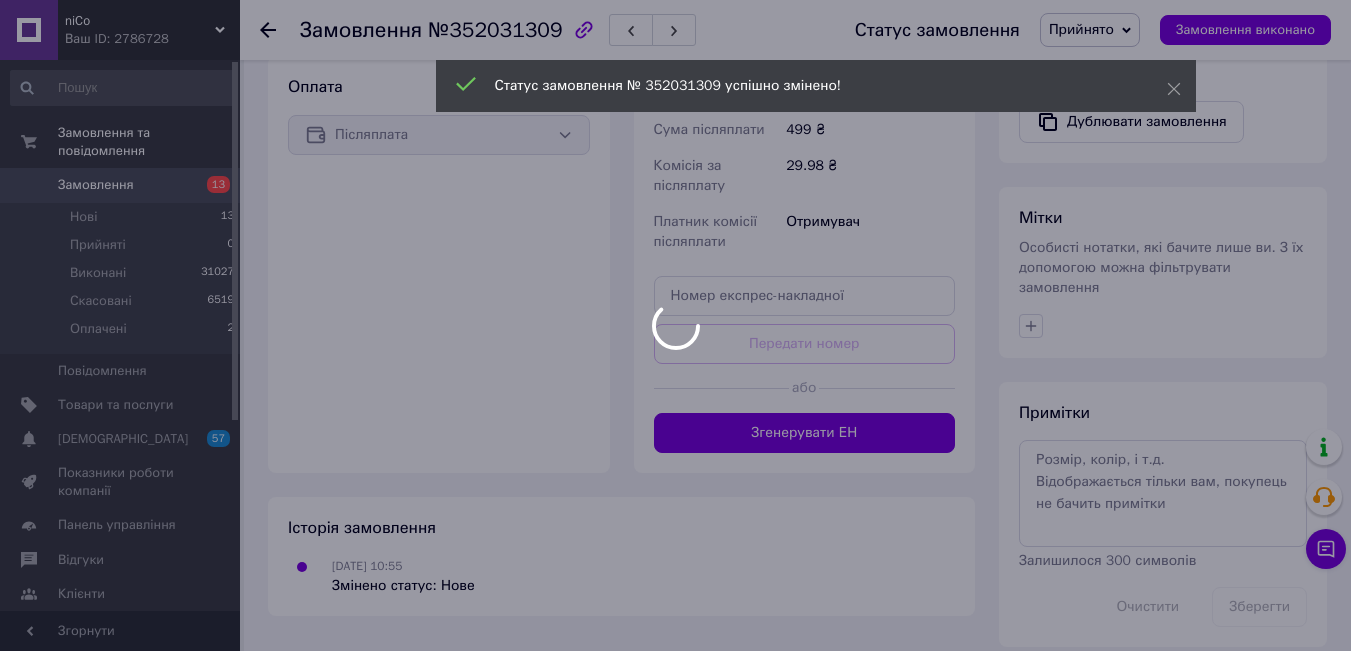 click at bounding box center (675, 325) 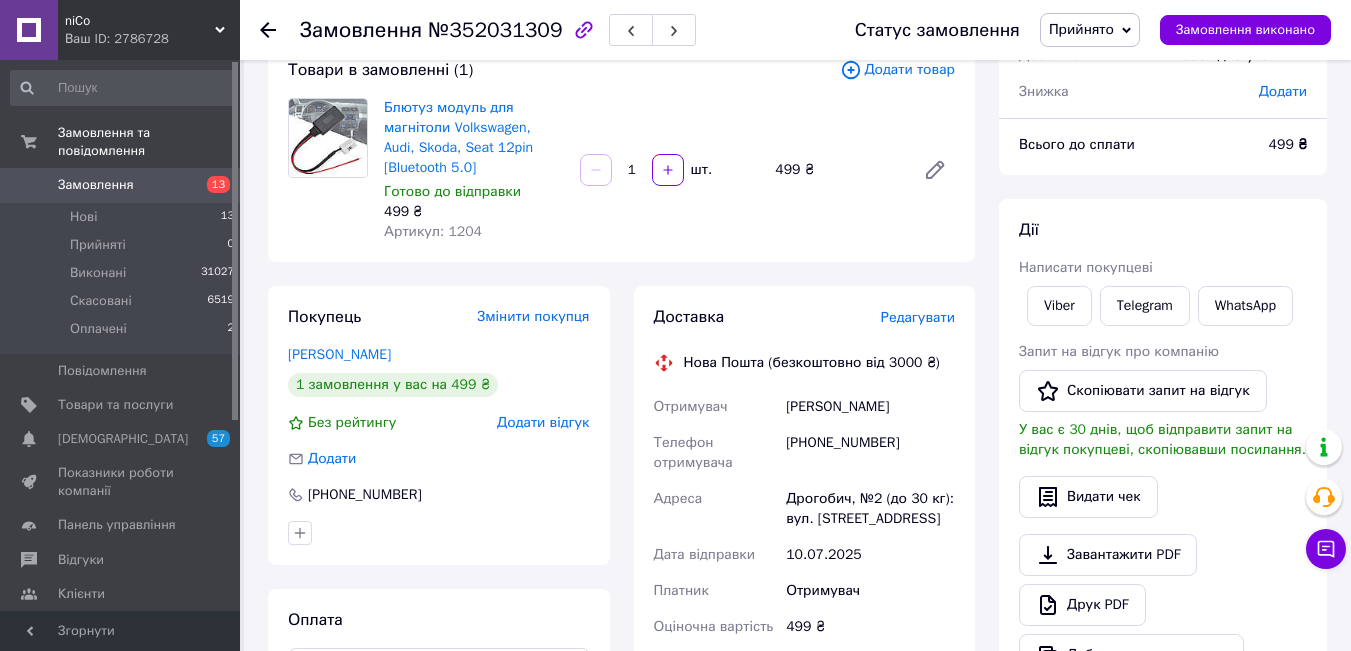 scroll, scrollTop: 0, scrollLeft: 0, axis: both 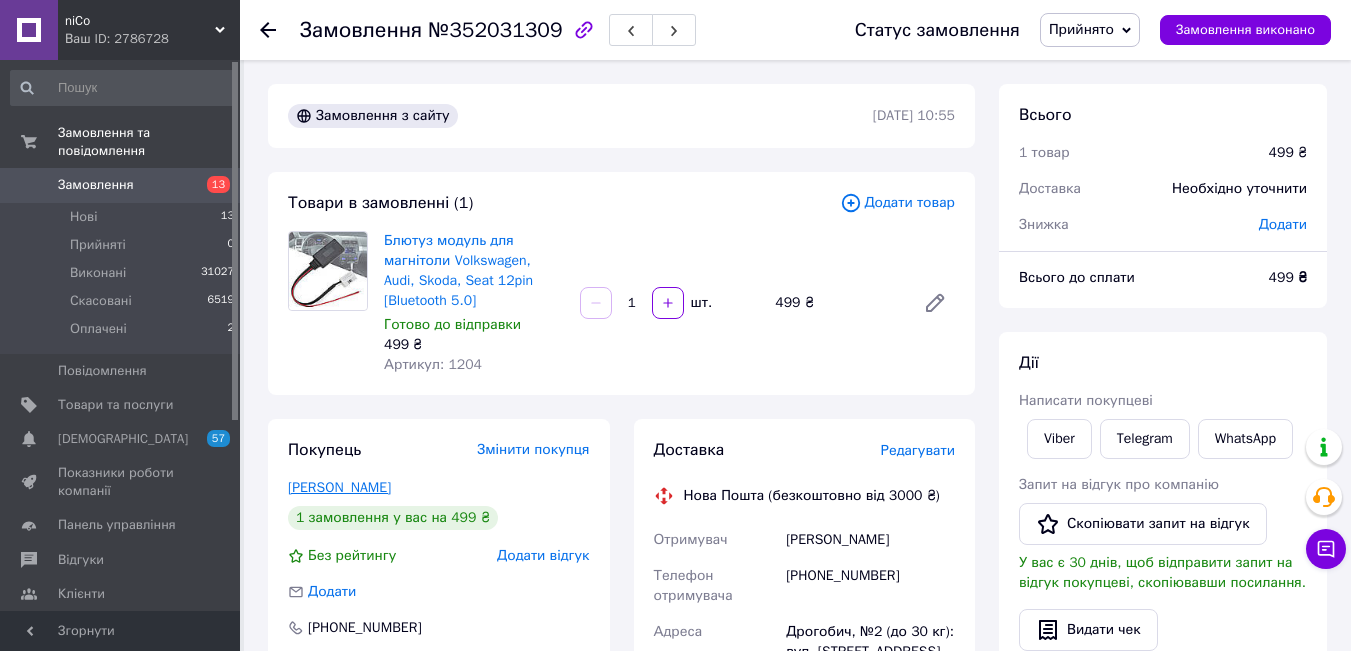 click on "[PERSON_NAME]" at bounding box center (339, 487) 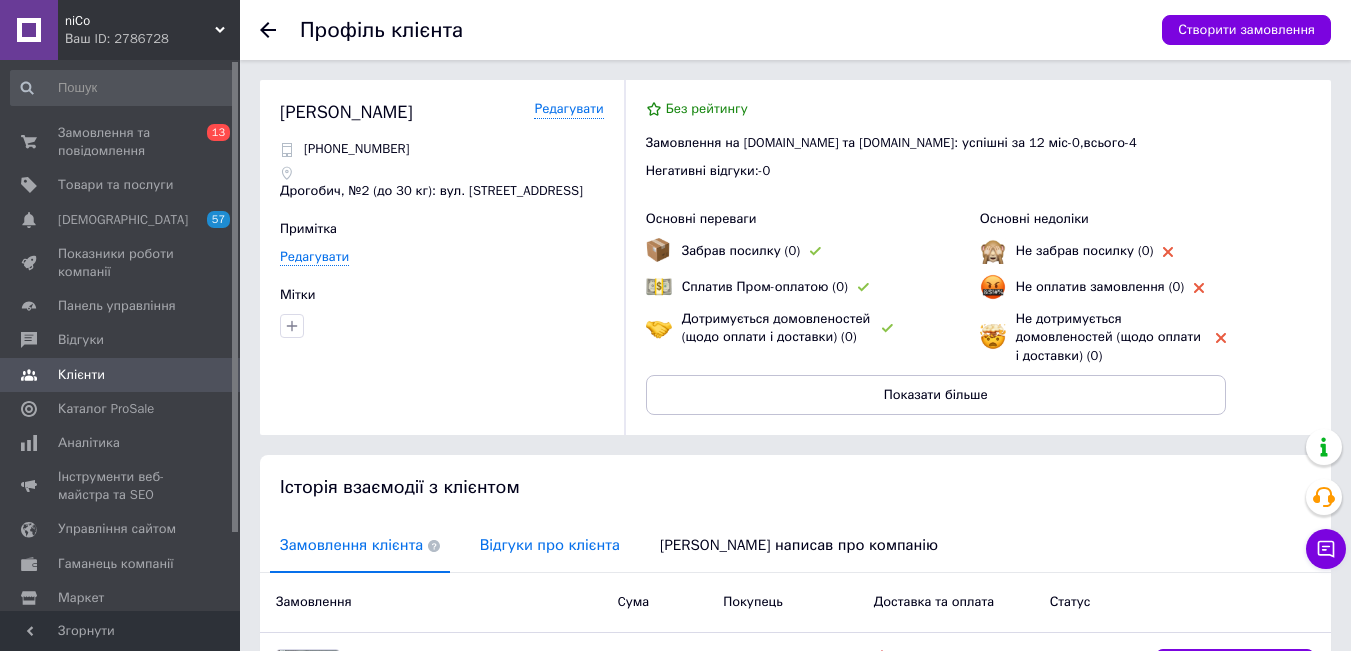 click on "Відгуки про клієнта" at bounding box center (550, 545) 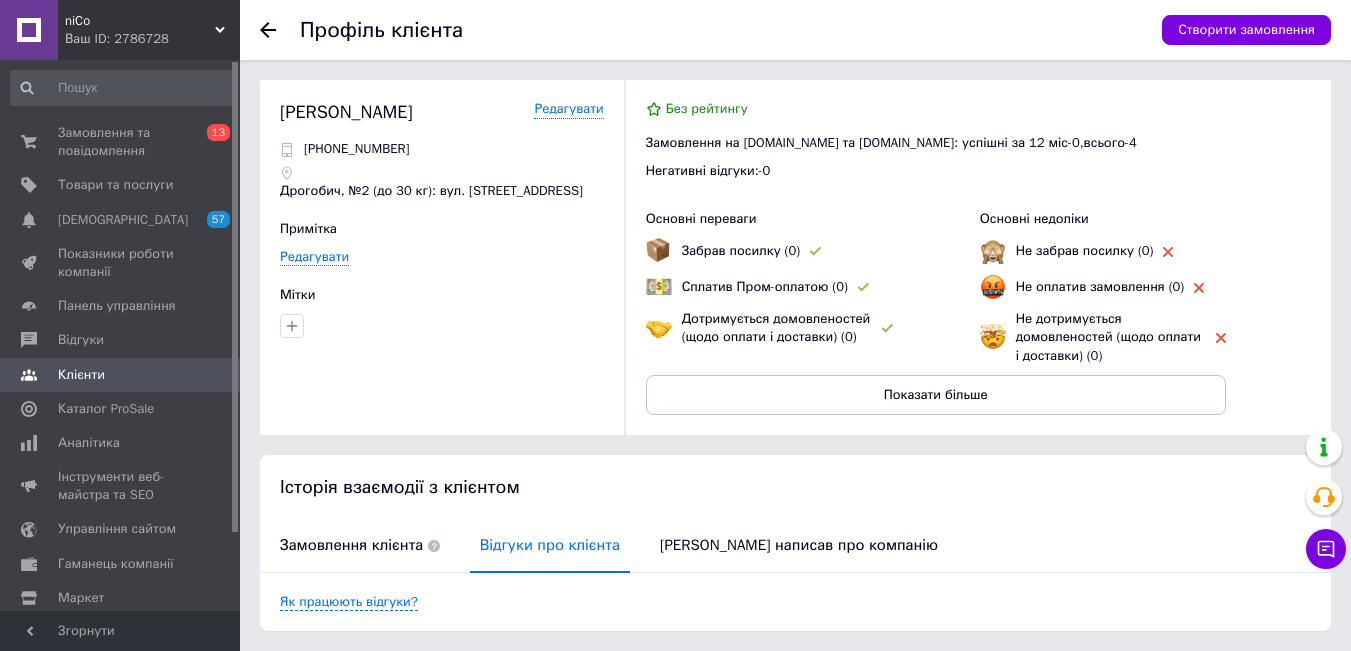 scroll, scrollTop: 60, scrollLeft: 0, axis: vertical 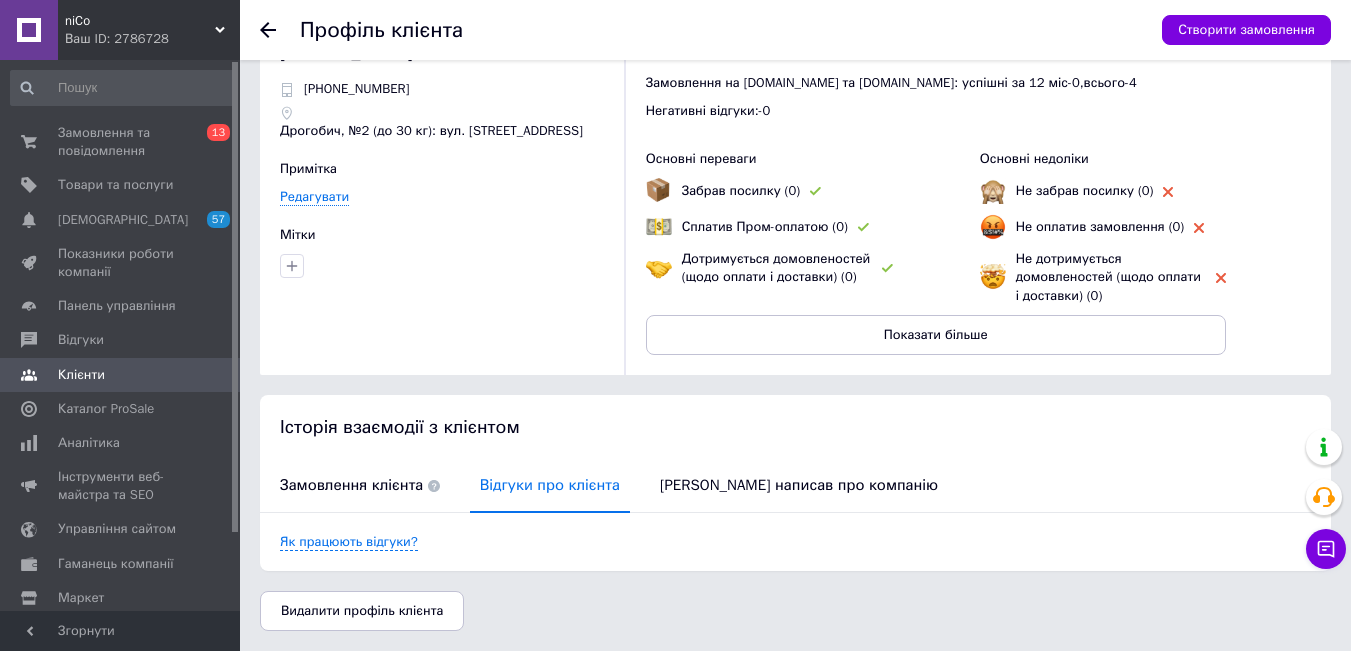 click 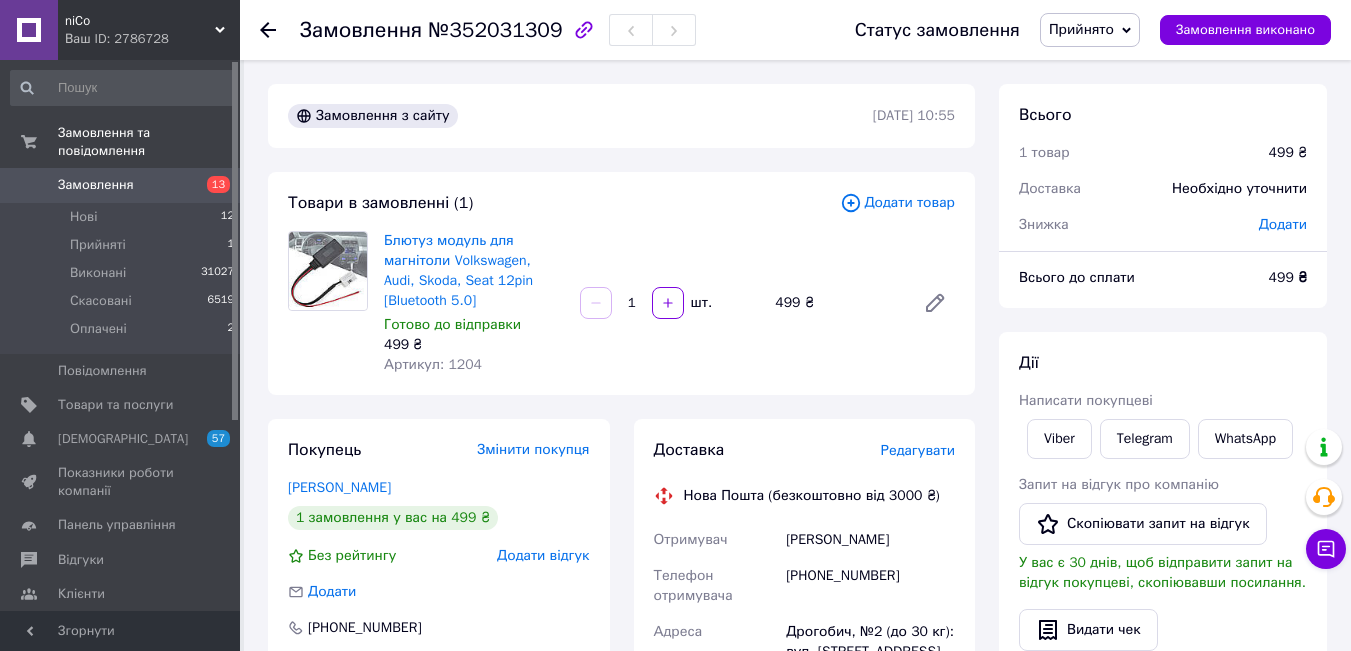 click on "Замовлення" at bounding box center (96, 185) 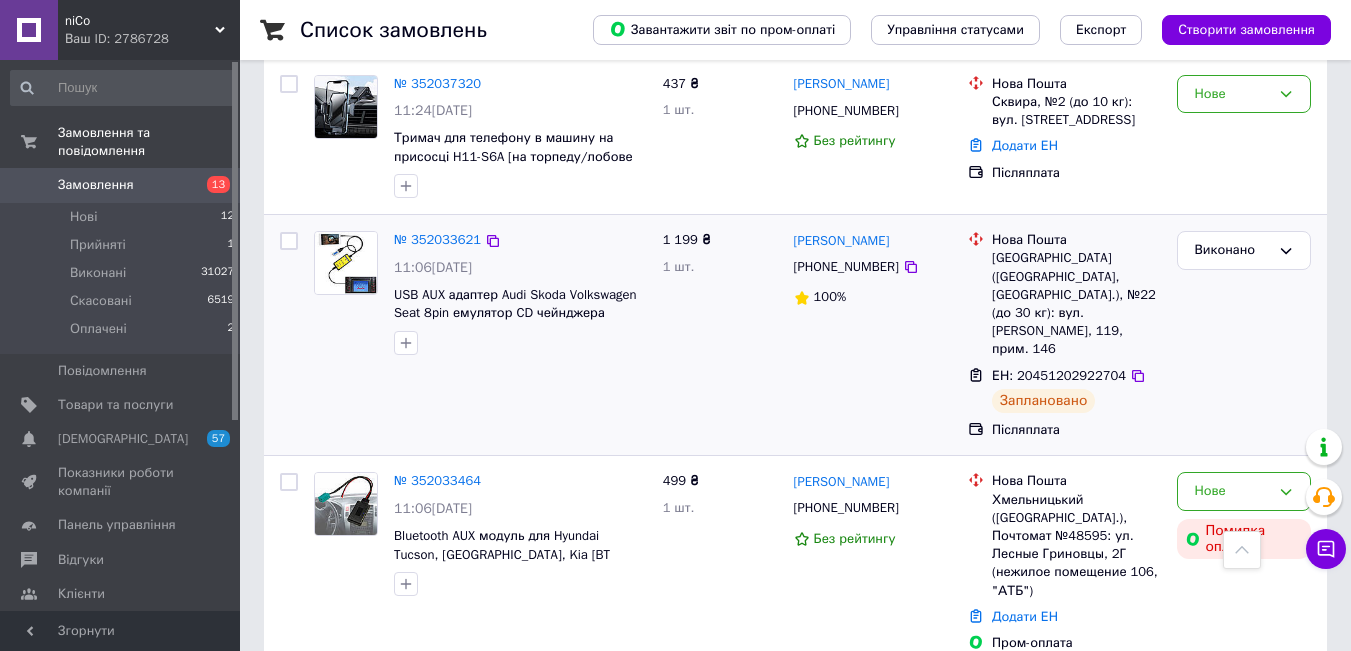 scroll, scrollTop: 133, scrollLeft: 0, axis: vertical 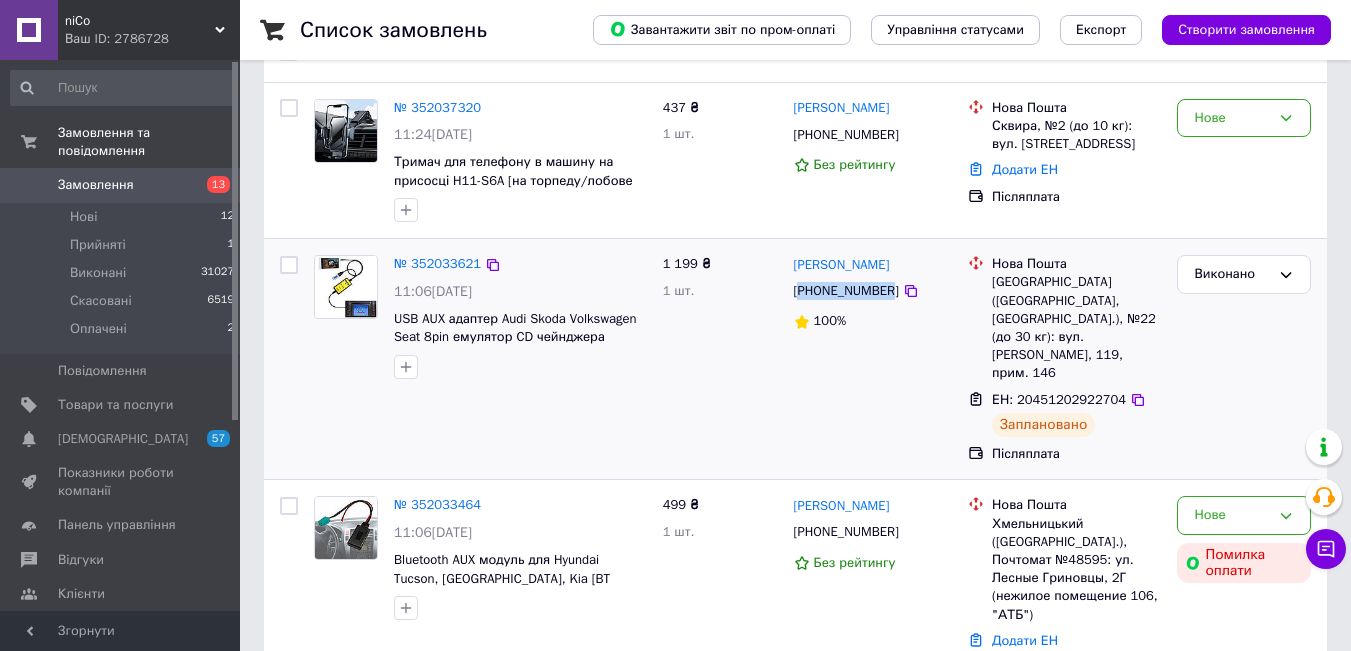 drag, startPoint x: 800, startPoint y: 294, endPoint x: 887, endPoint y: 297, distance: 87.05171 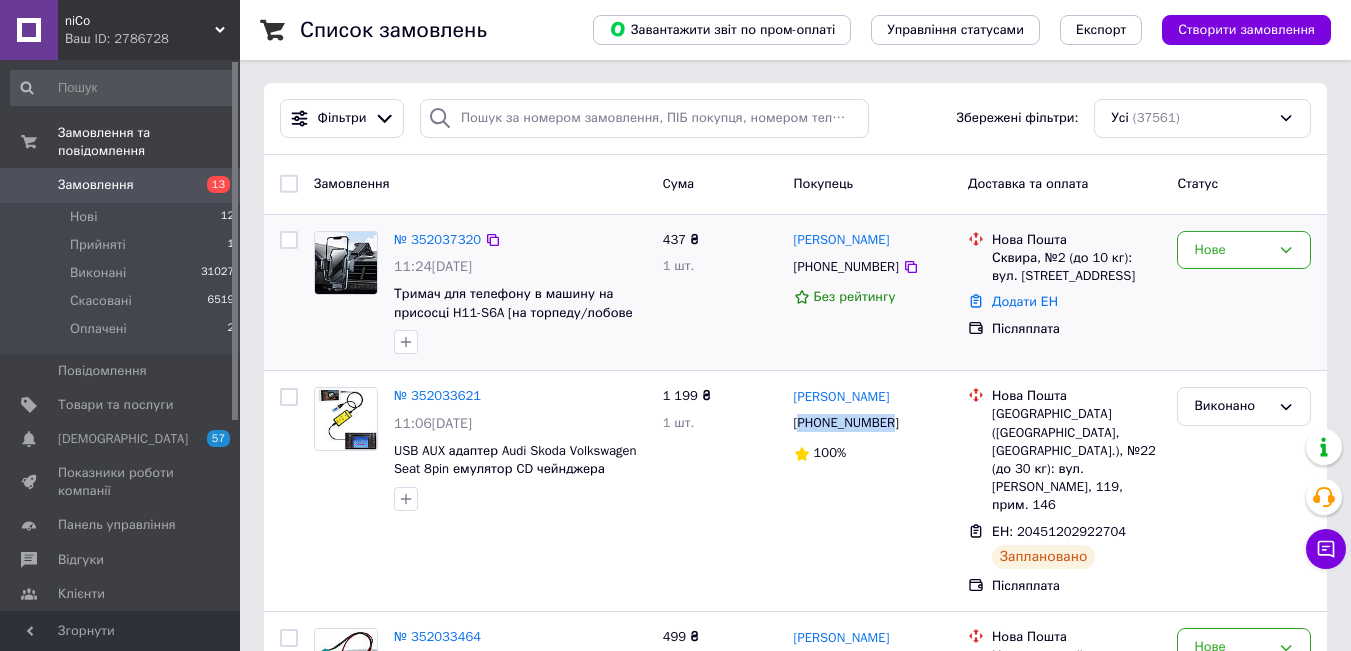 scroll, scrollTop: 0, scrollLeft: 0, axis: both 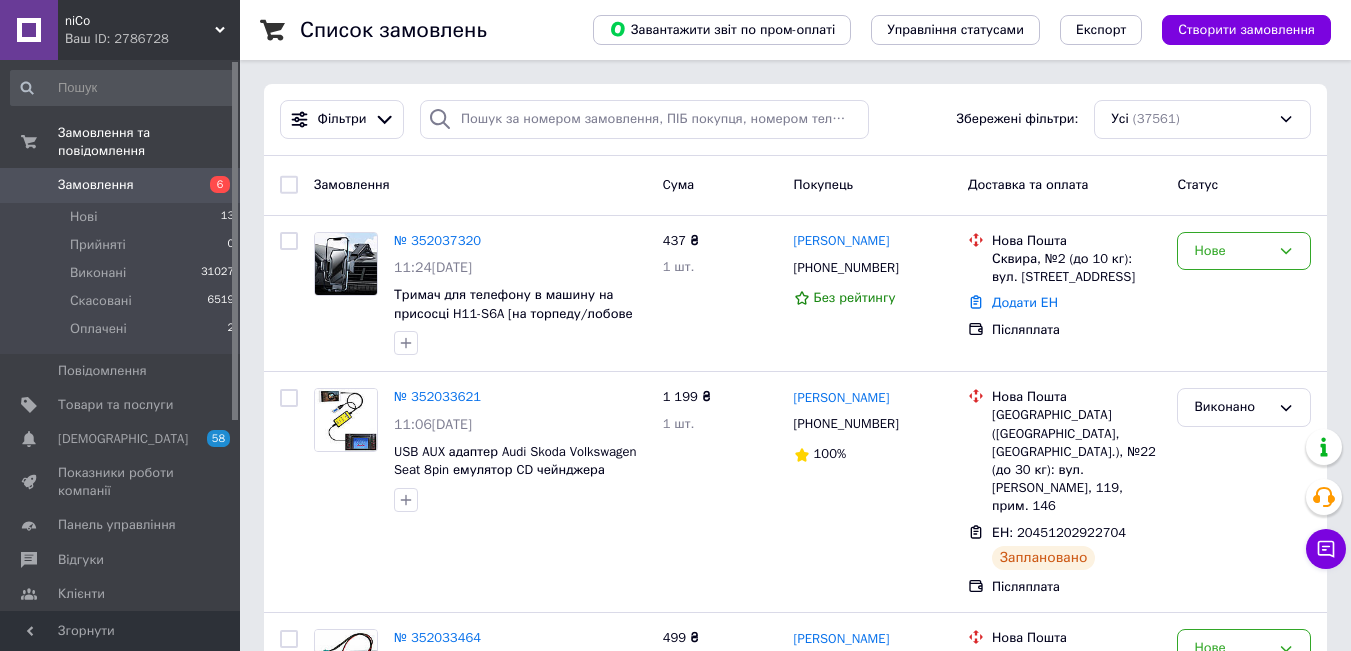 click on "Замовлення" at bounding box center [96, 185] 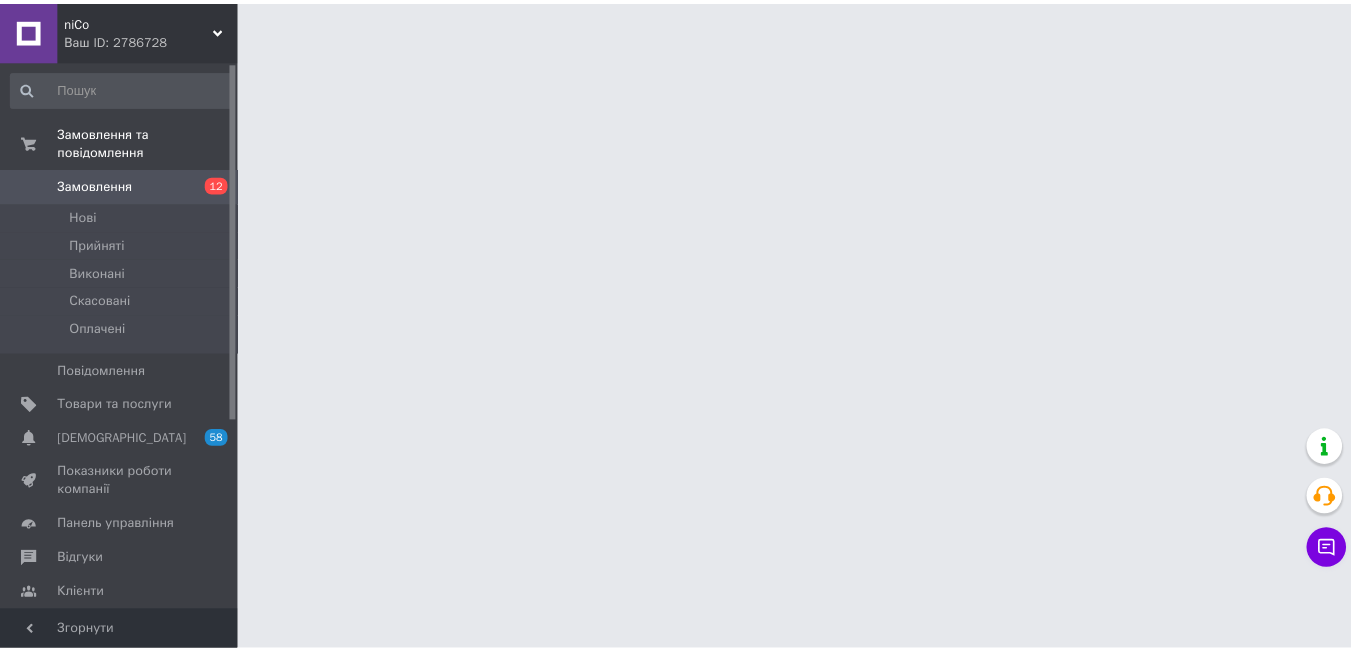 scroll, scrollTop: 0, scrollLeft: 0, axis: both 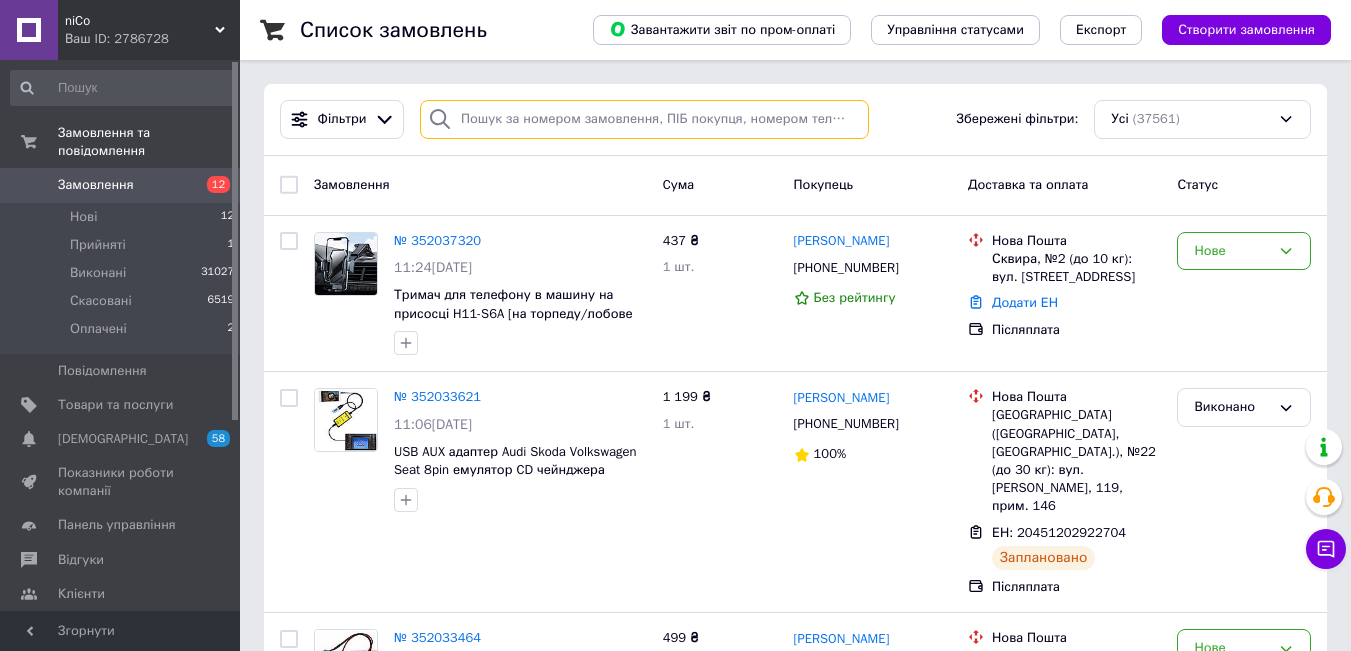 click at bounding box center (644, 119) 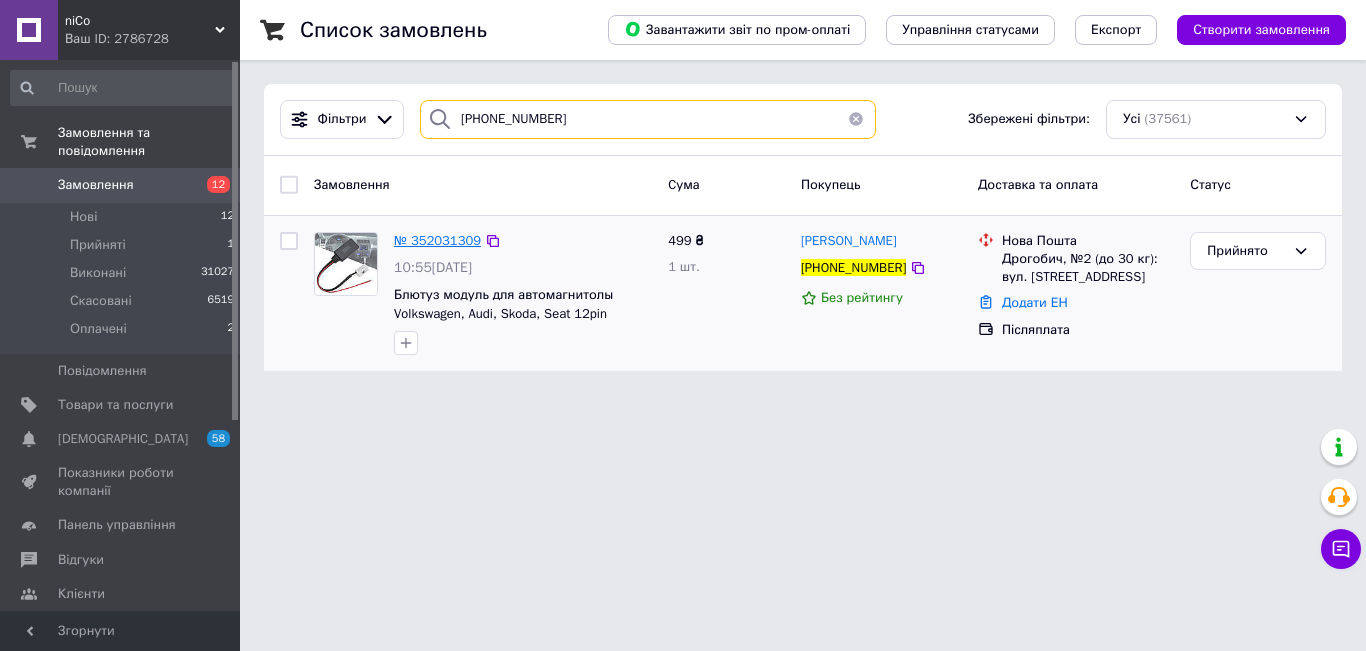 type on "[PHONE_NUMBER]" 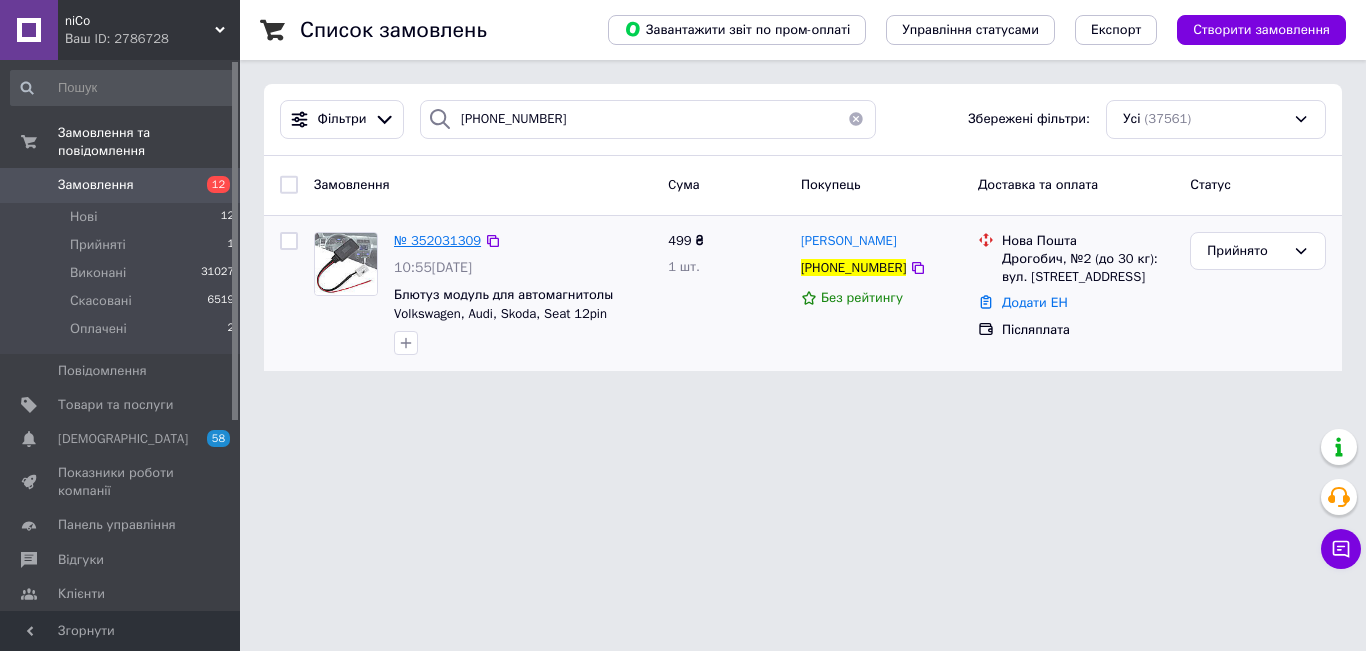 click on "№ 352031309" at bounding box center [437, 240] 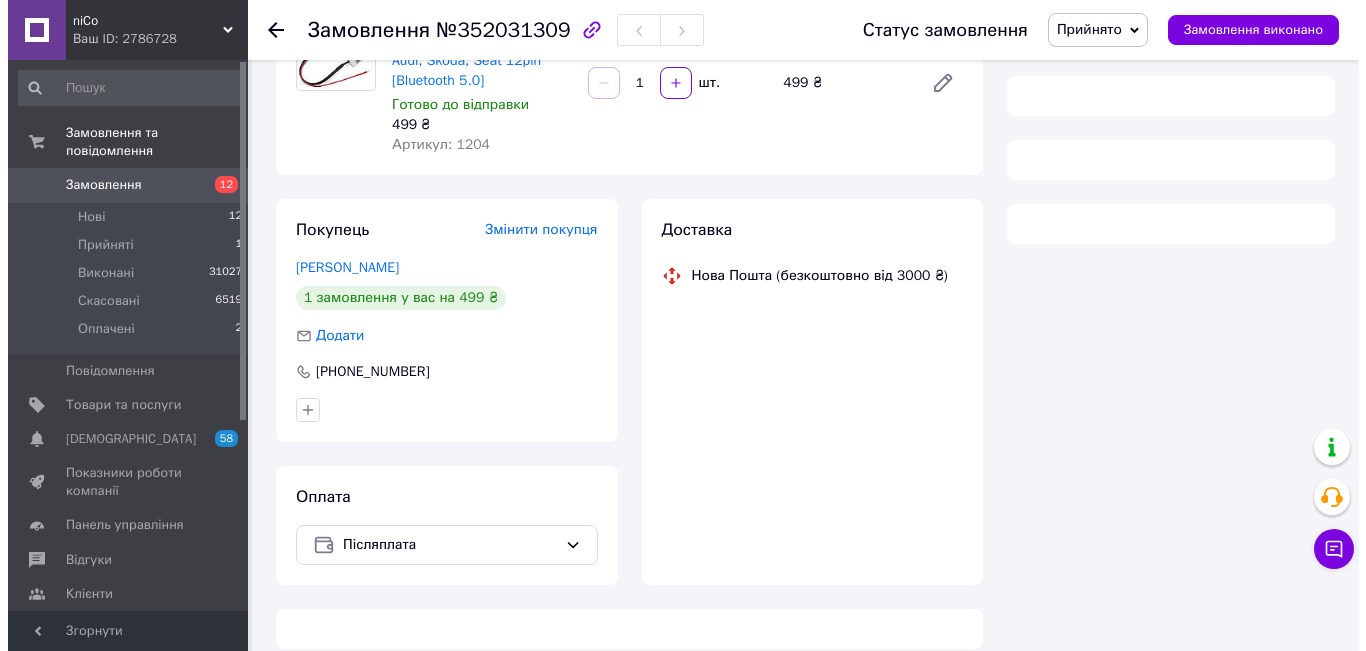 scroll, scrollTop: 242, scrollLeft: 0, axis: vertical 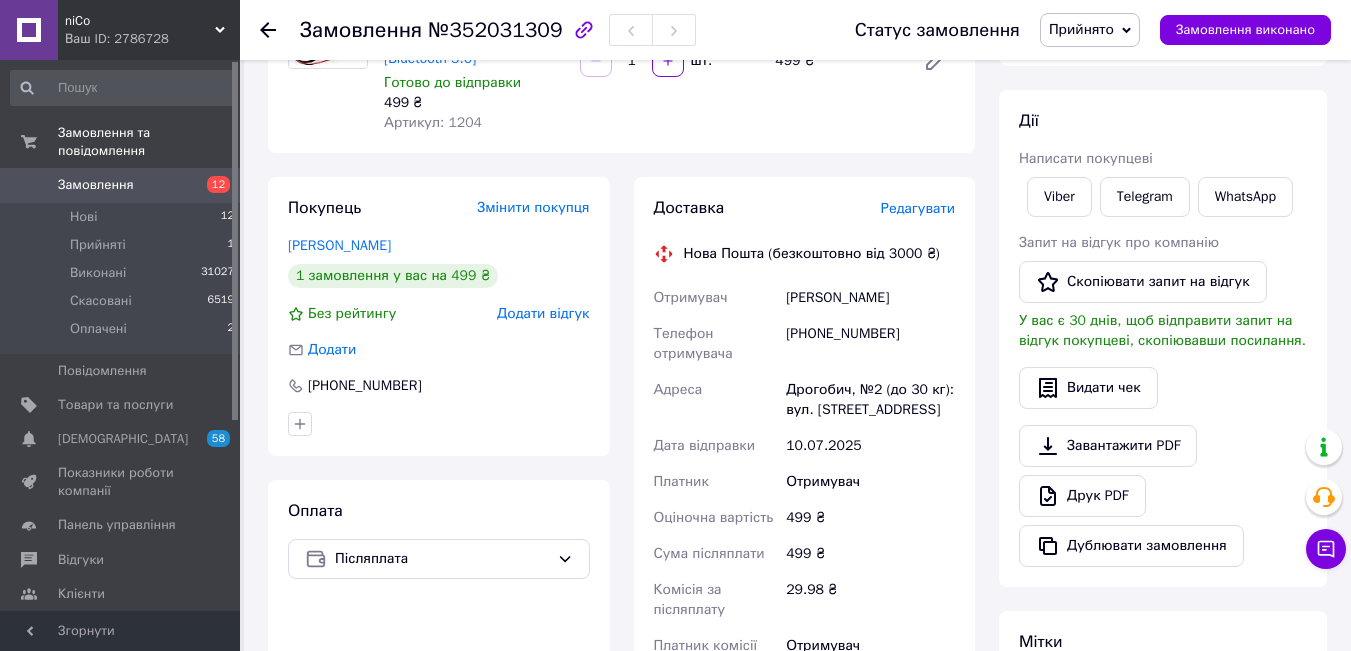 click on "Додати відгук" at bounding box center (543, 313) 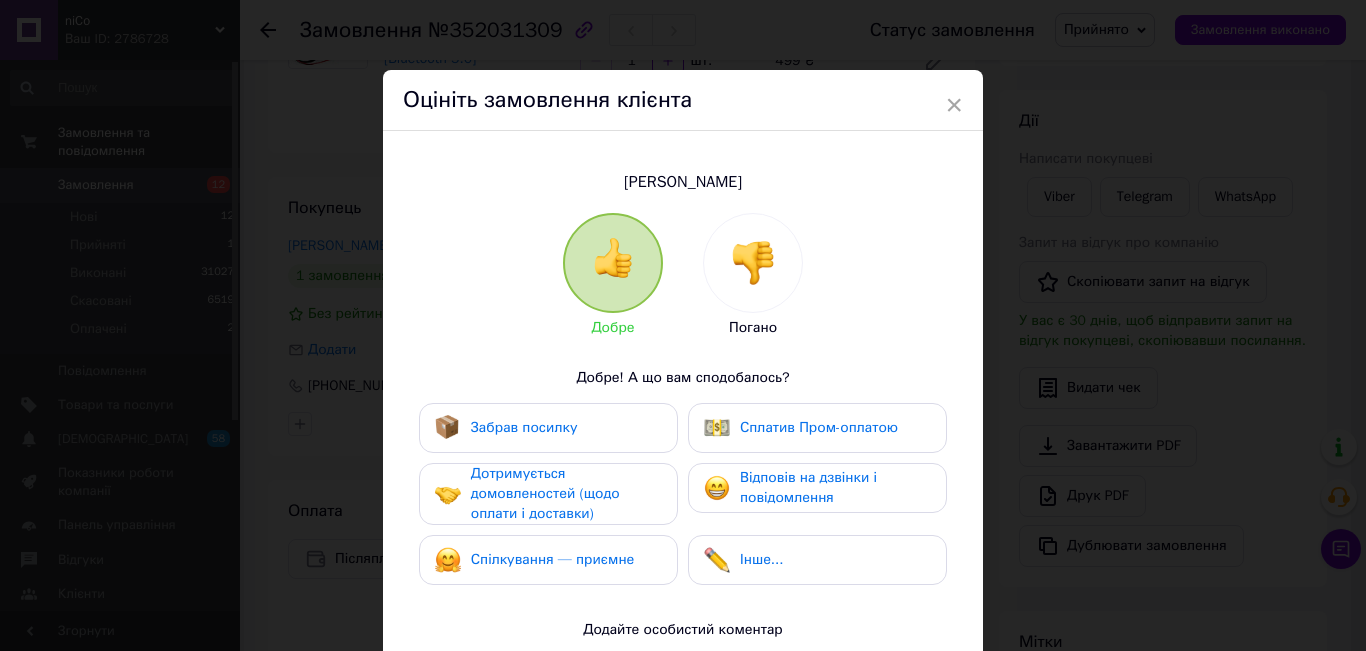 click at bounding box center (753, 263) 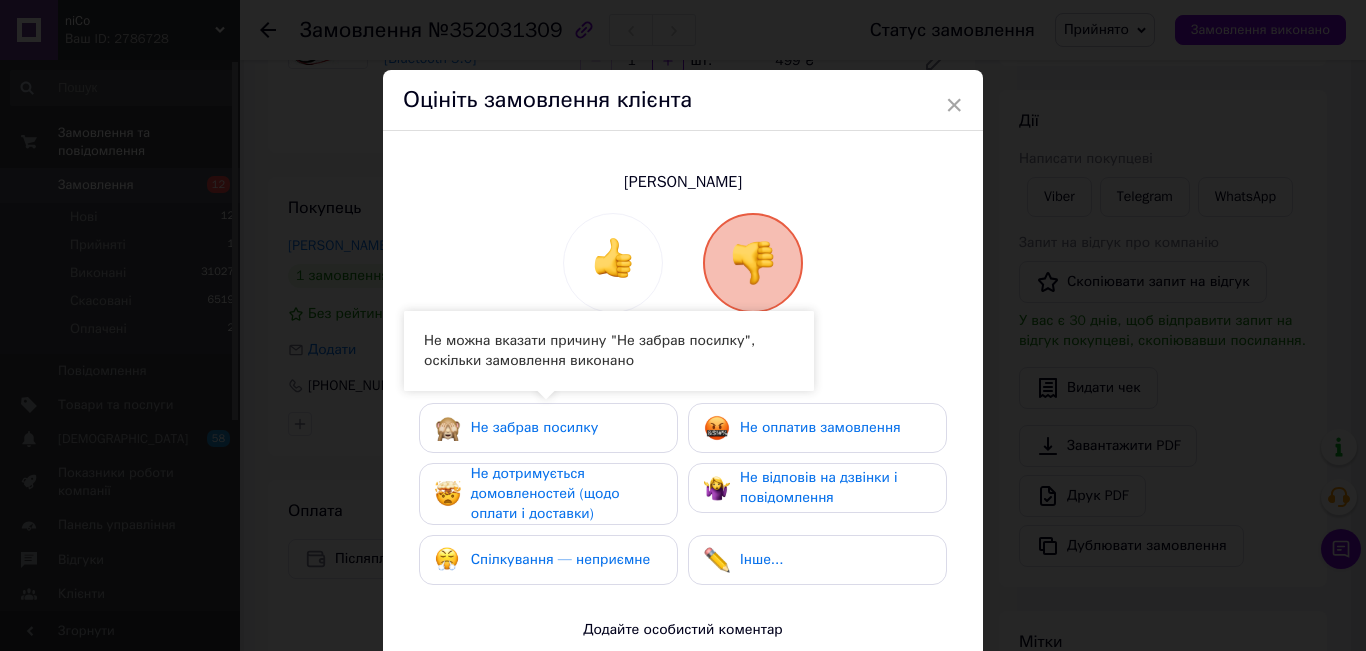 click on "Не дотримується домовленостей (щодо оплати і доставки)" at bounding box center (545, 493) 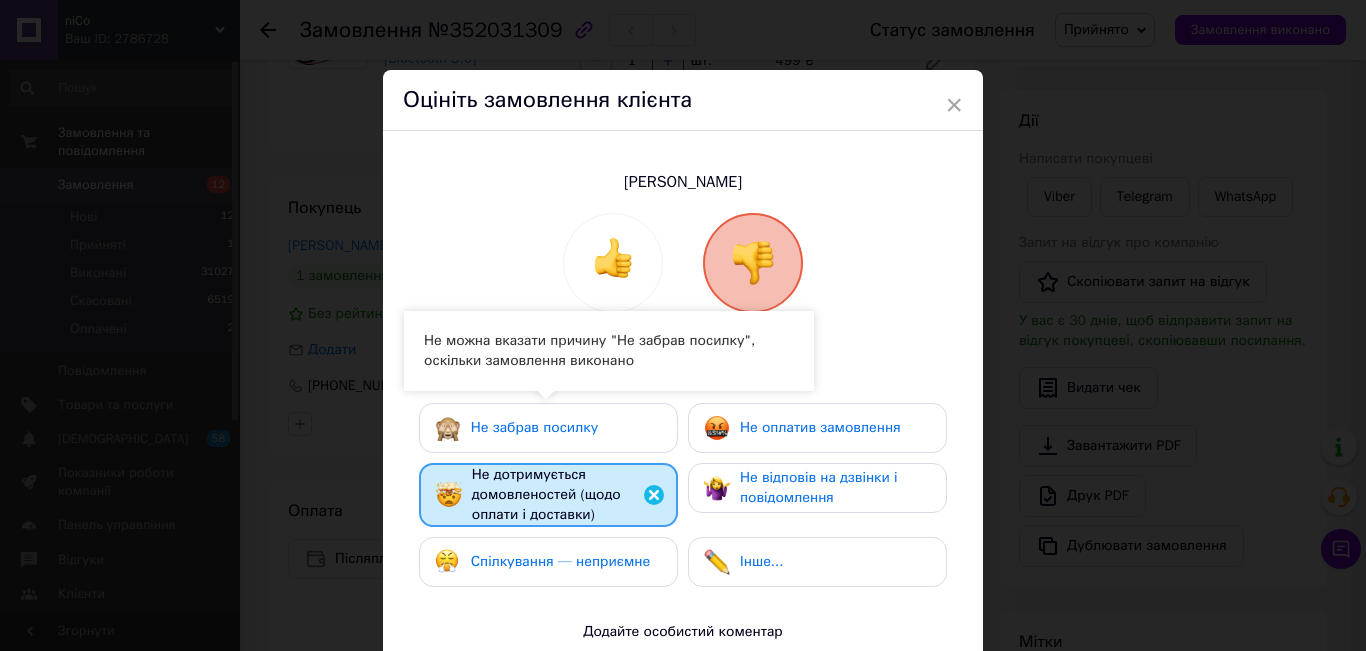 click on "Спілкування — неприємне" at bounding box center [560, 561] 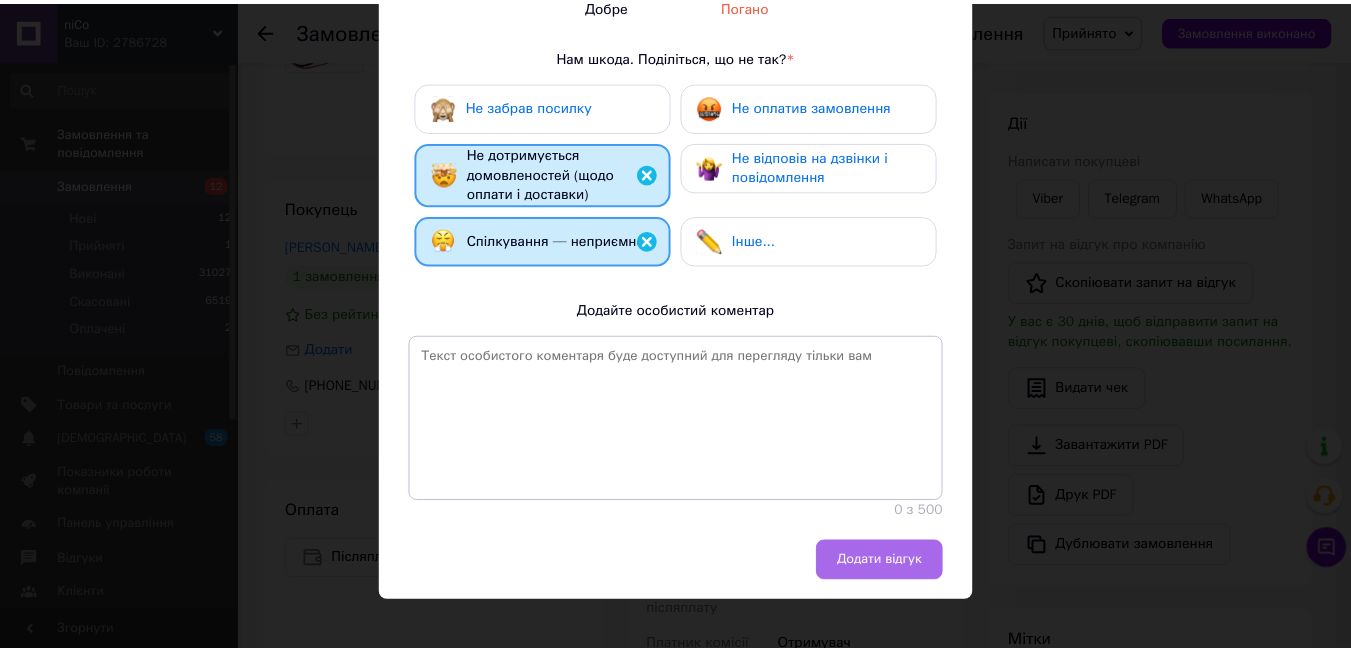 scroll, scrollTop: 334, scrollLeft: 0, axis: vertical 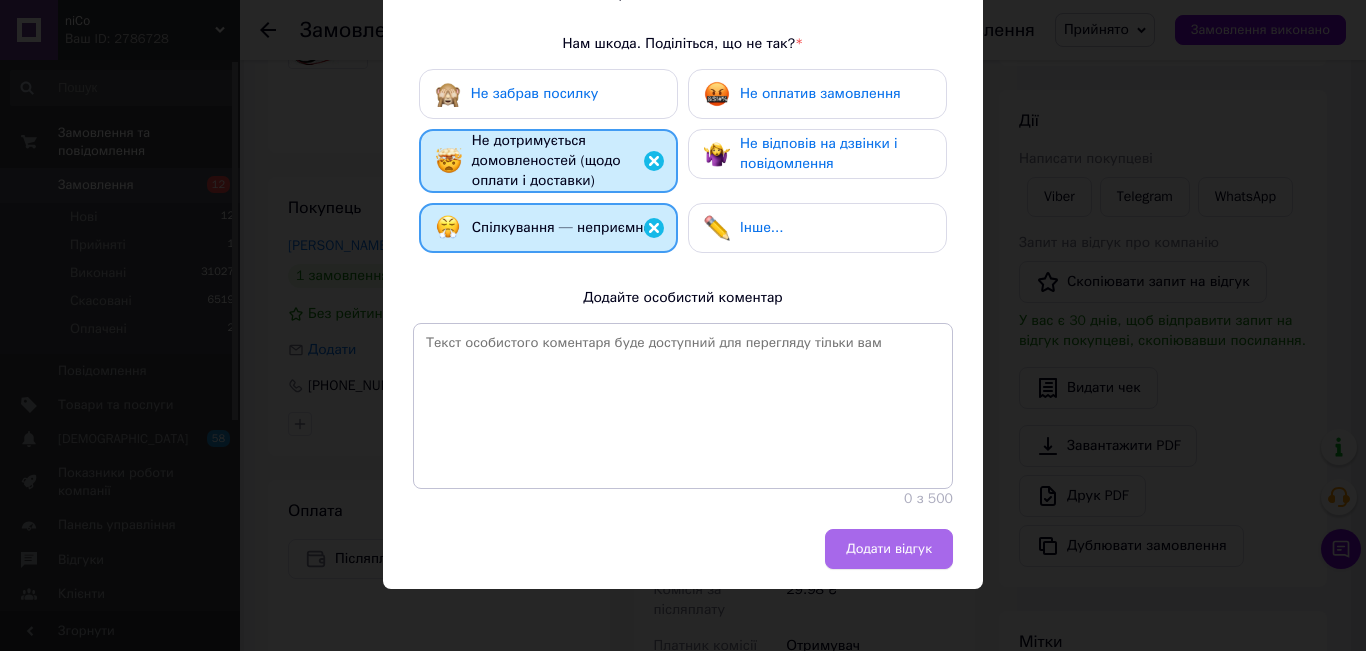 click on "Додати відгук" at bounding box center [889, 549] 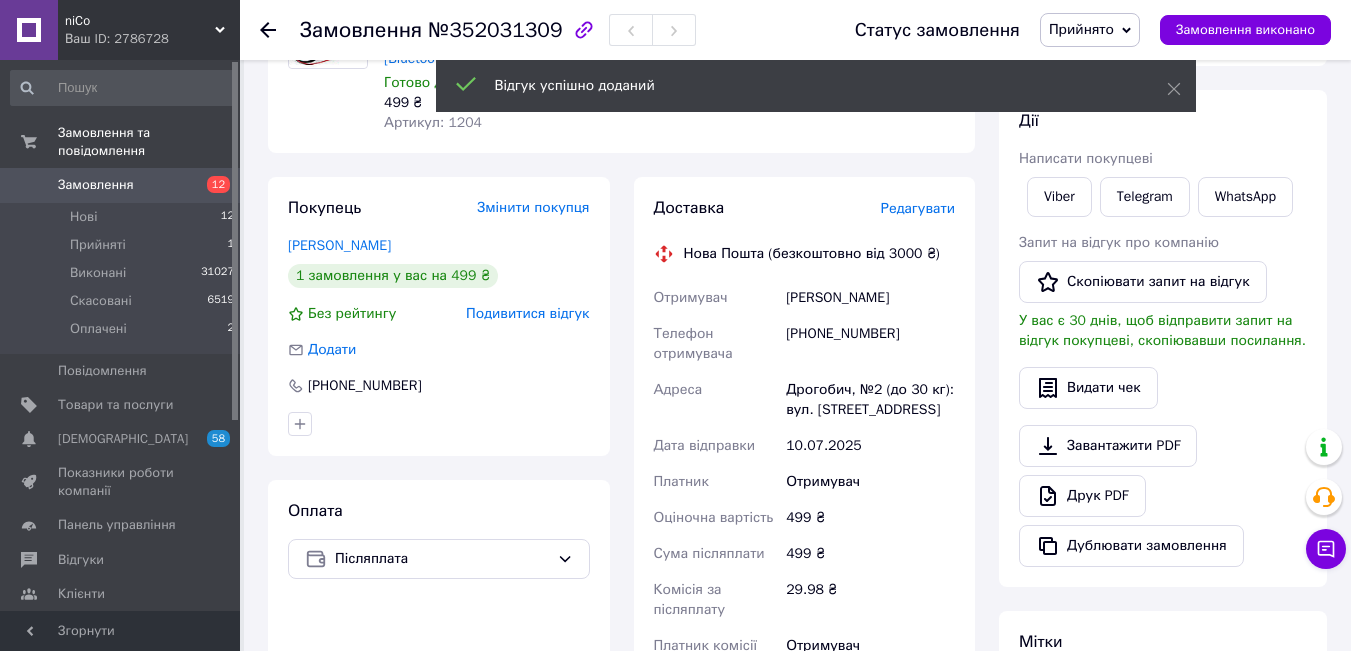 click on "Замовлення" at bounding box center [96, 185] 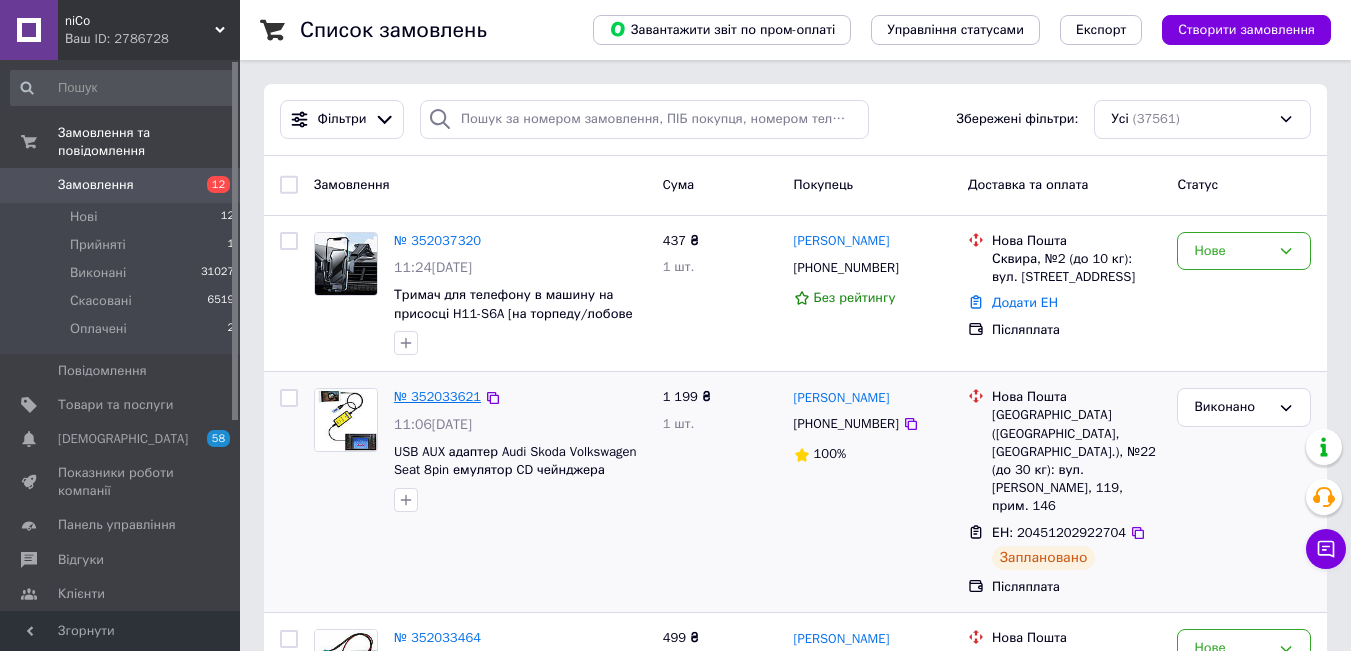 scroll, scrollTop: 400, scrollLeft: 0, axis: vertical 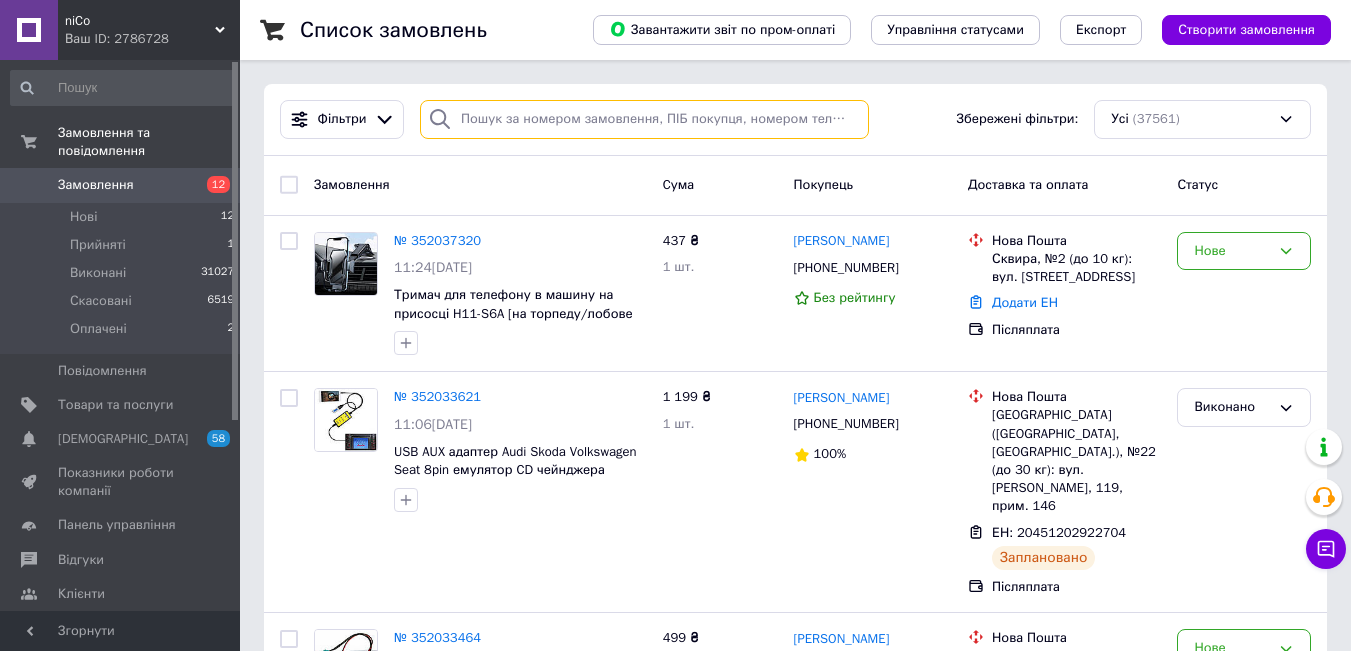 click at bounding box center [644, 119] 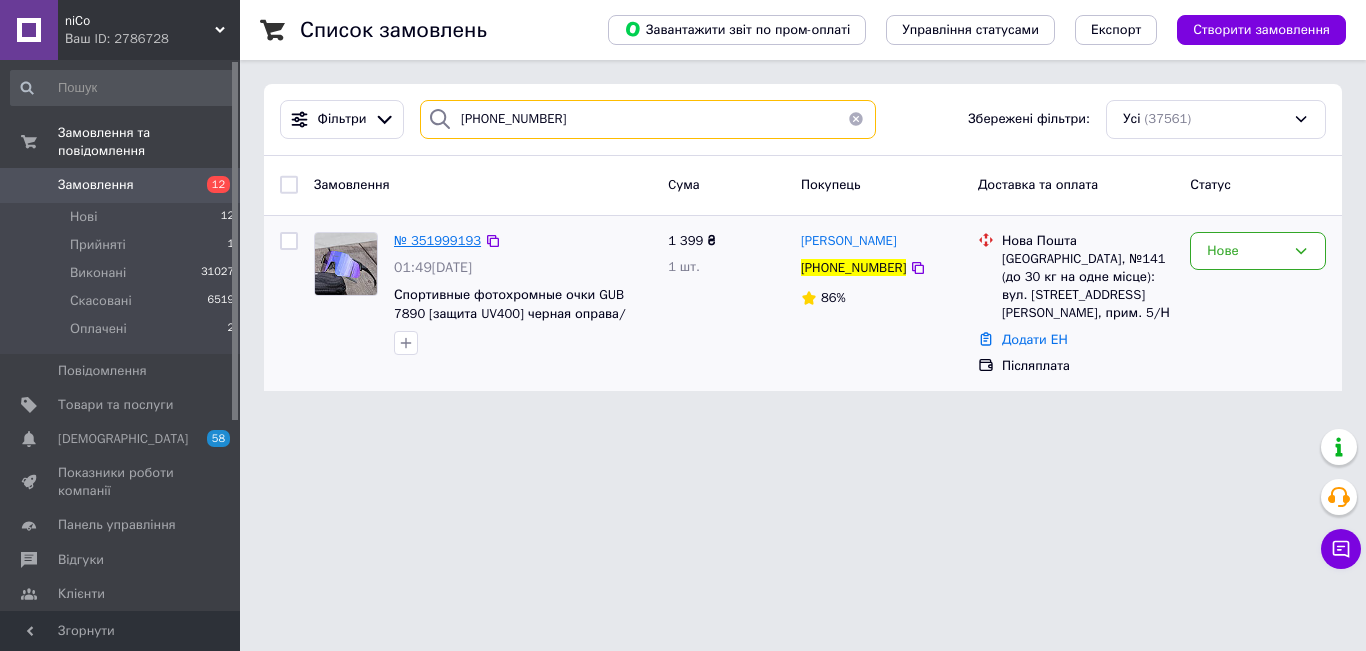 type on "[PHONE_NUMBER]" 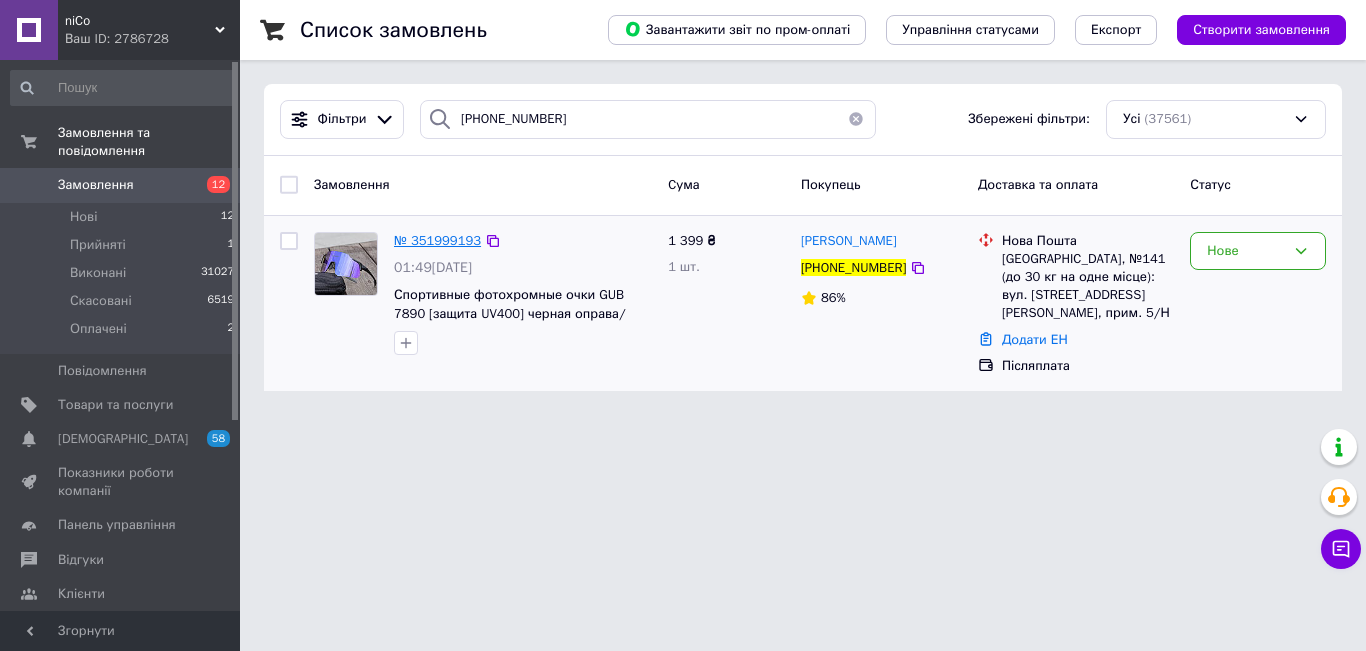 click on "№ 351999193" at bounding box center [437, 240] 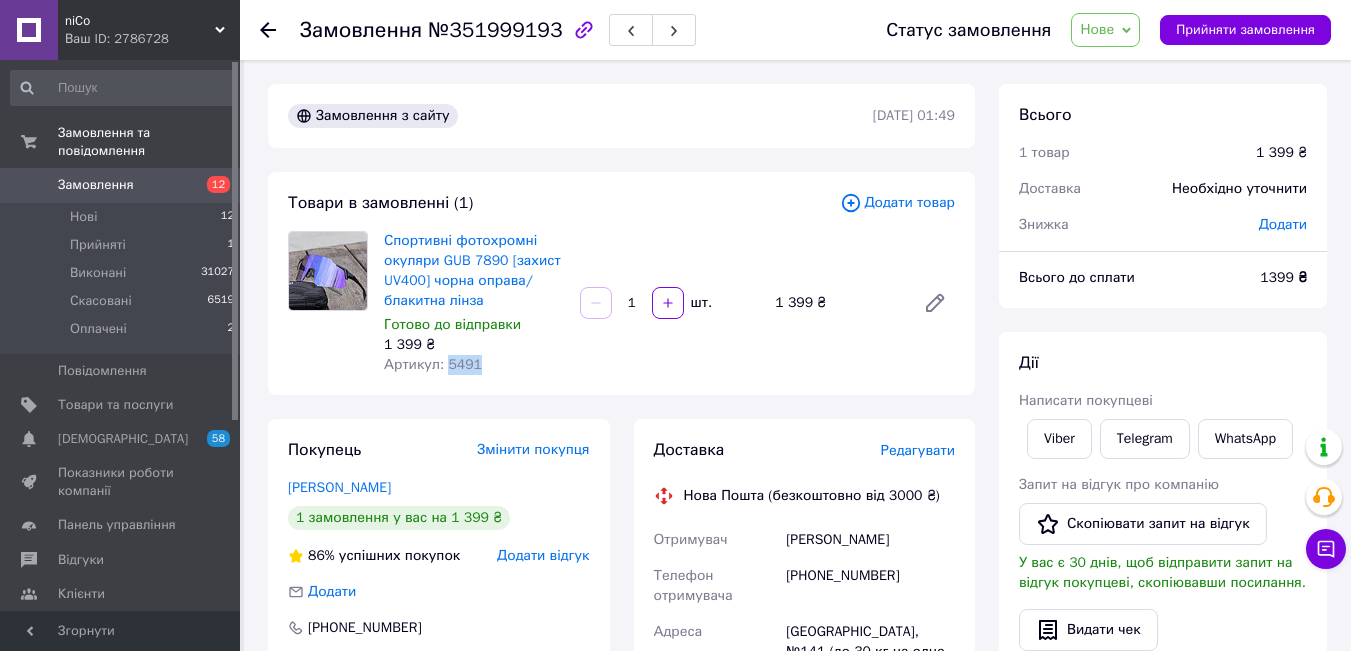 drag, startPoint x: 477, startPoint y: 363, endPoint x: 444, endPoint y: 363, distance: 33 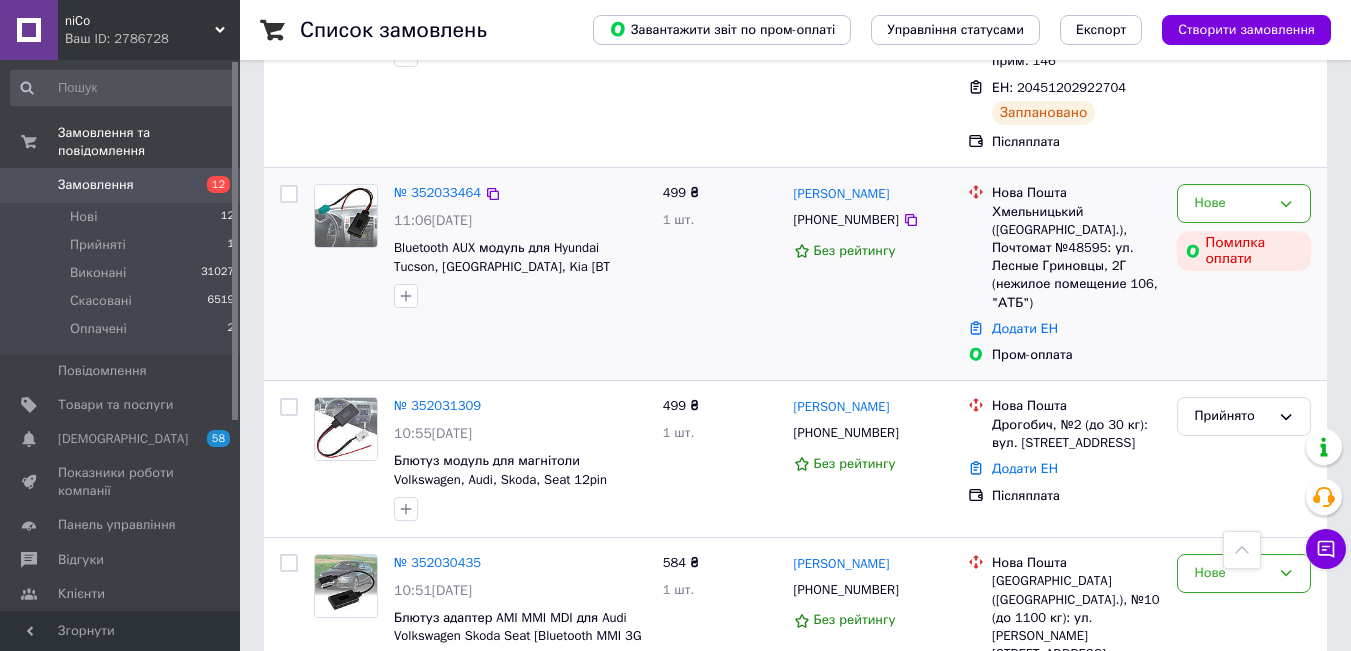 scroll, scrollTop: 400, scrollLeft: 0, axis: vertical 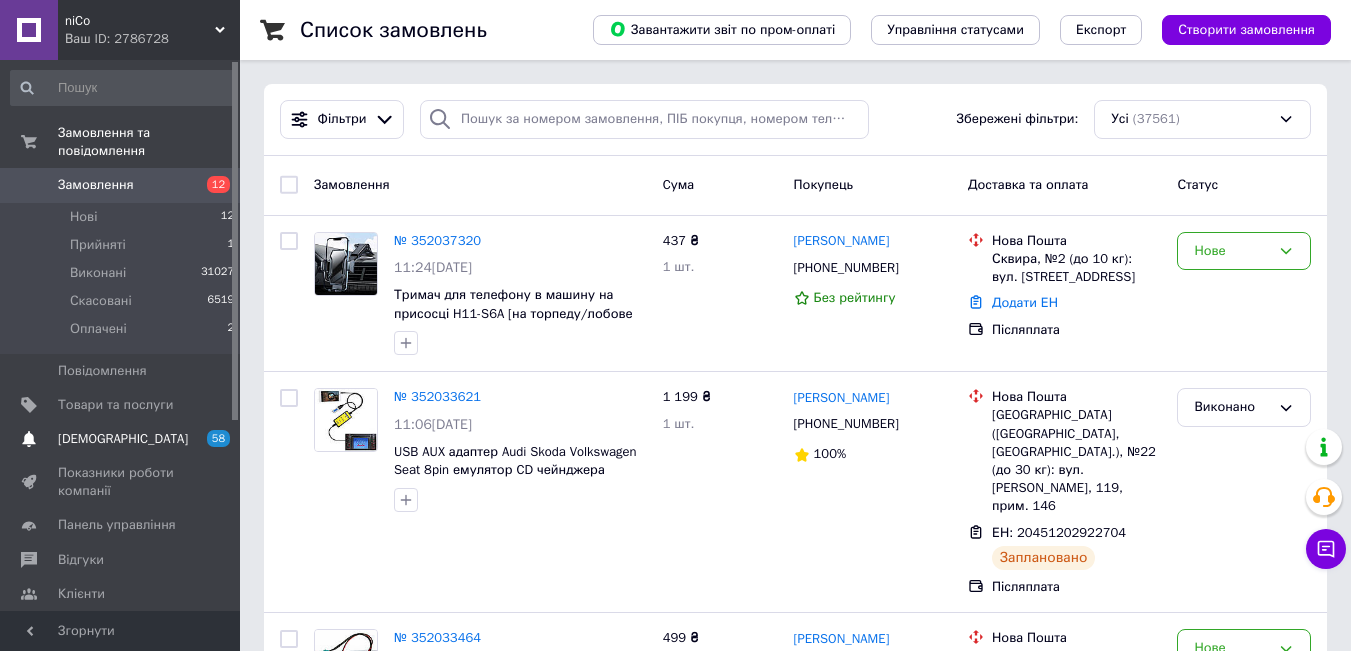 click on "[DEMOGRAPHIC_DATA]" at bounding box center [123, 439] 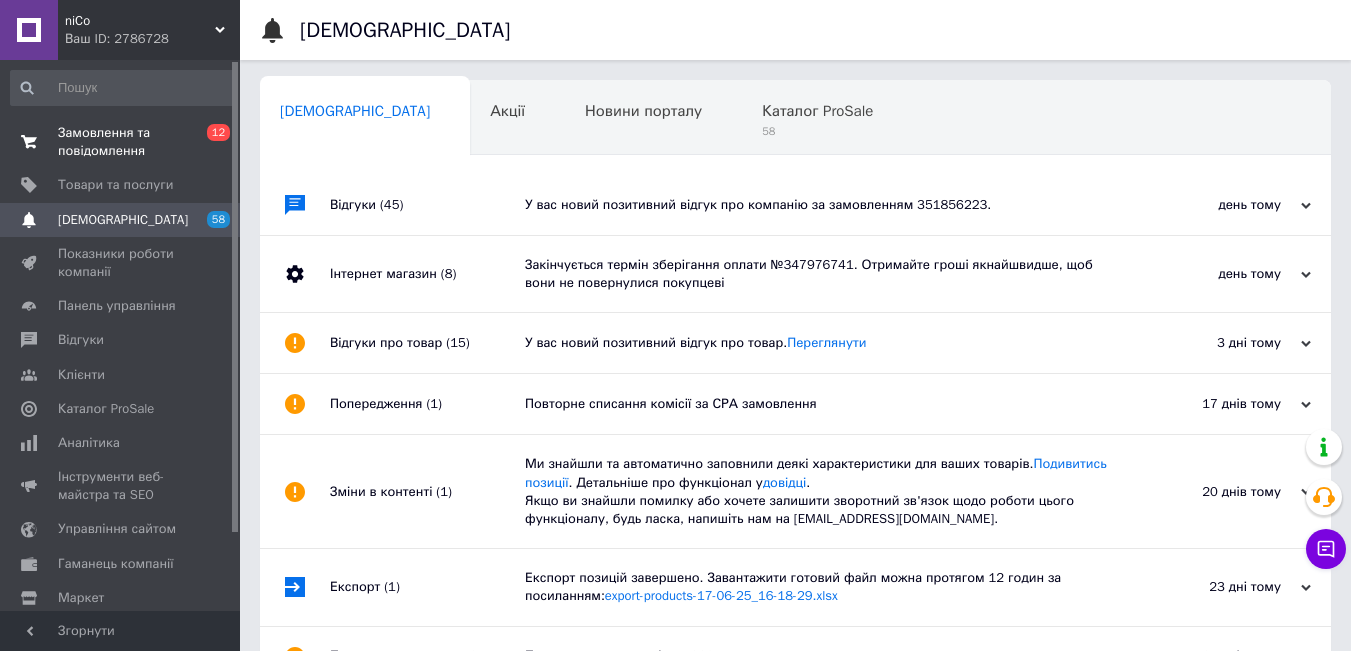click on "Замовлення та повідомлення" at bounding box center [121, 142] 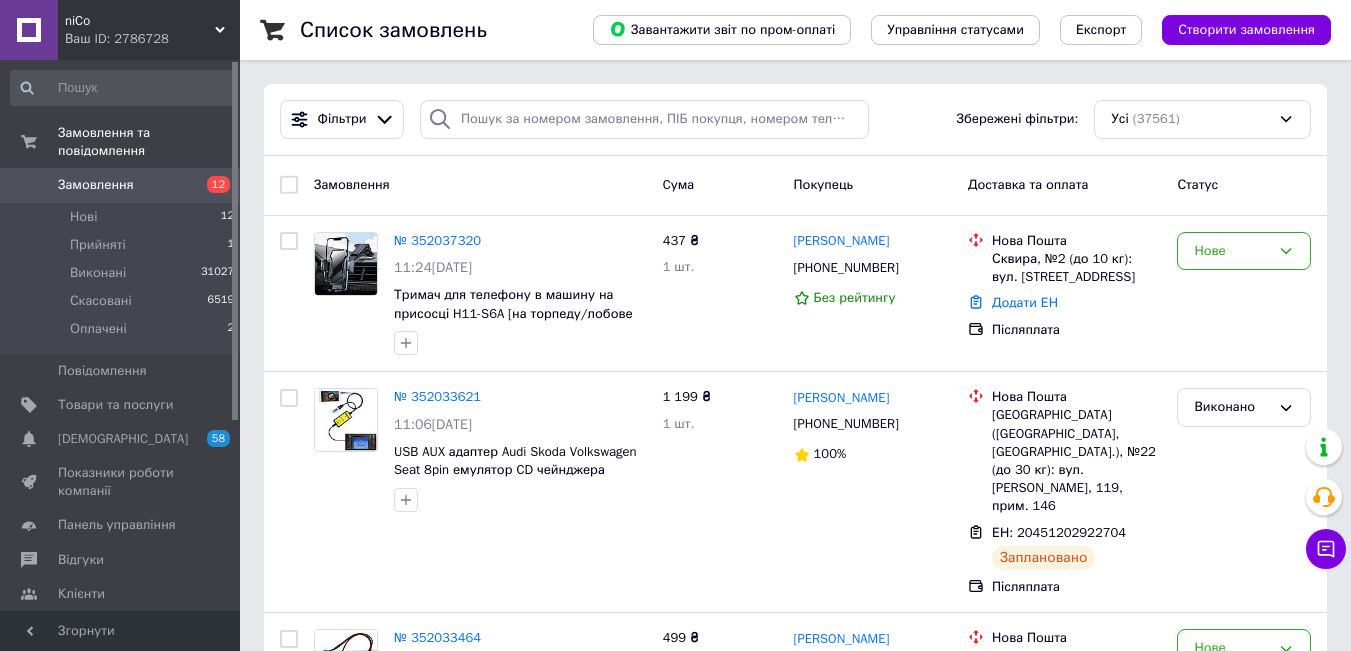 click on "Замовлення" at bounding box center (96, 185) 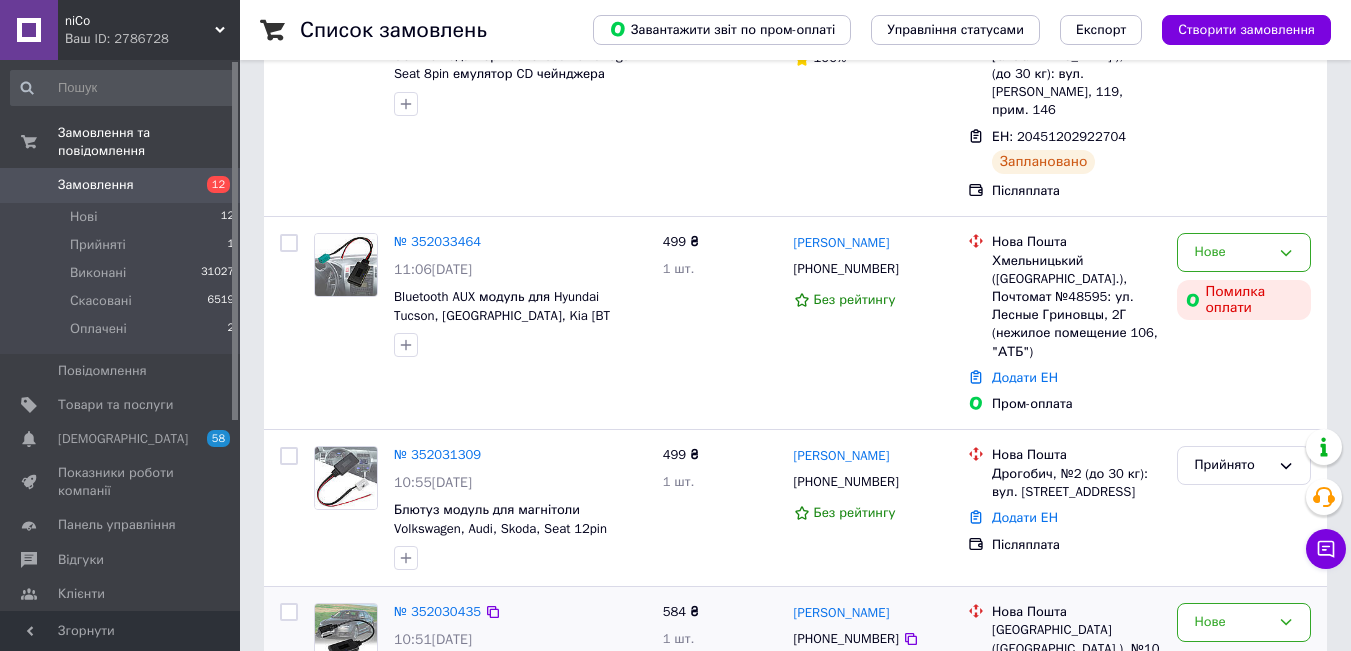 scroll, scrollTop: 400, scrollLeft: 0, axis: vertical 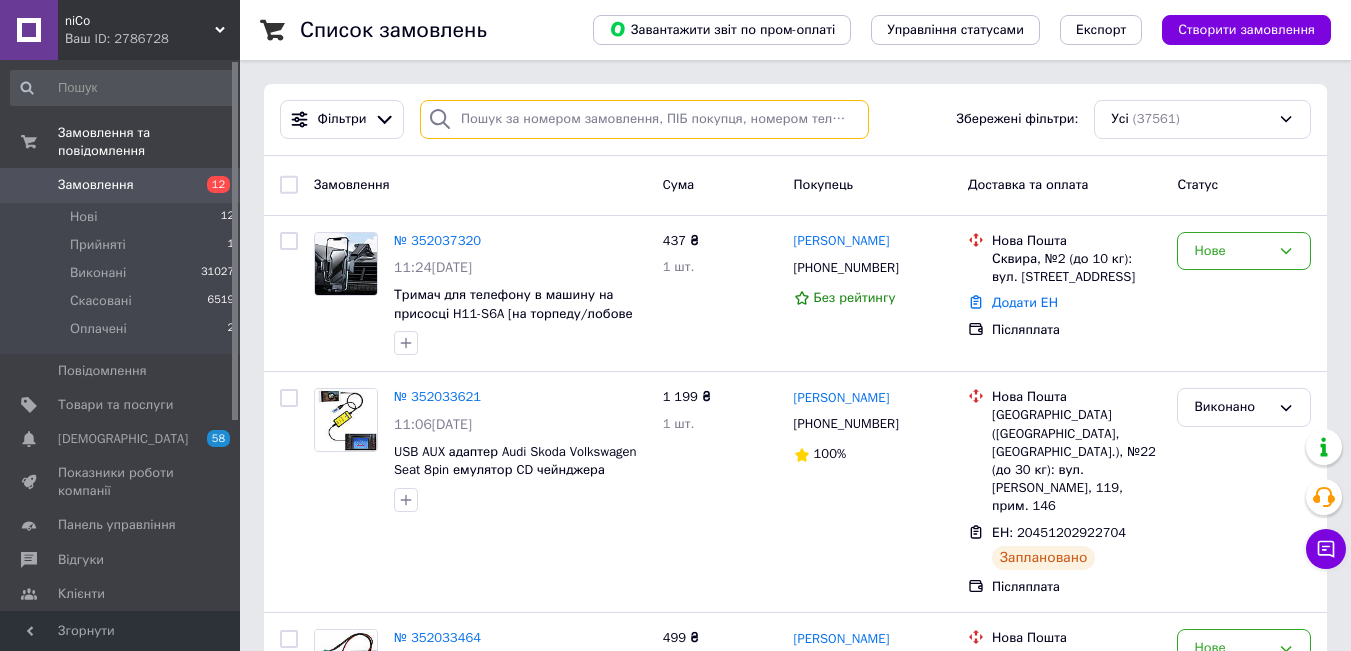click at bounding box center [644, 119] 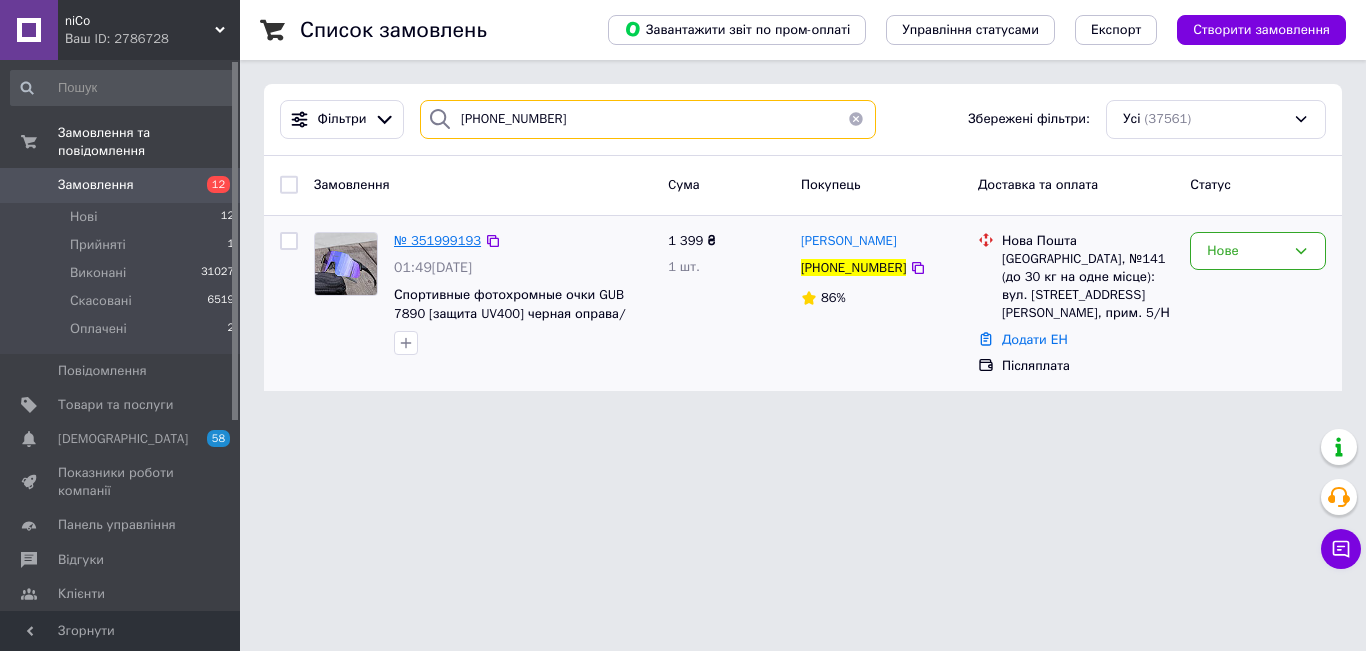 type on "[PHONE_NUMBER]" 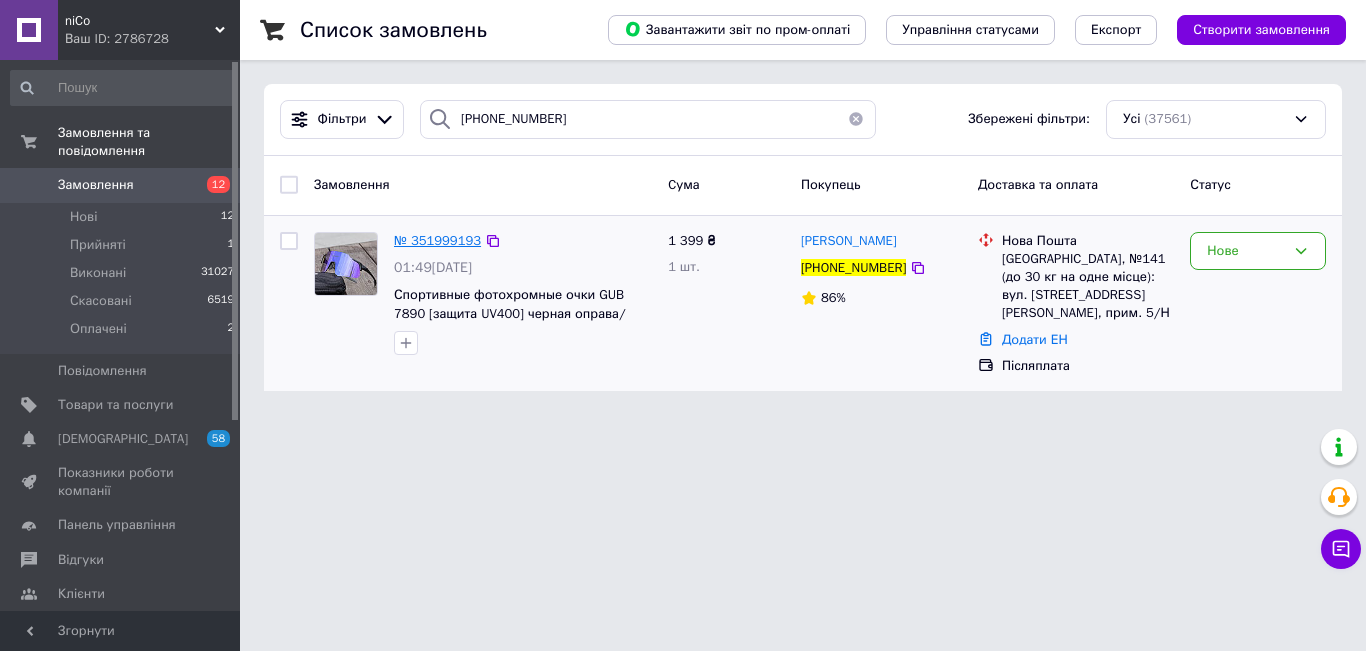click on "№ 351999193" at bounding box center [437, 240] 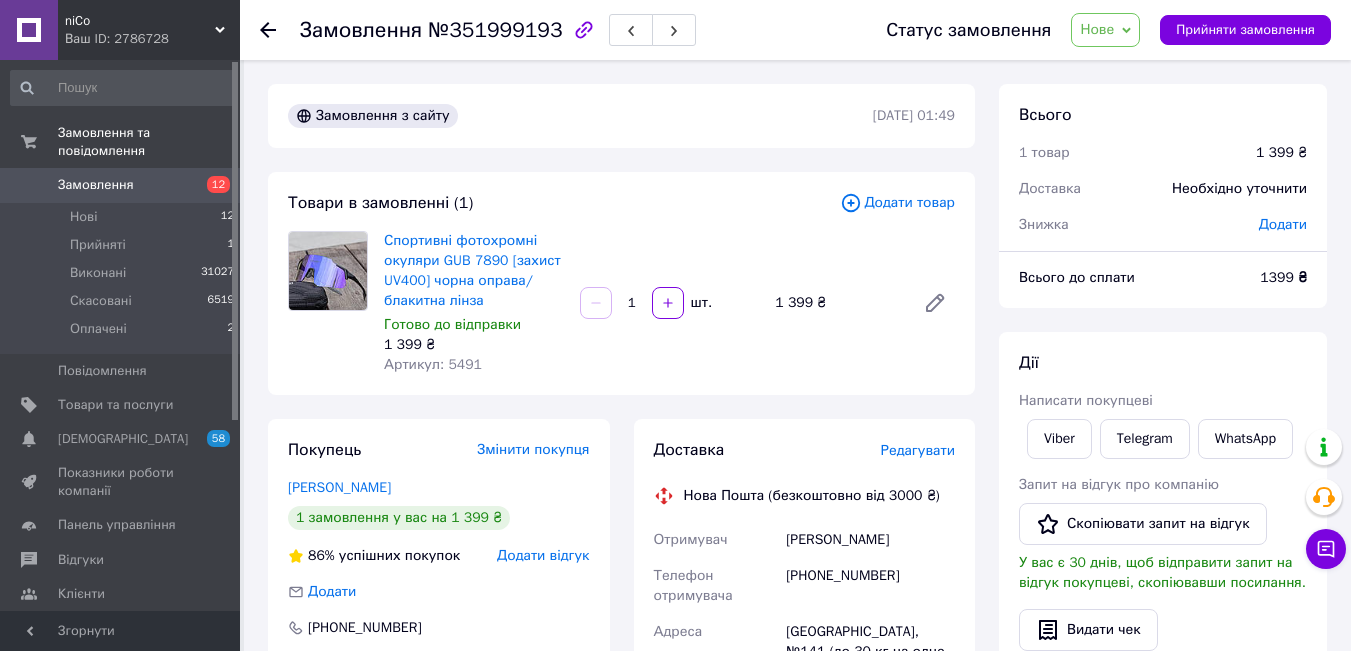 click on "Нове" at bounding box center [1097, 29] 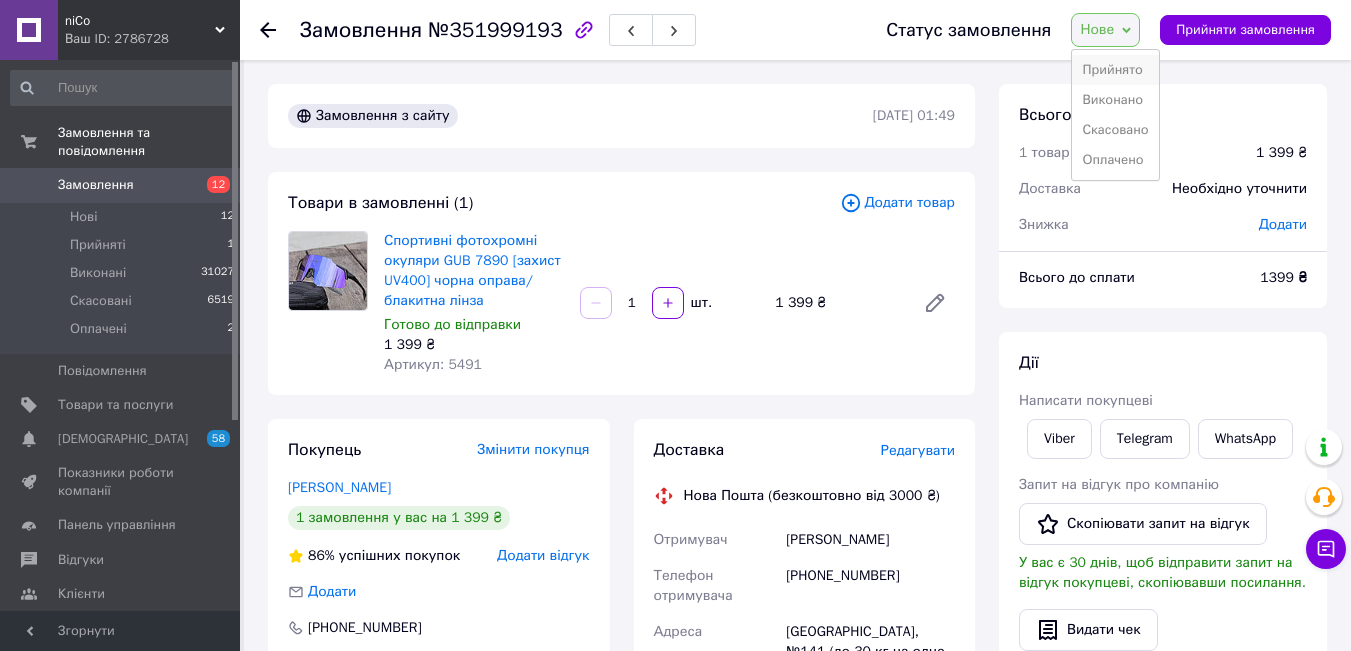 click on "Прийнято" at bounding box center [1115, 70] 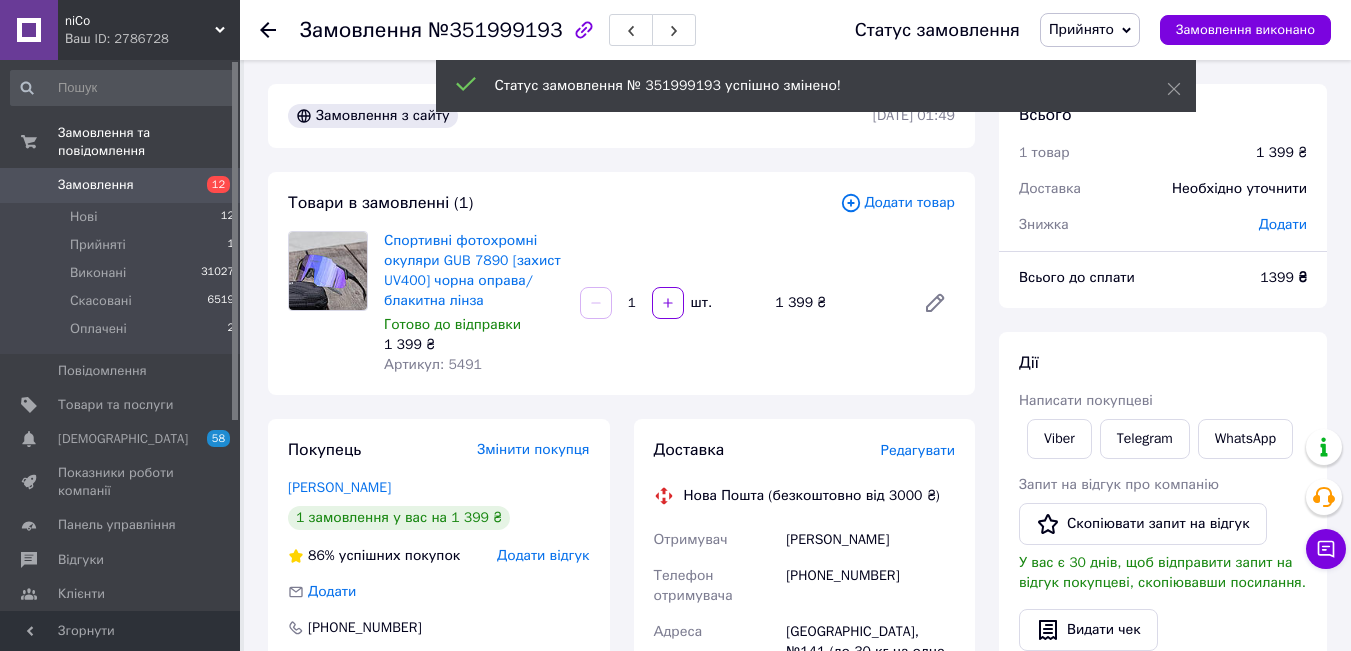 click on "Редагувати" at bounding box center [918, 450] 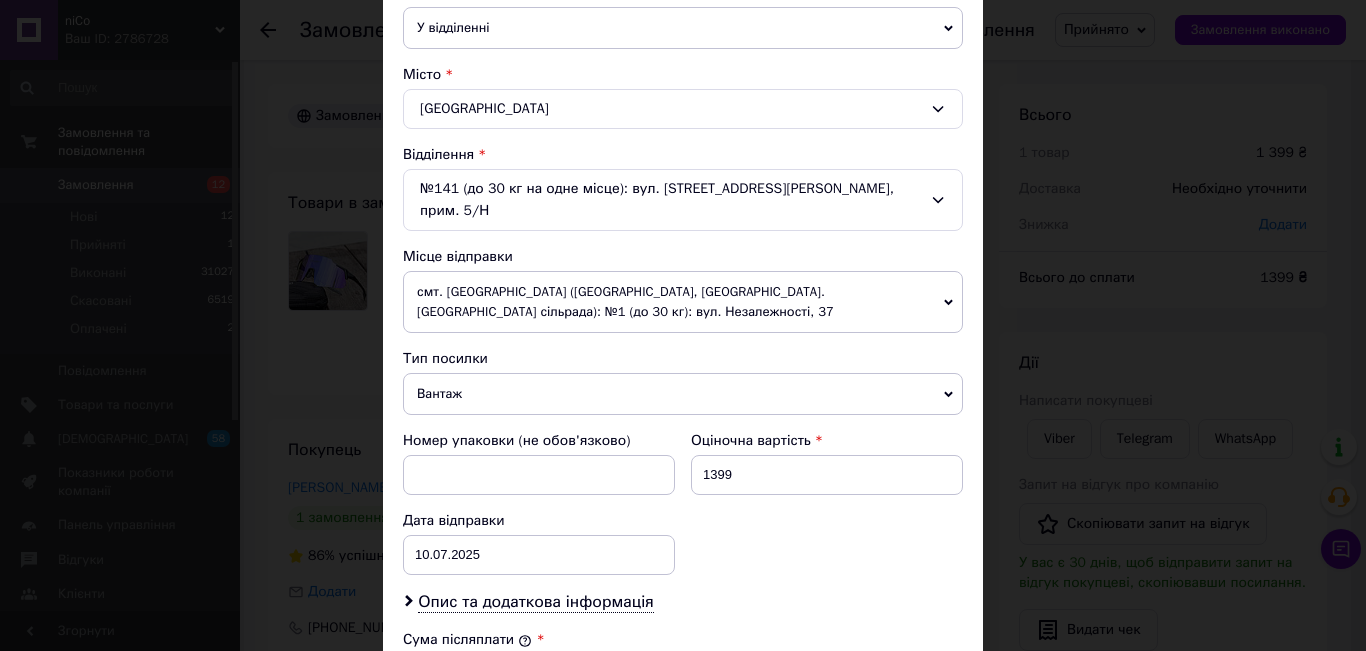 scroll, scrollTop: 533, scrollLeft: 0, axis: vertical 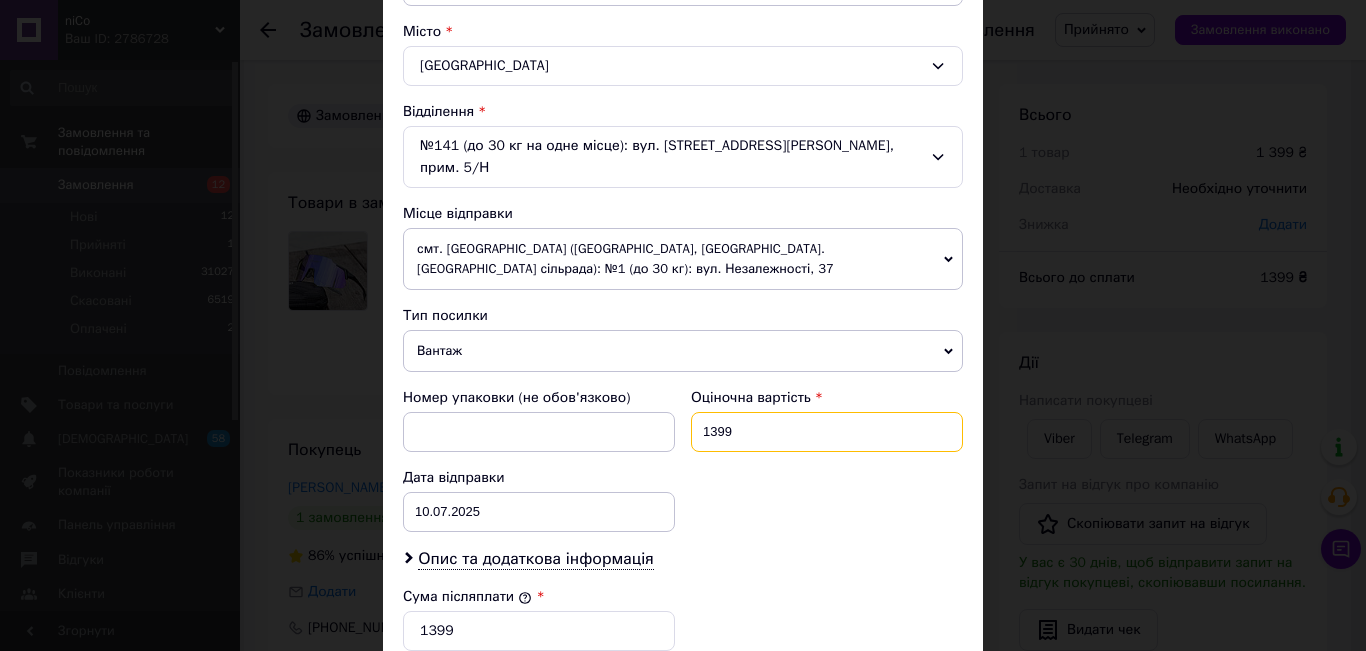 click on "1399" at bounding box center (827, 432) 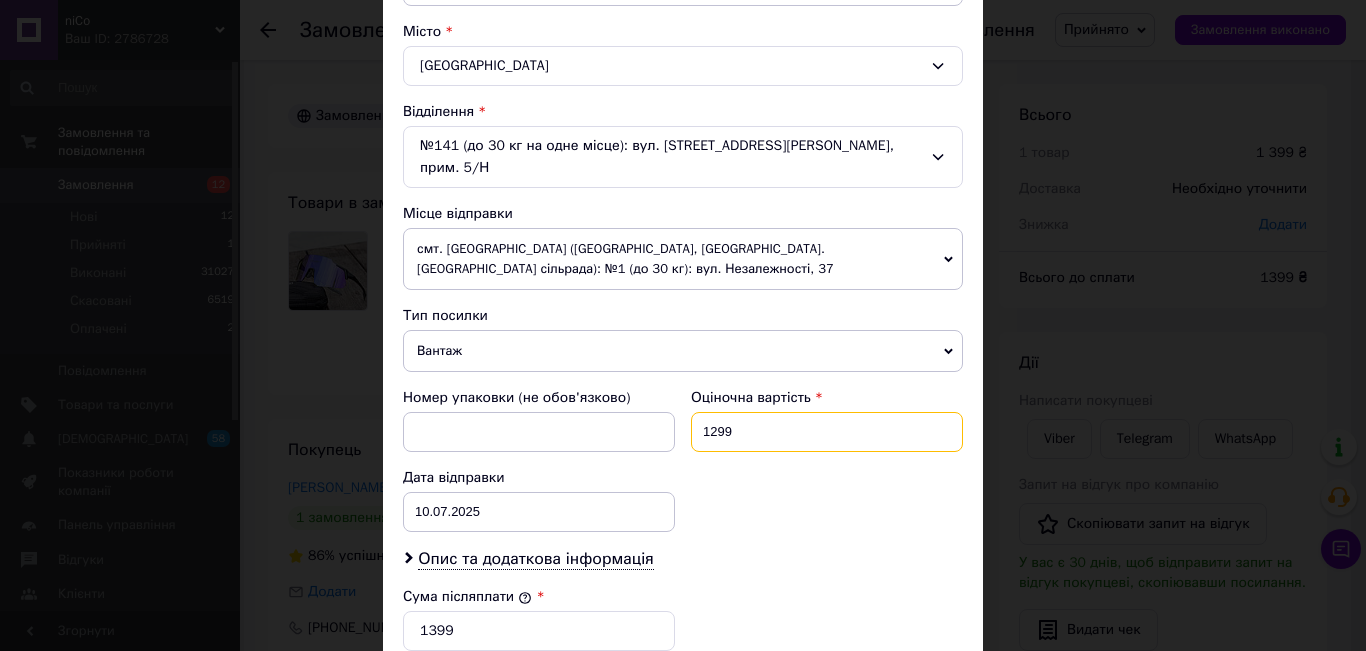 drag, startPoint x: 736, startPoint y: 411, endPoint x: 692, endPoint y: 407, distance: 44.181442 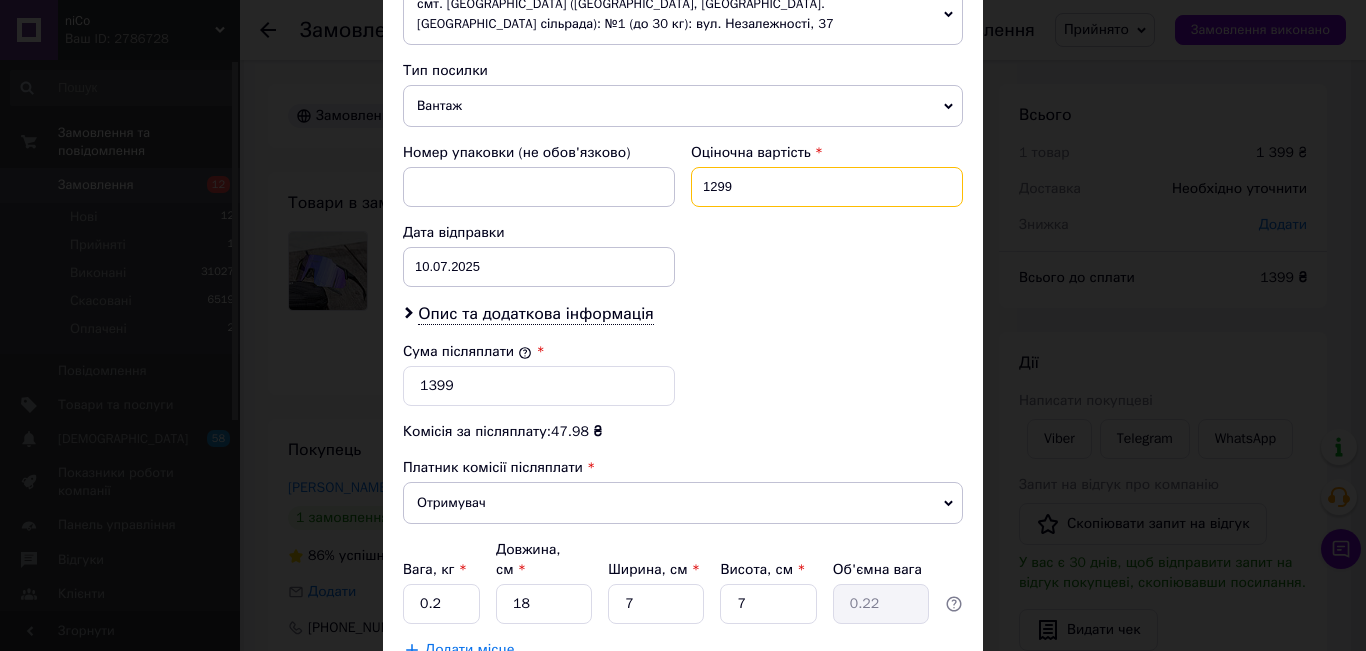 scroll, scrollTop: 800, scrollLeft: 0, axis: vertical 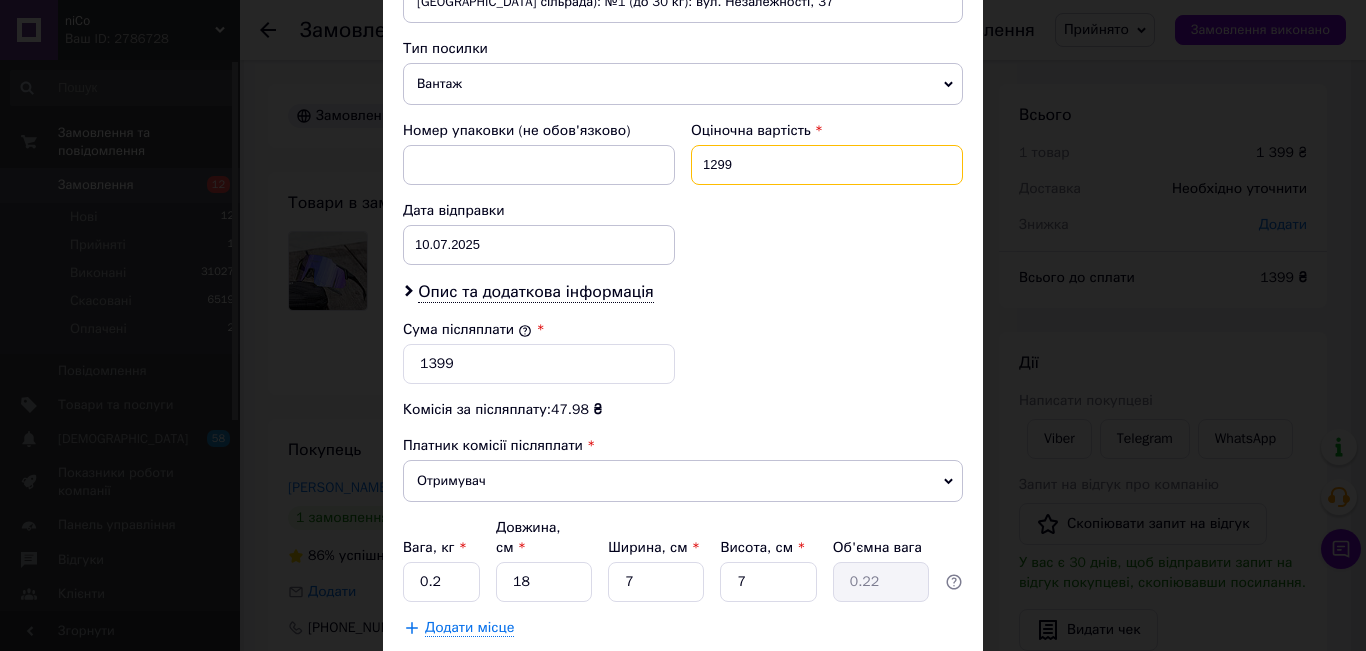 type on "1299" 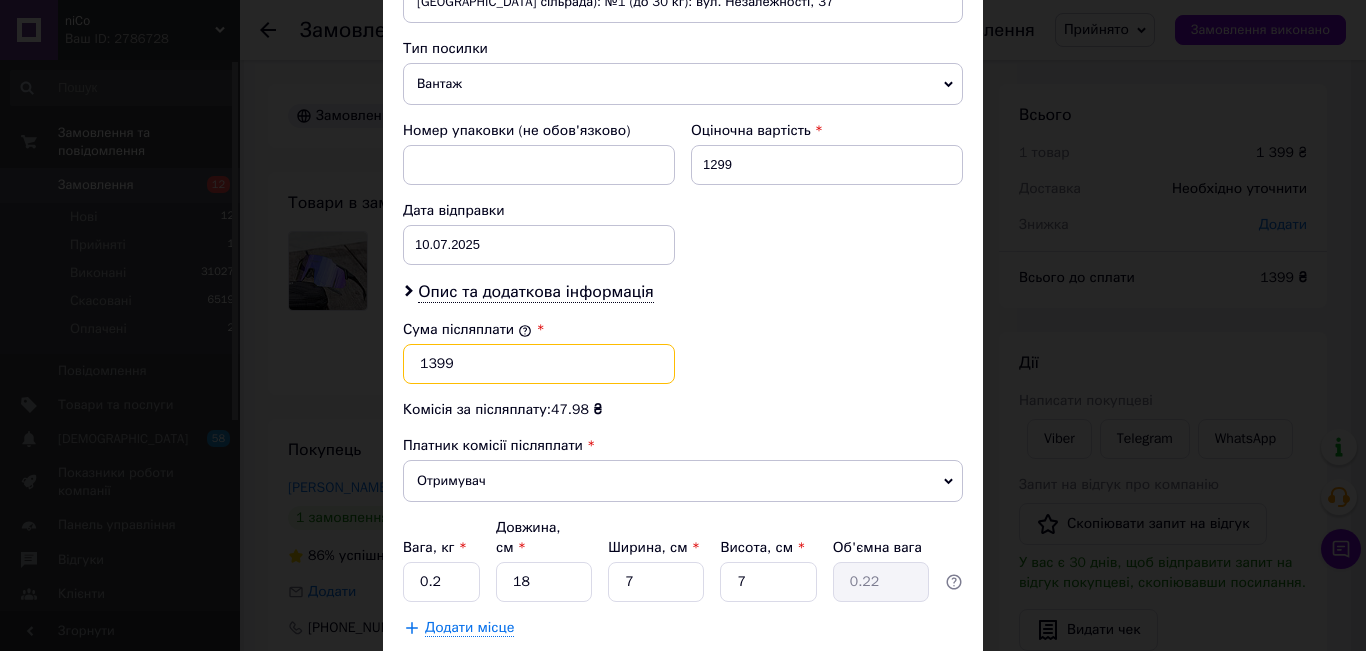 drag, startPoint x: 476, startPoint y: 337, endPoint x: 406, endPoint y: 337, distance: 70 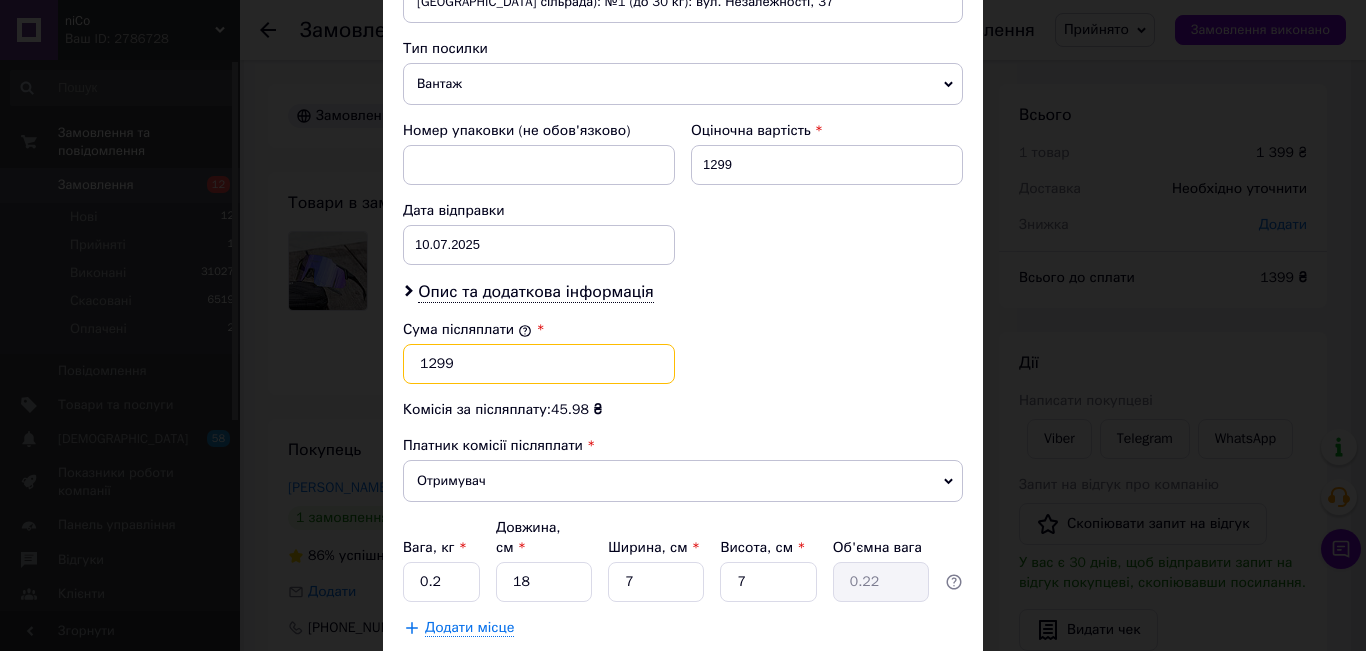 type on "1299" 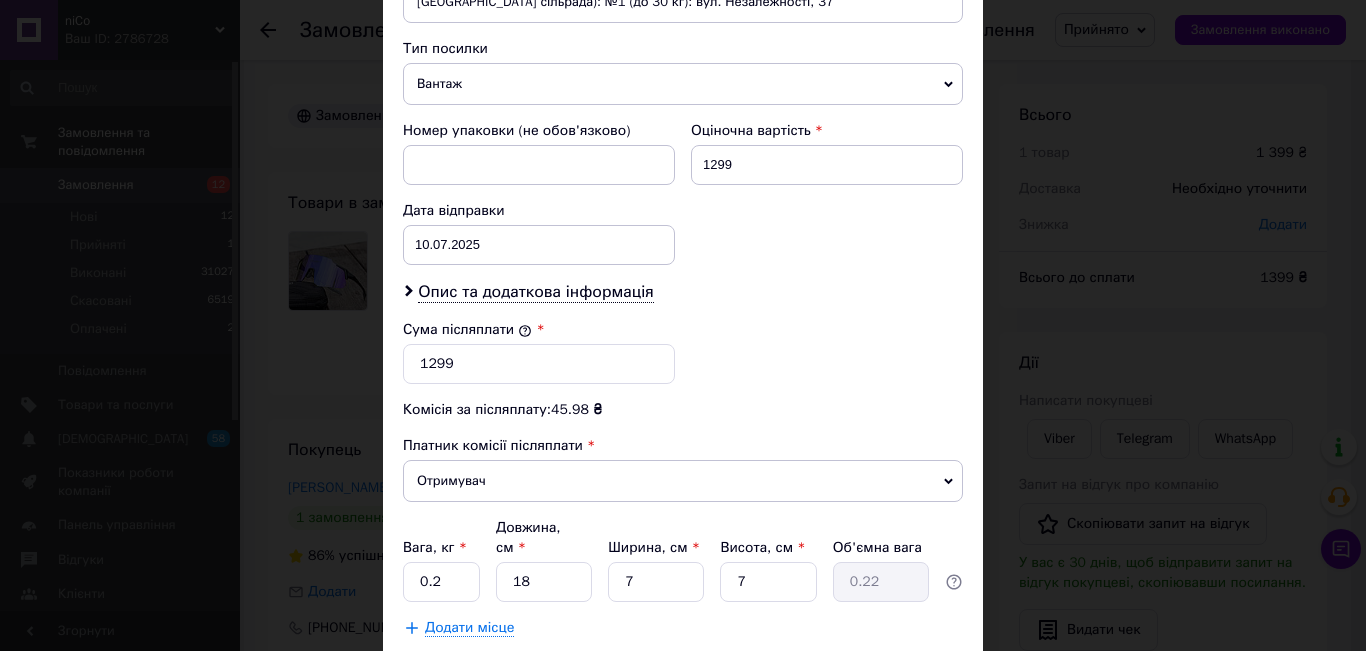 click on "Сума післяплати     * 1299" at bounding box center [683, 352] 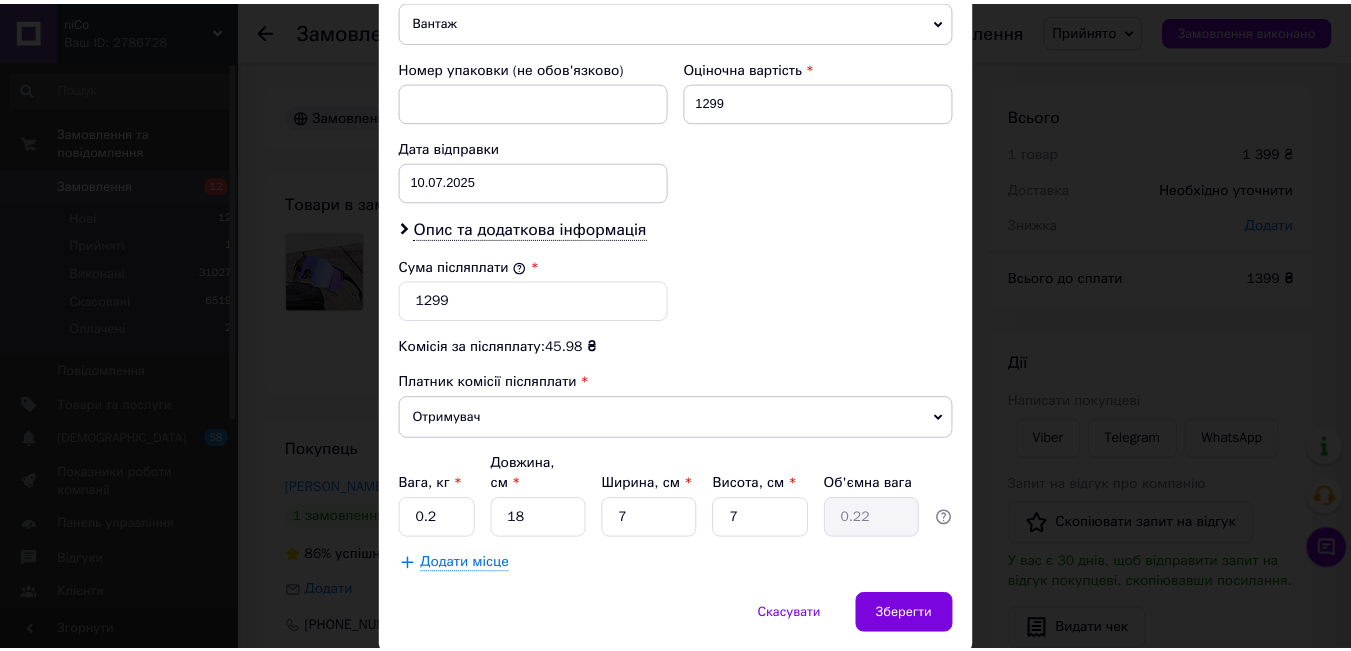 scroll, scrollTop: 895, scrollLeft: 0, axis: vertical 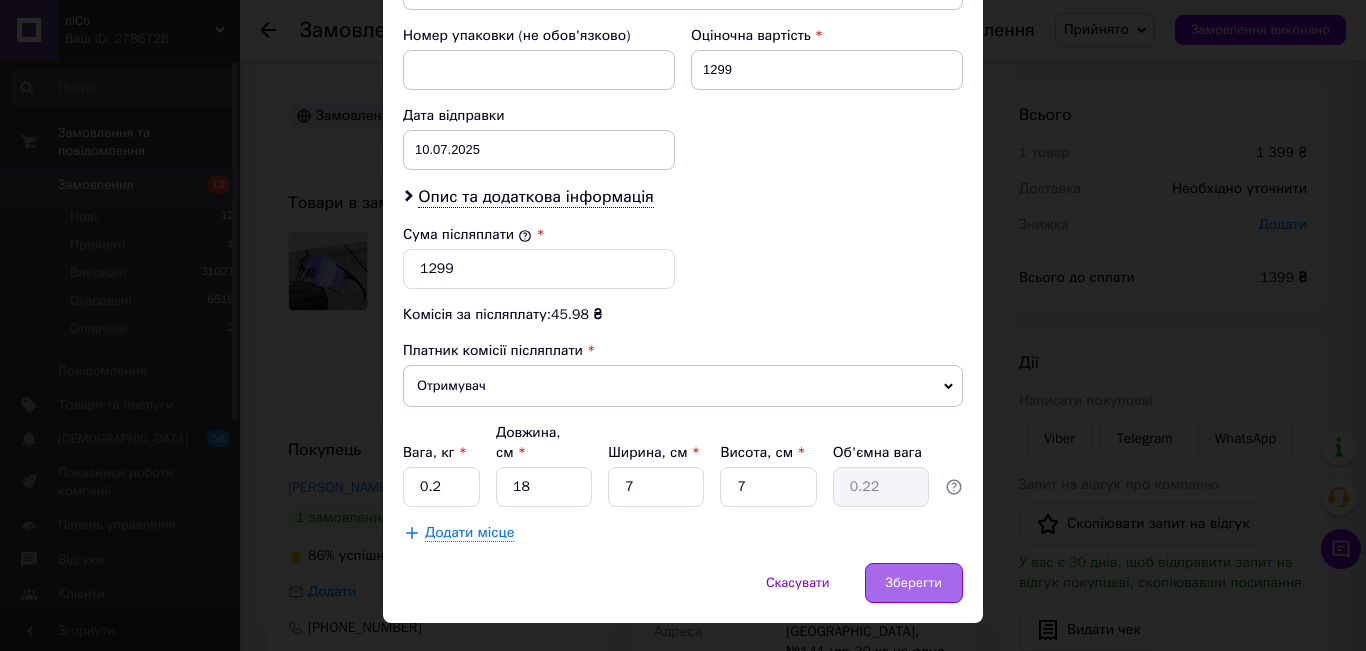 click on "Зберегти" at bounding box center [914, 583] 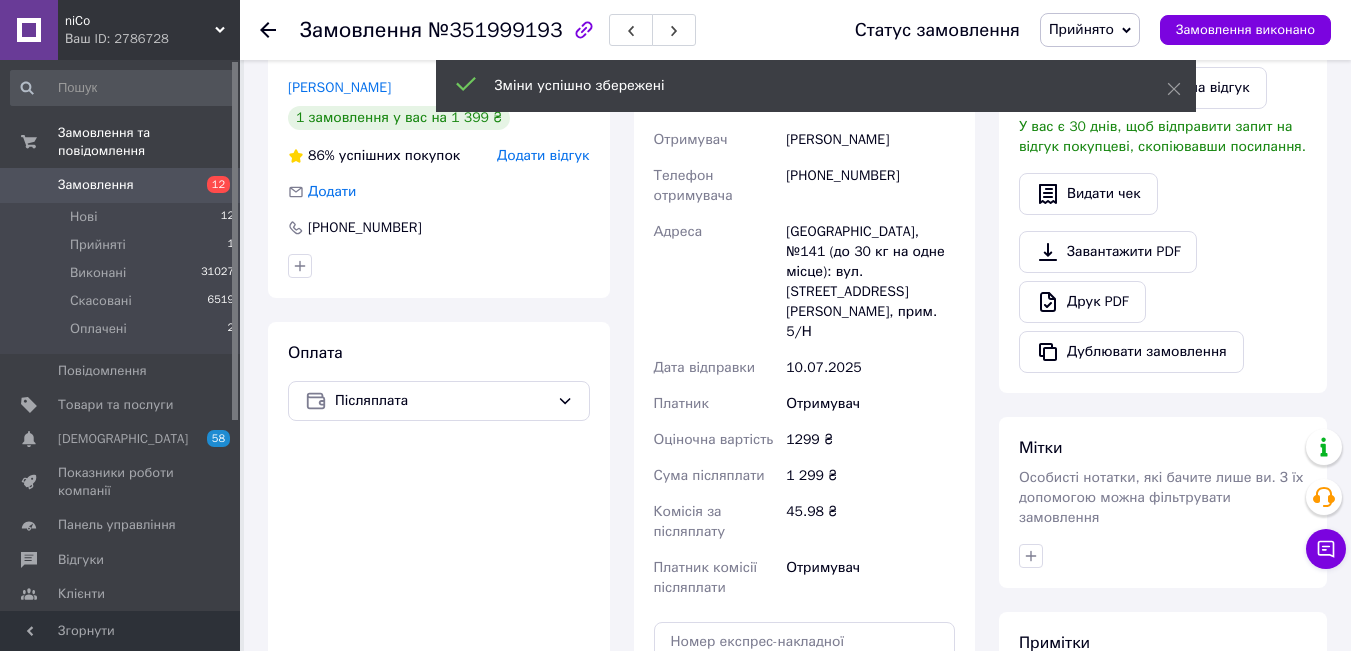 scroll, scrollTop: 667, scrollLeft: 0, axis: vertical 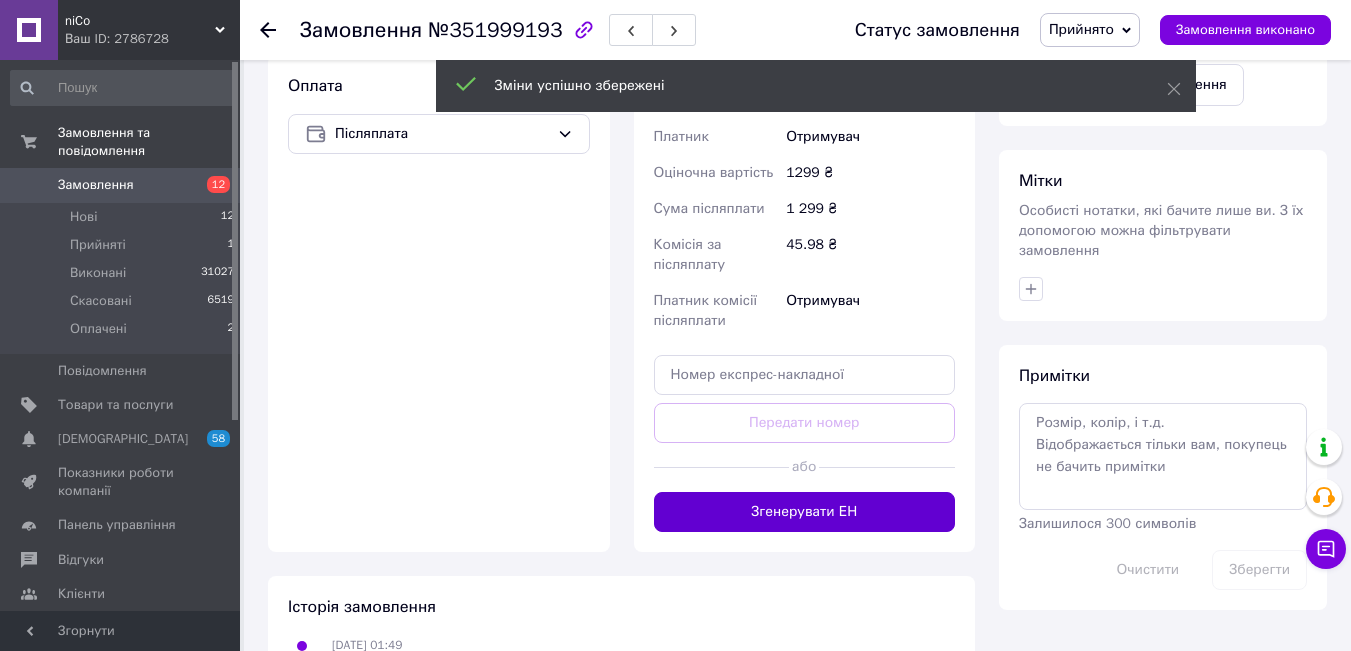 click on "Згенерувати ЕН" at bounding box center [805, 512] 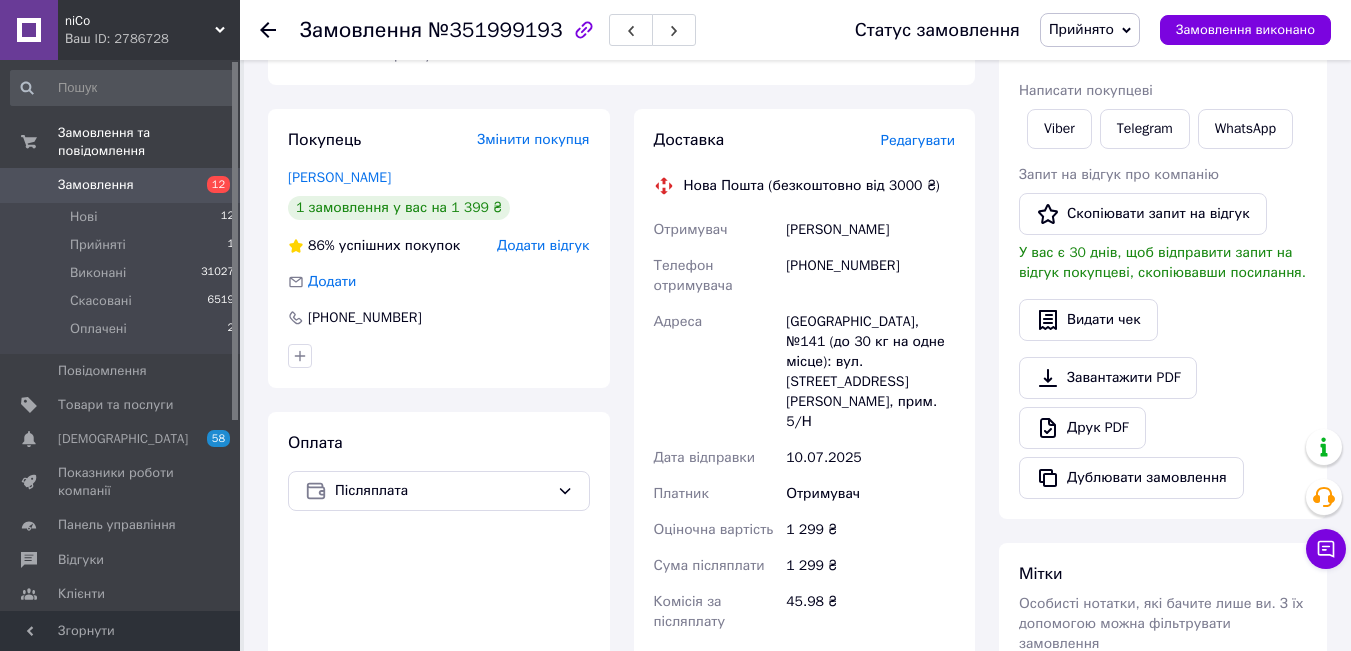 scroll, scrollTop: 267, scrollLeft: 0, axis: vertical 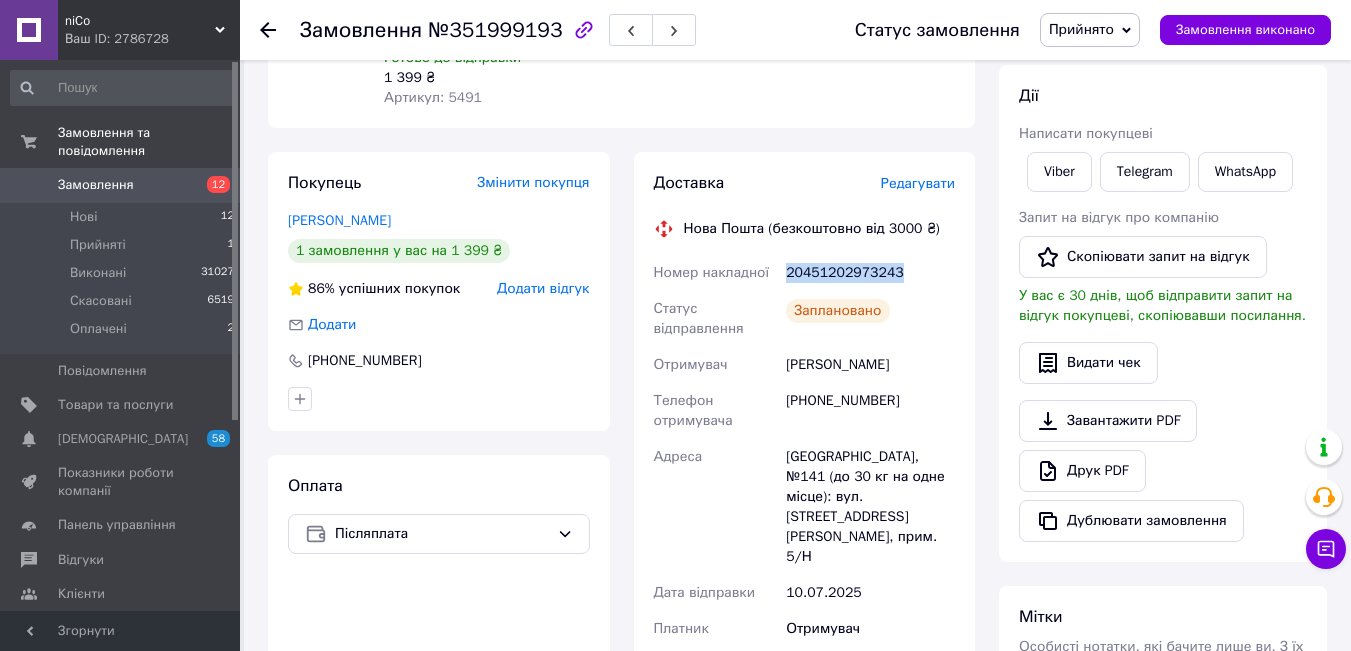 drag, startPoint x: 785, startPoint y: 271, endPoint x: 916, endPoint y: 278, distance: 131.18689 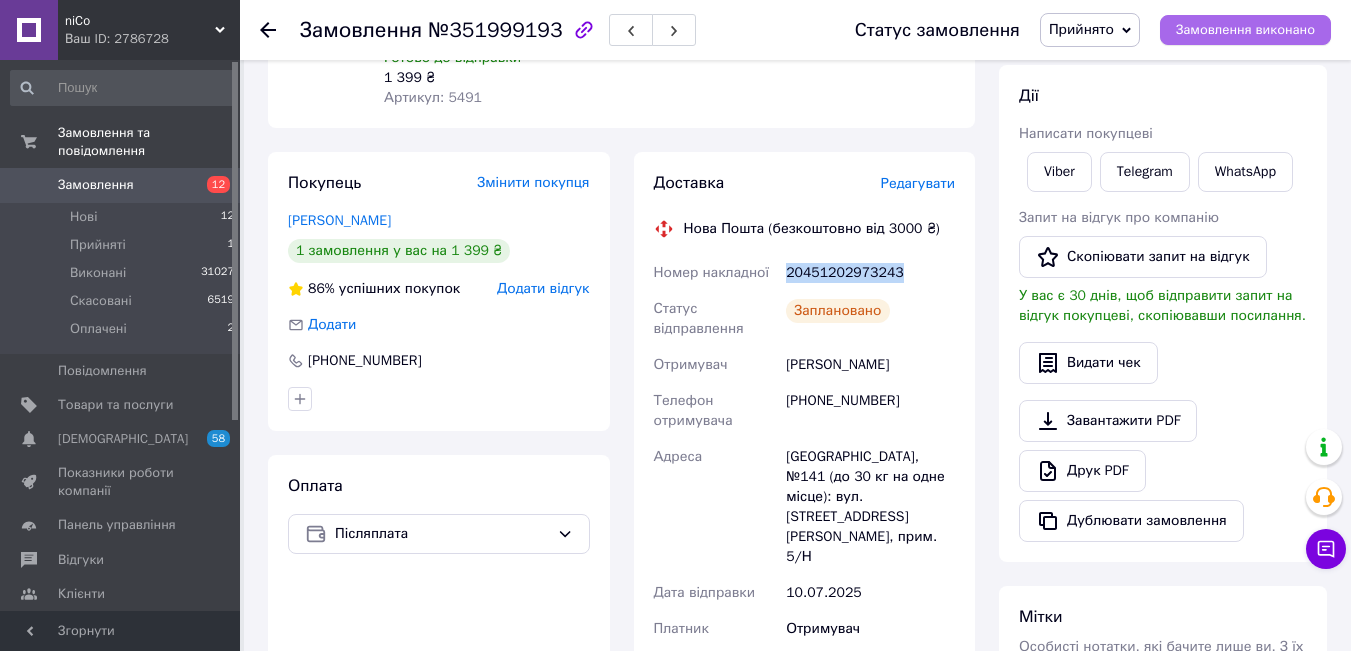 click on "Замовлення виконано" at bounding box center (1245, 30) 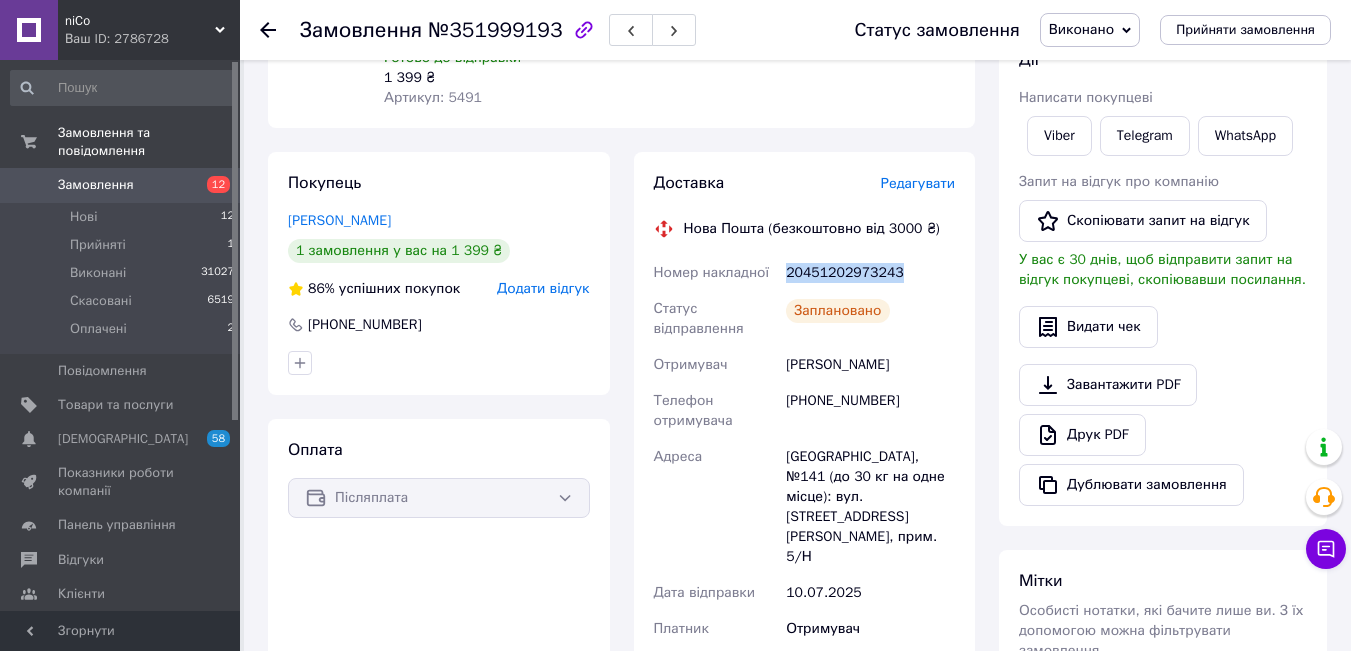 click on "Замовлення" at bounding box center [96, 185] 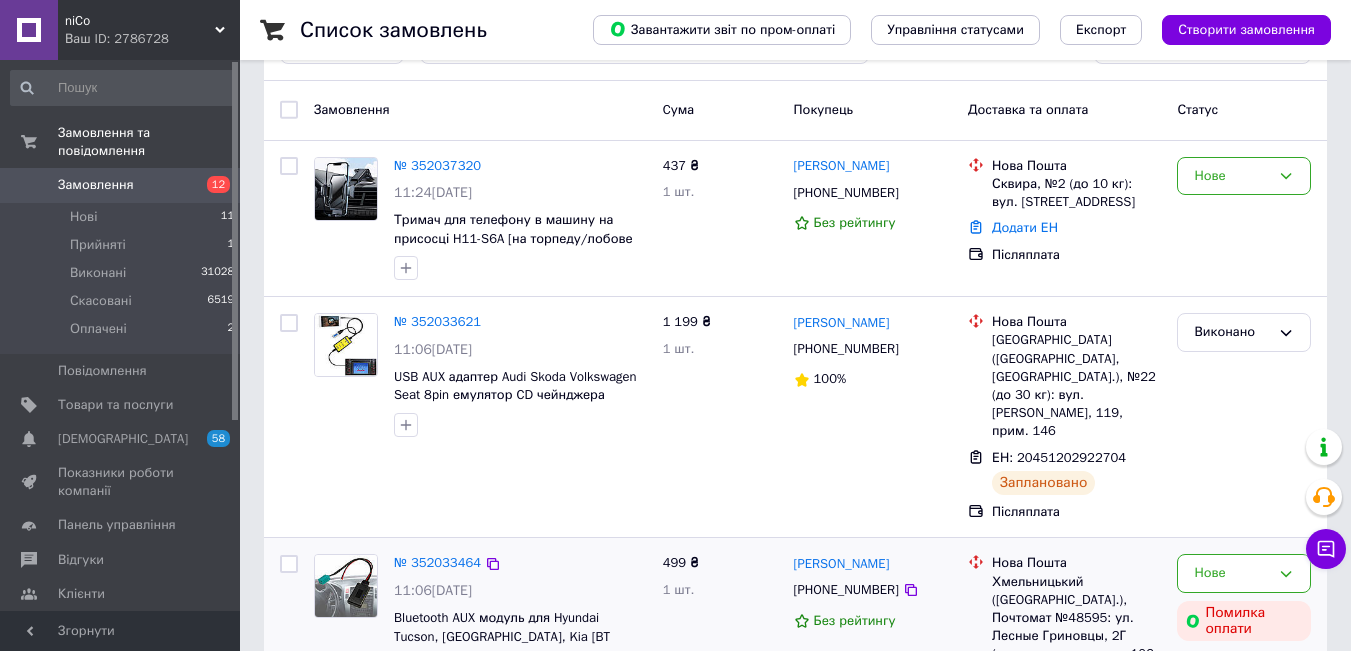 scroll, scrollTop: 133, scrollLeft: 0, axis: vertical 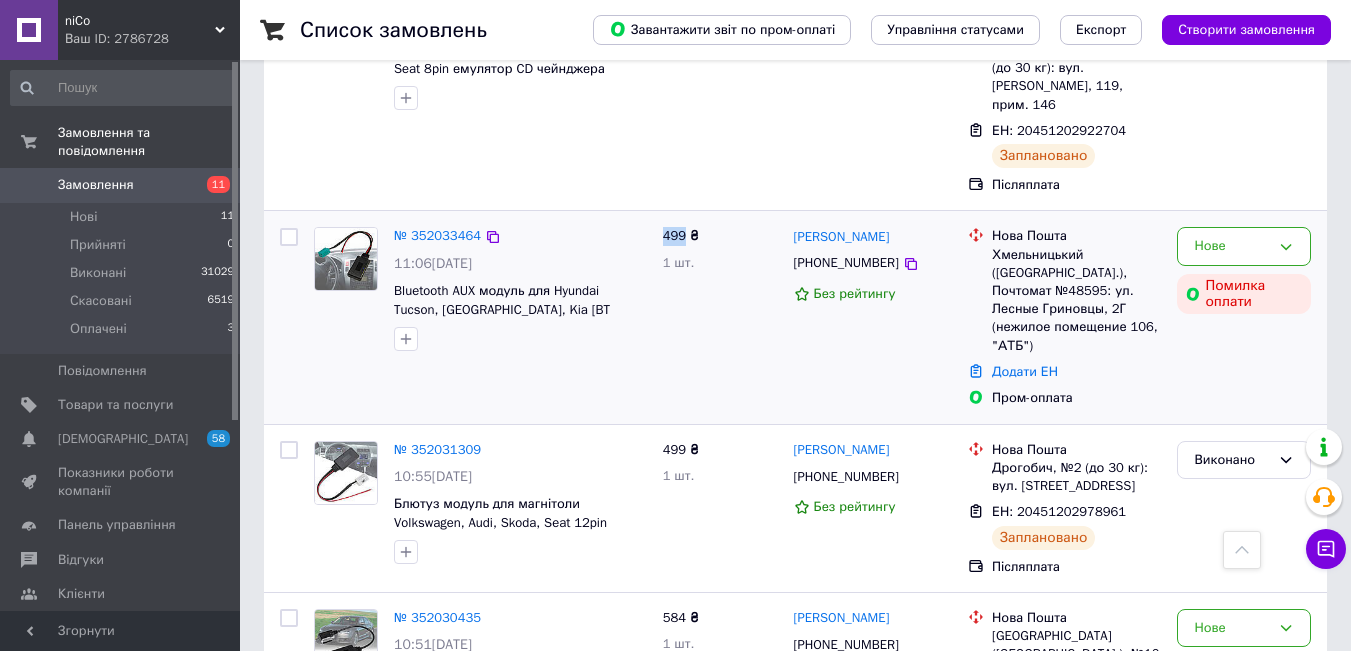 drag, startPoint x: 662, startPoint y: 183, endPoint x: 685, endPoint y: 183, distance: 23 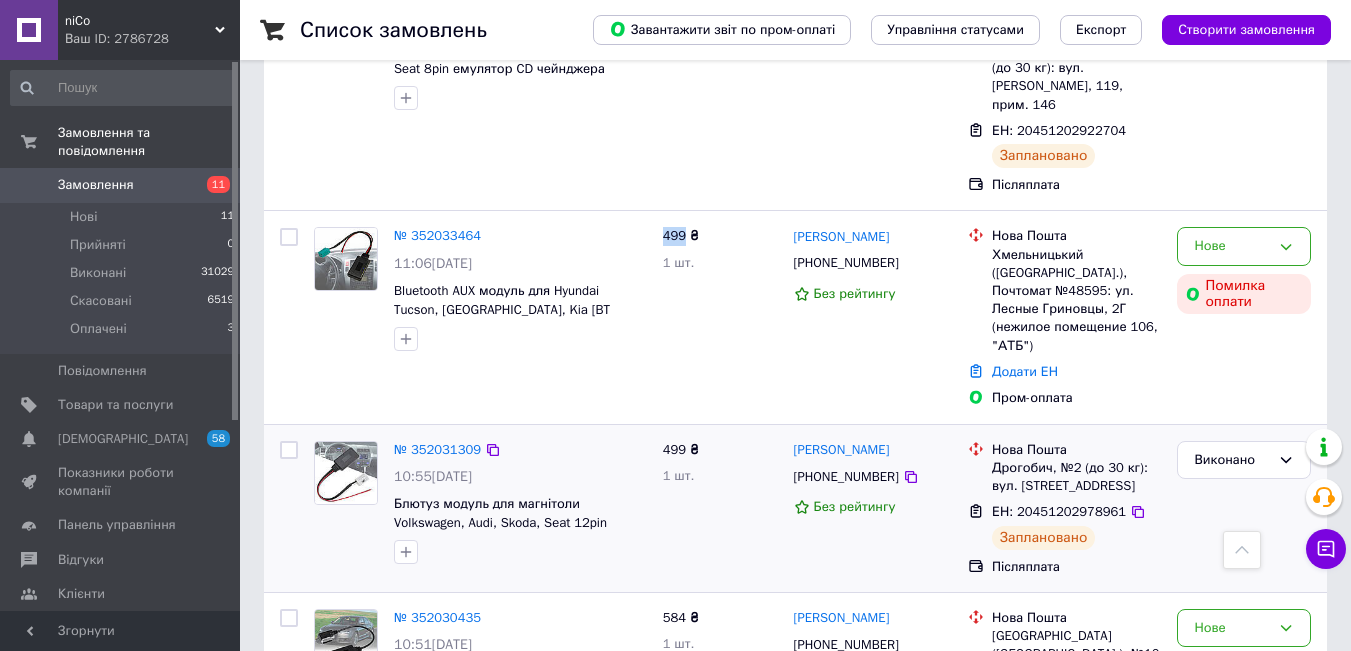 copy on "499" 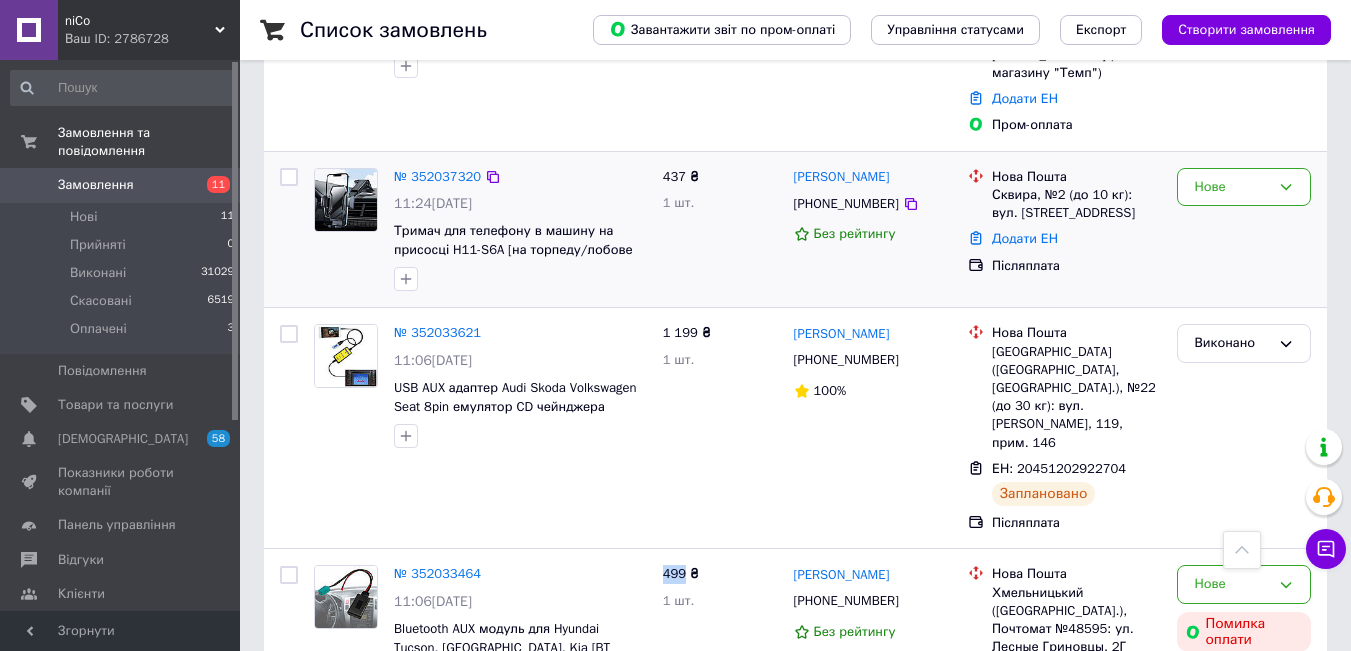scroll, scrollTop: 267, scrollLeft: 0, axis: vertical 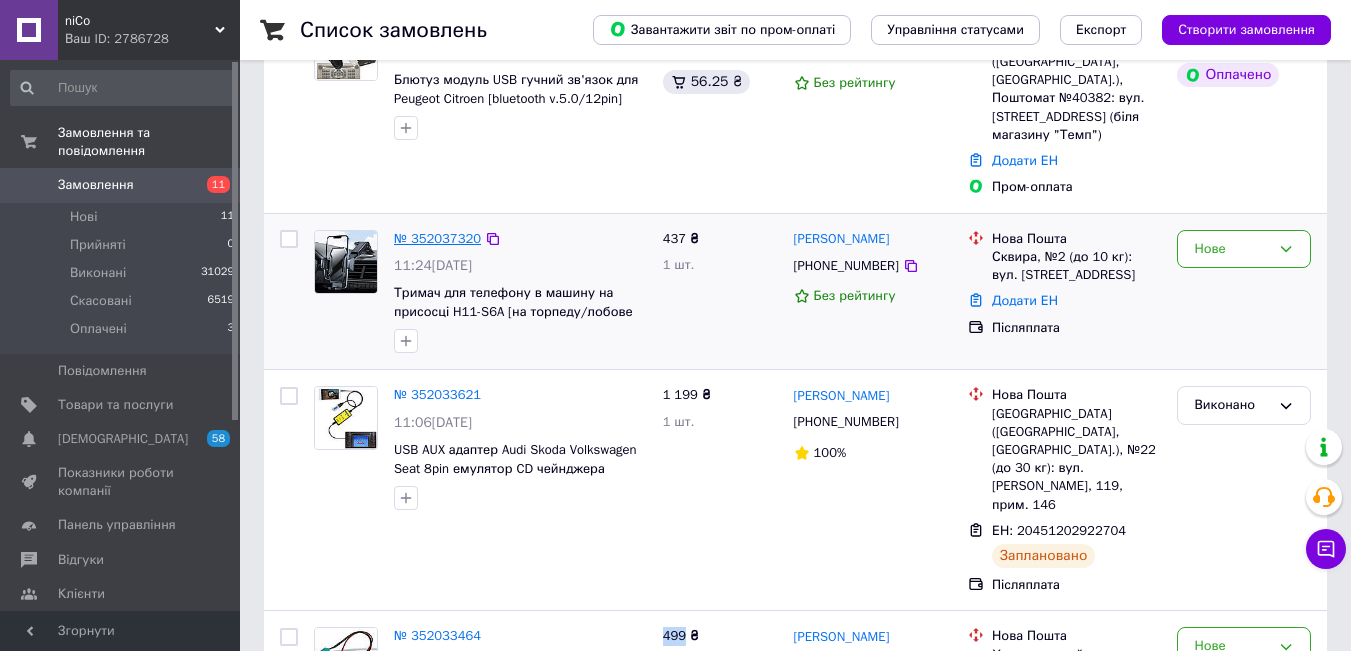 click on "№ 352037320" at bounding box center (437, 238) 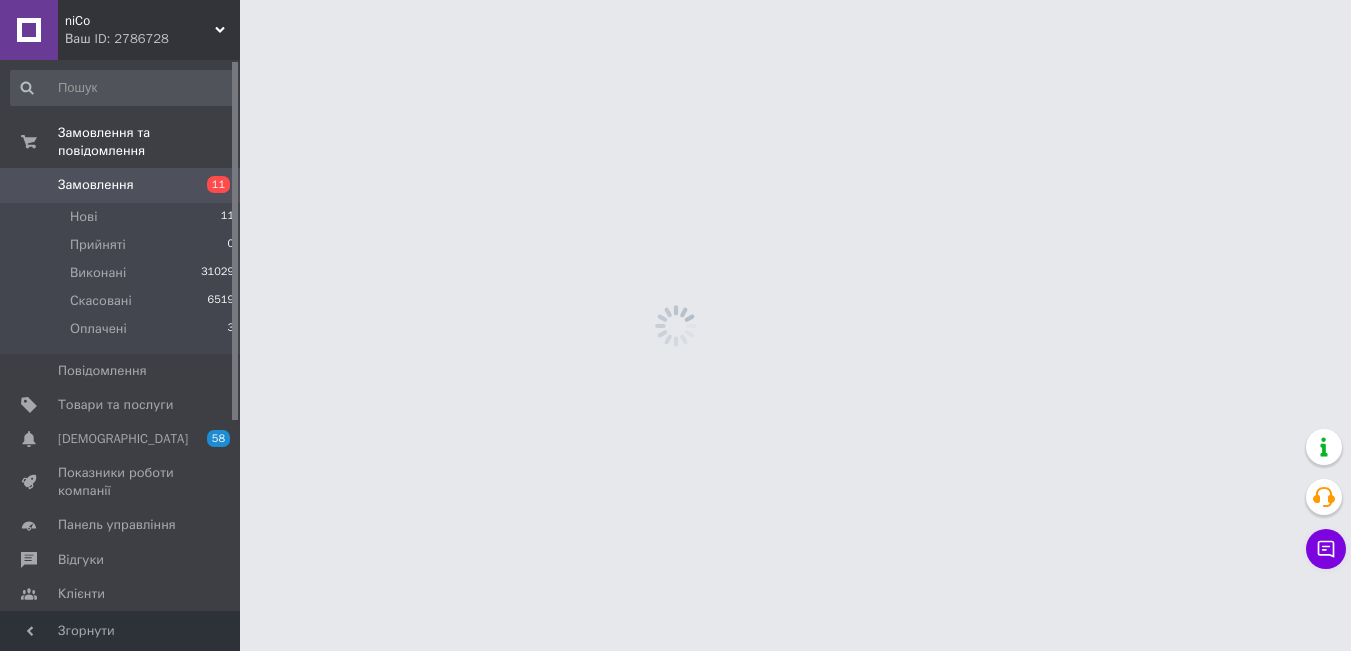 scroll, scrollTop: 0, scrollLeft: 0, axis: both 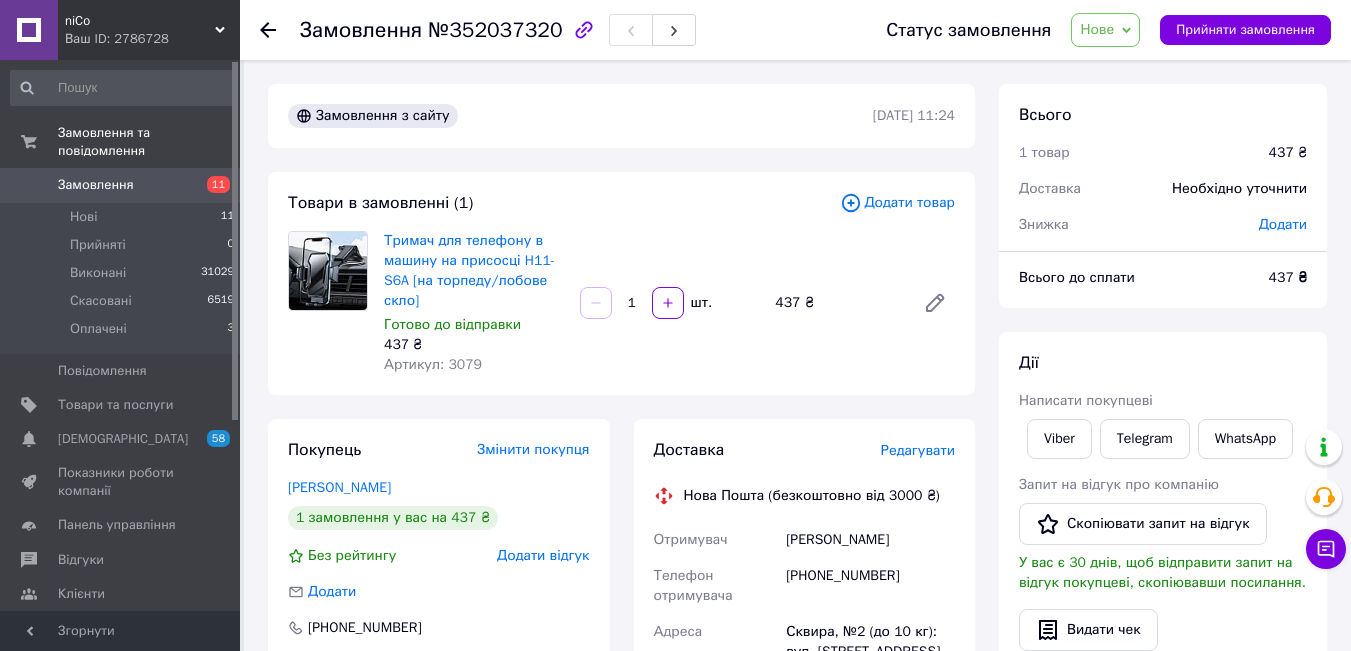 click on "Нове" at bounding box center (1097, 29) 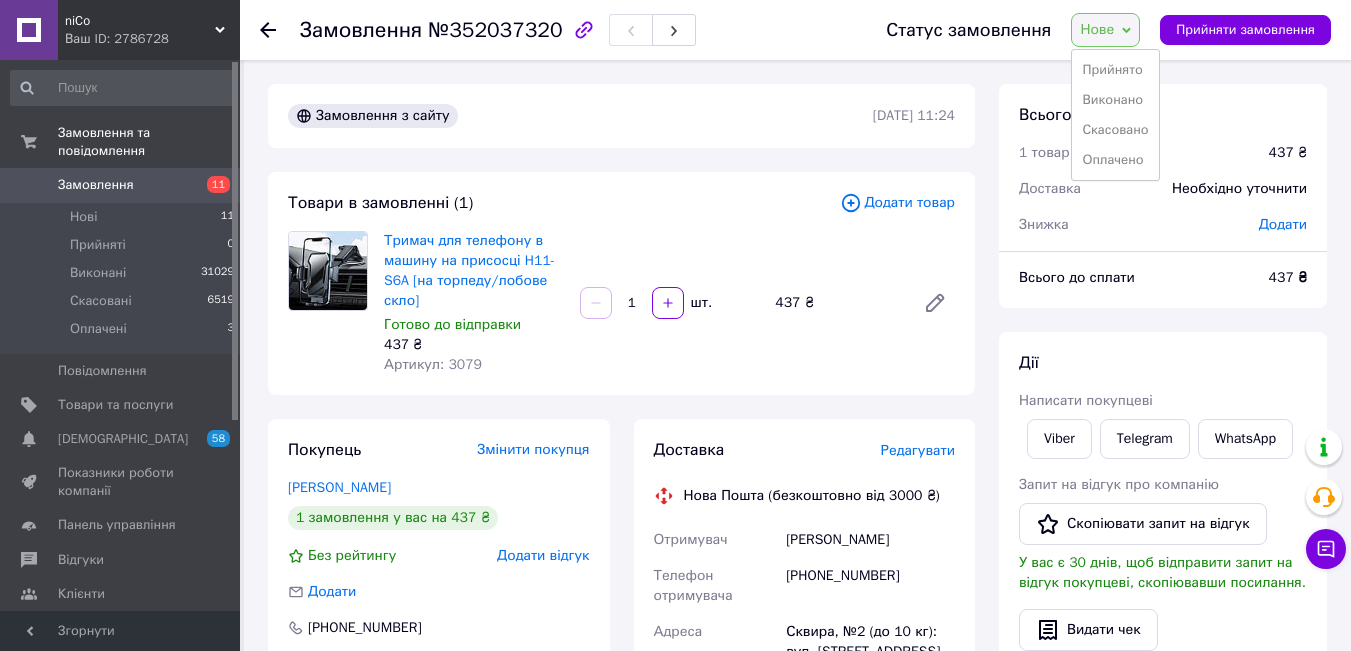 click on "Прийнято" at bounding box center (1115, 70) 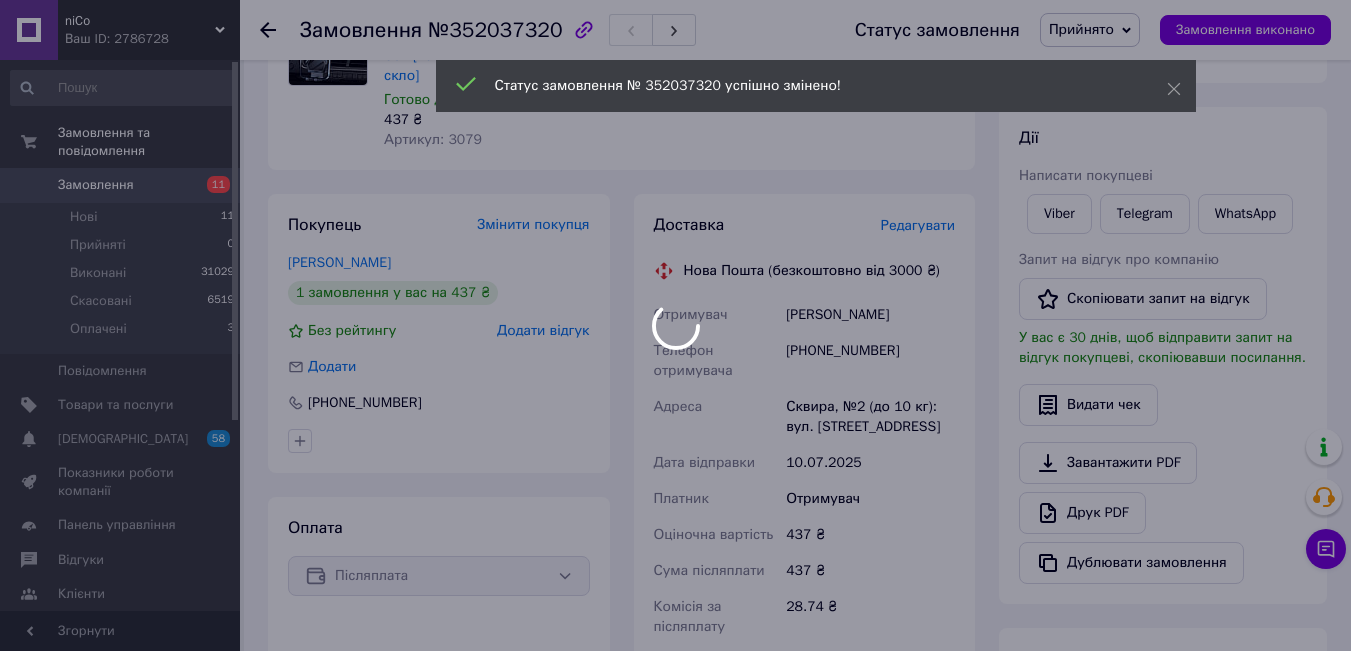 scroll, scrollTop: 533, scrollLeft: 0, axis: vertical 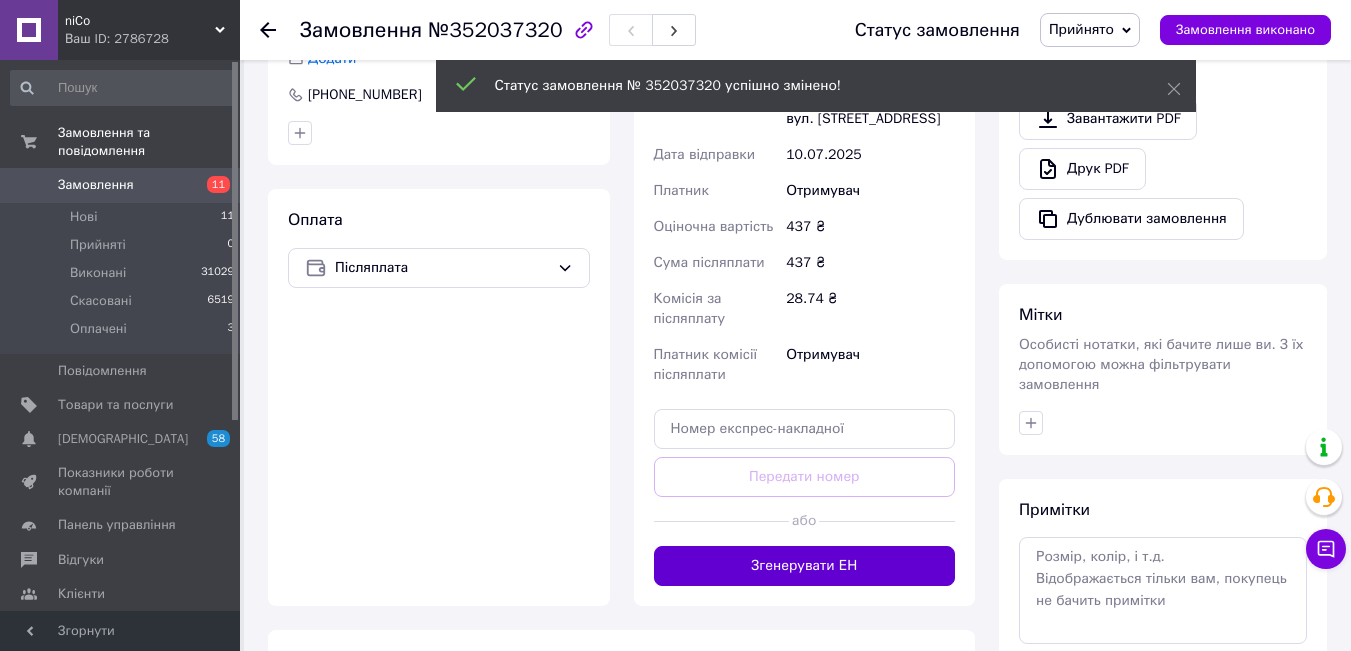 click on "Згенерувати ЕН" at bounding box center [805, 566] 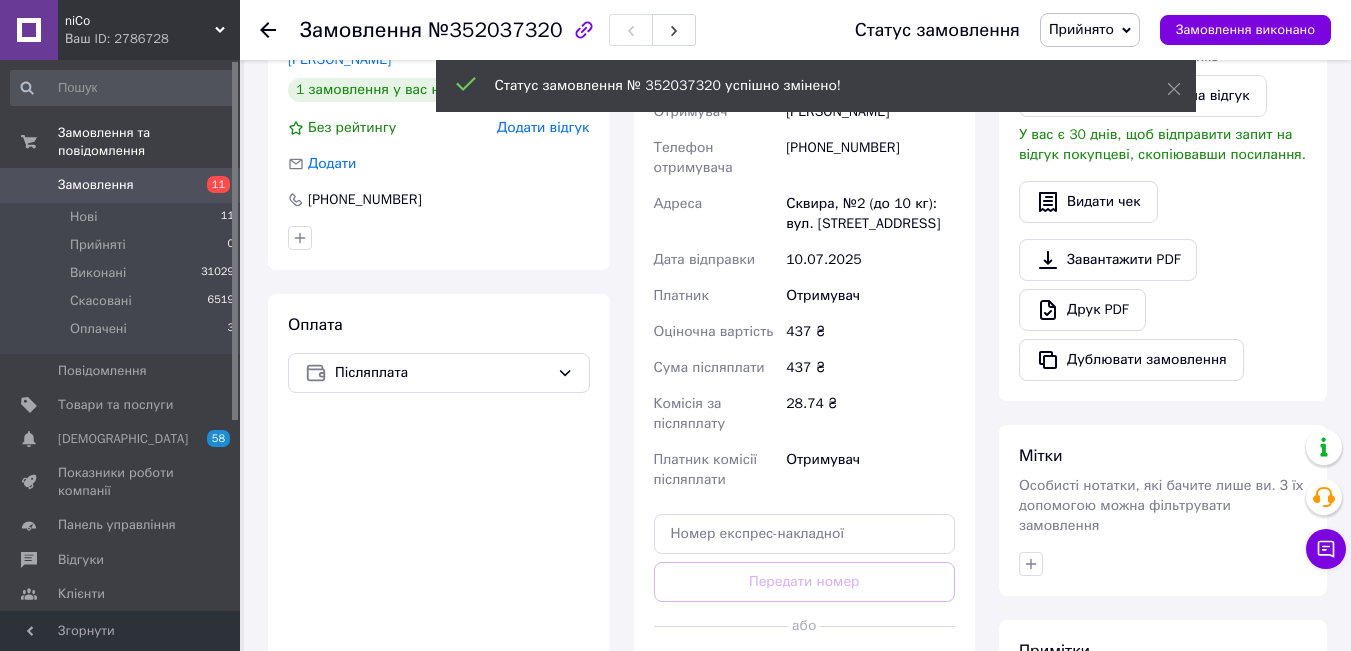 scroll, scrollTop: 267, scrollLeft: 0, axis: vertical 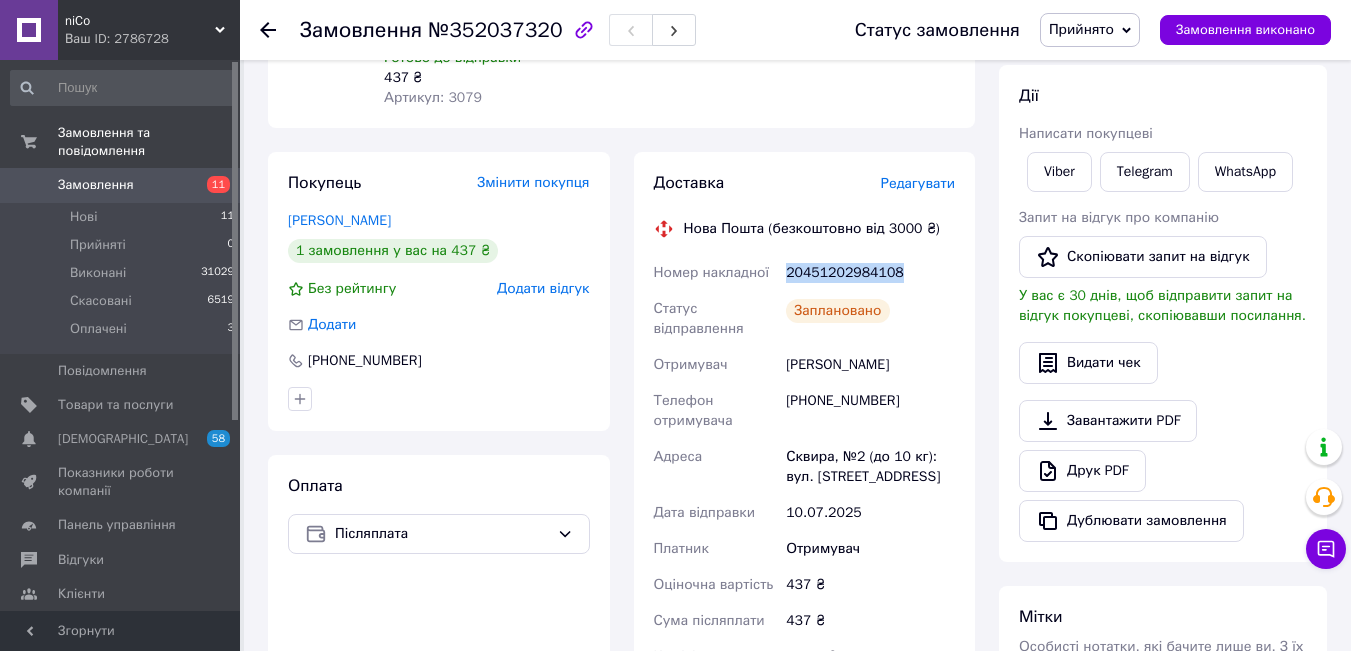 drag, startPoint x: 787, startPoint y: 270, endPoint x: 974, endPoint y: 275, distance: 187.06683 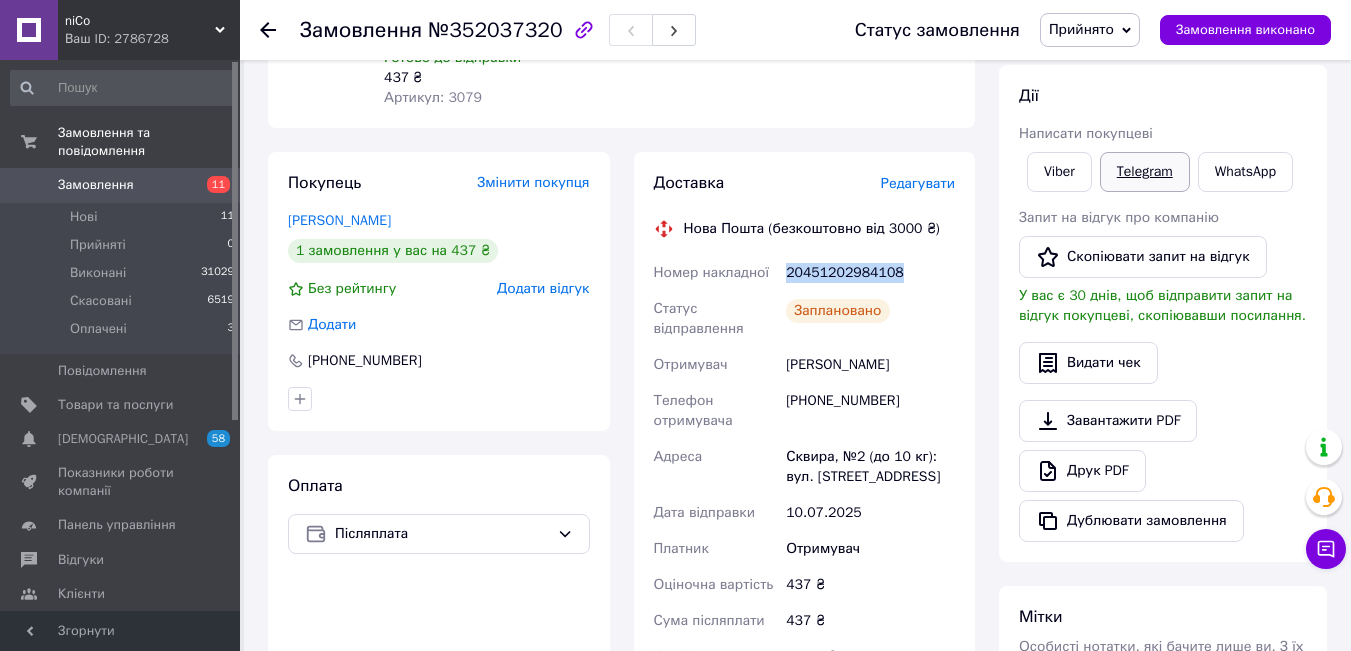 copy on "20451202984108" 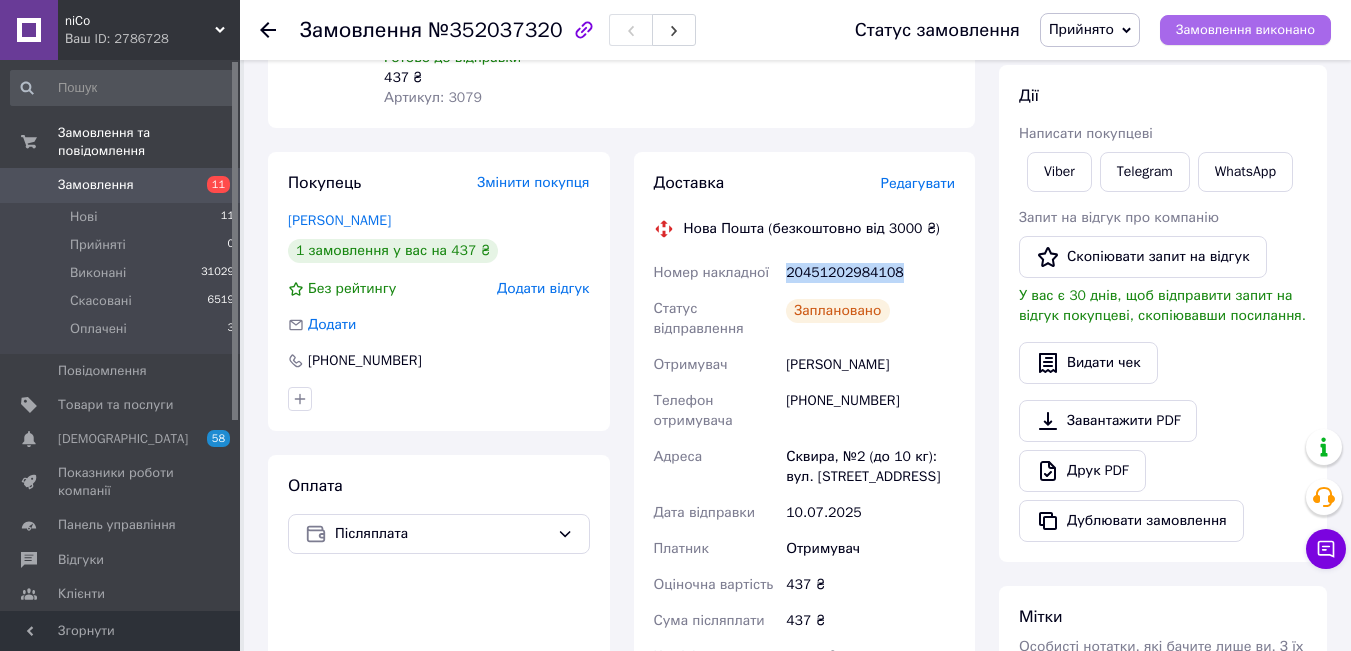 click on "Замовлення виконано" at bounding box center (1245, 30) 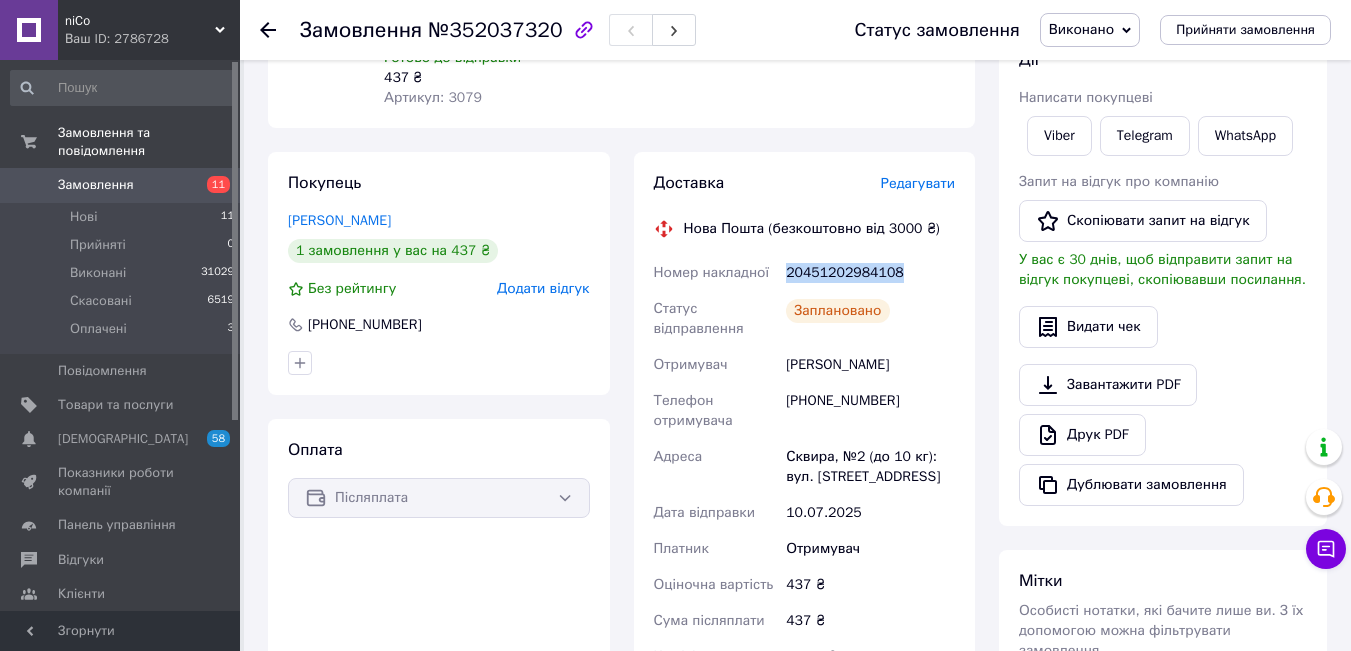 type 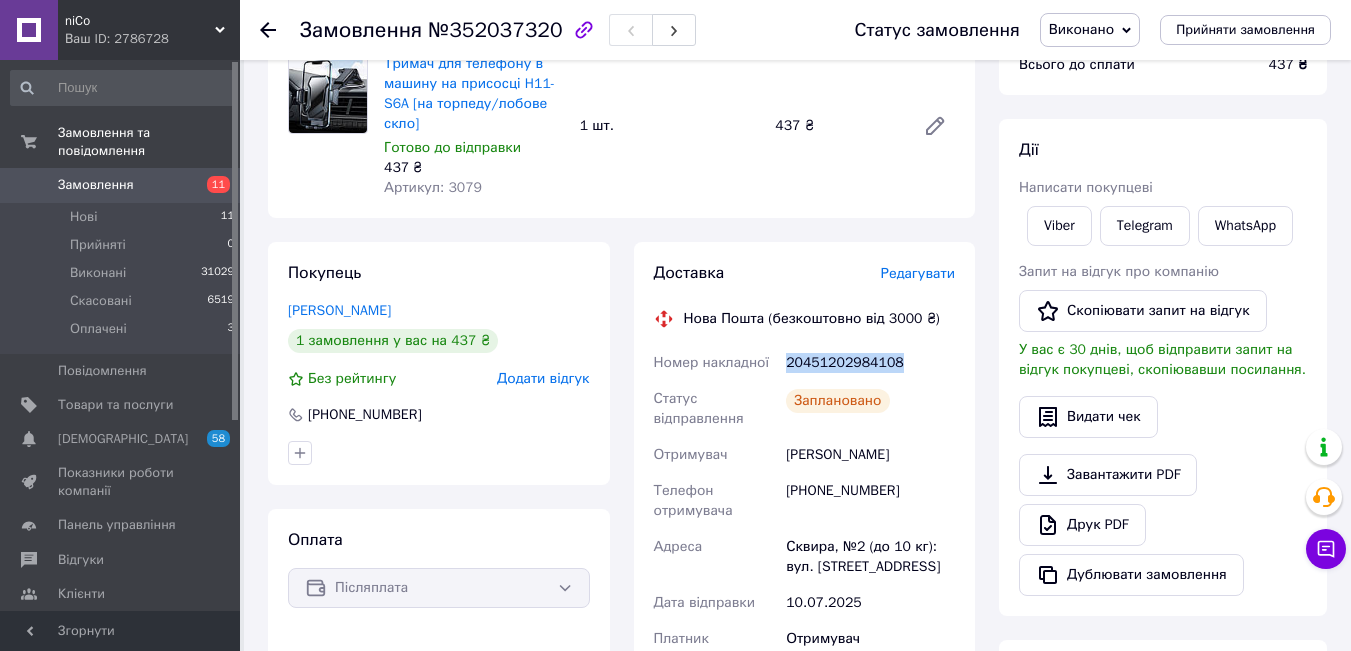 scroll, scrollTop: 0, scrollLeft: 0, axis: both 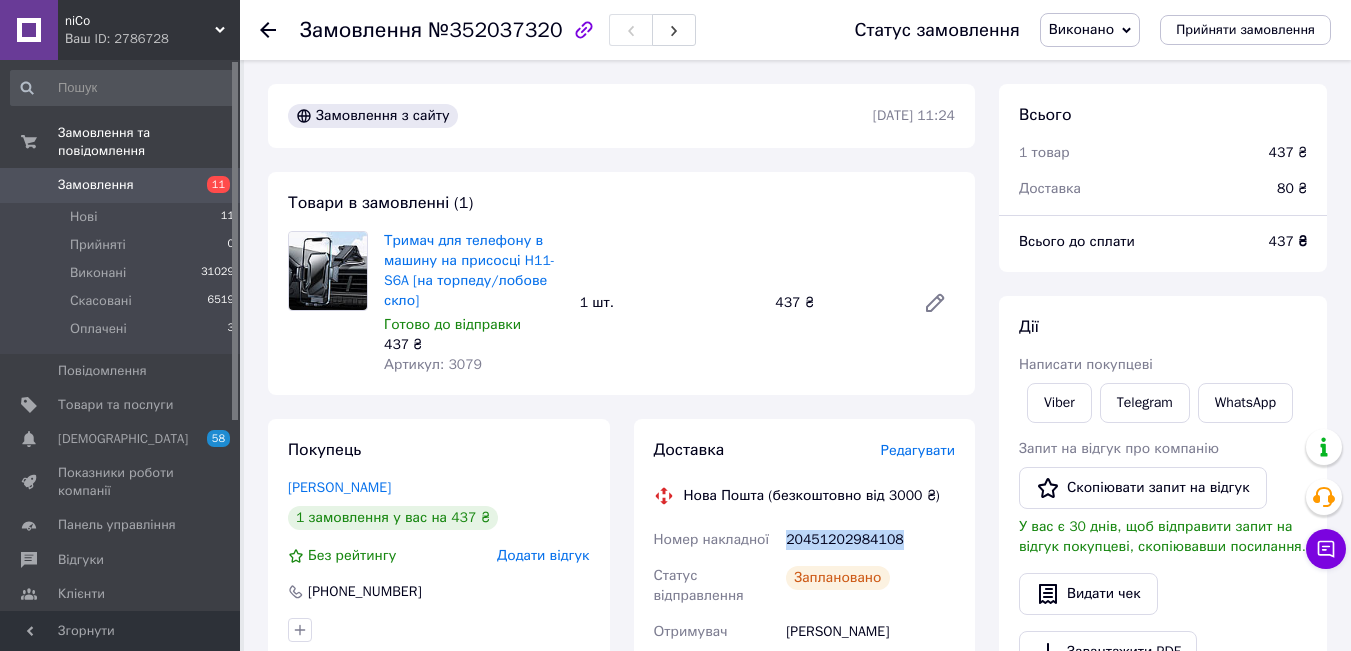 click on "Замовлення" at bounding box center (96, 185) 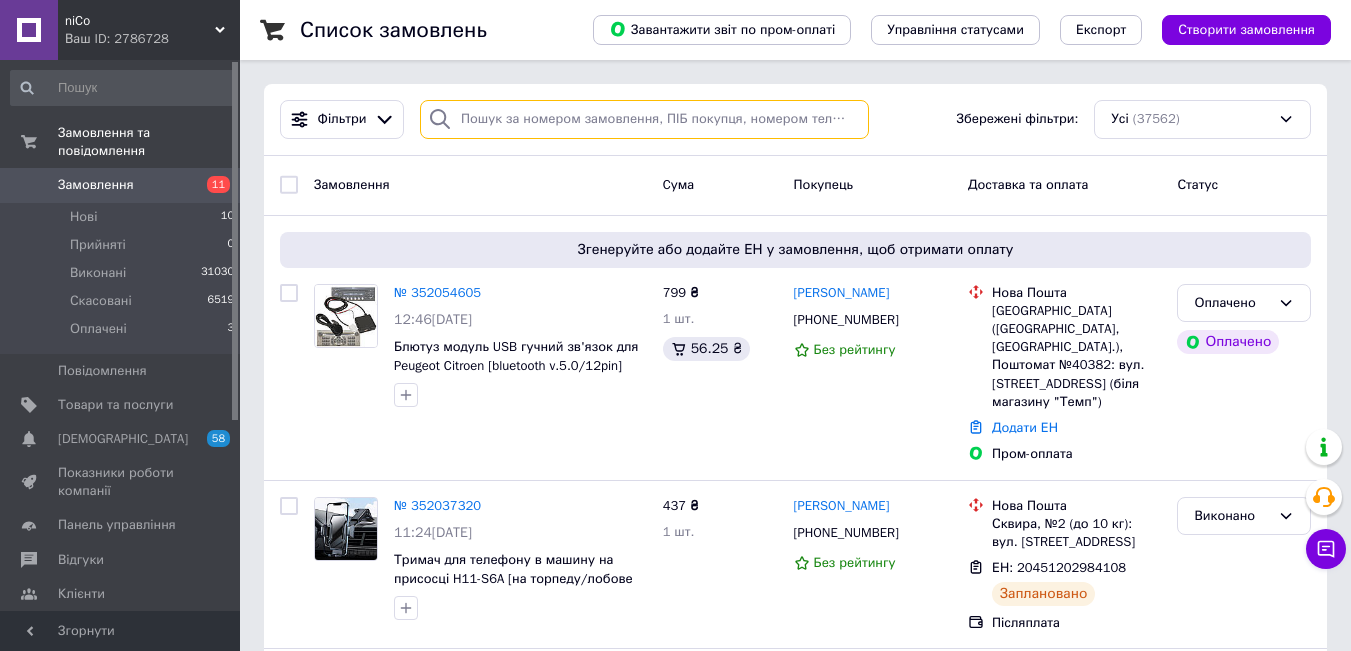 click at bounding box center (644, 119) 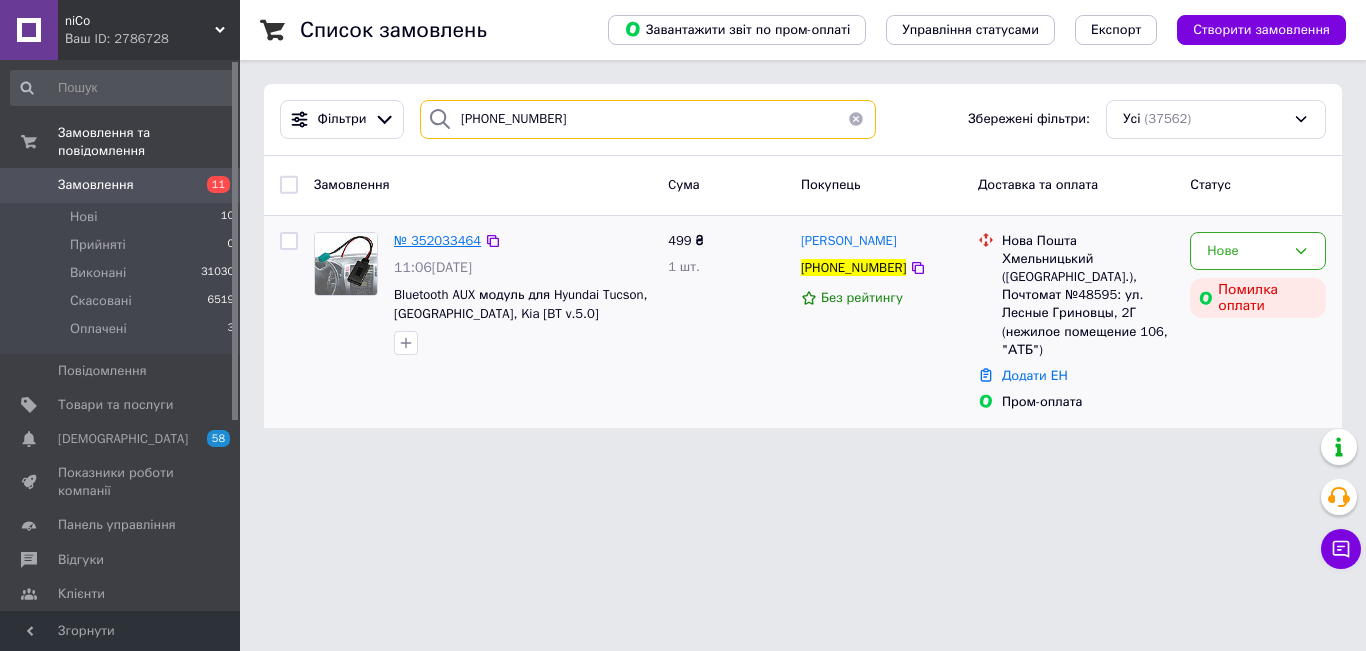 type on "[PHONE_NUMBER]" 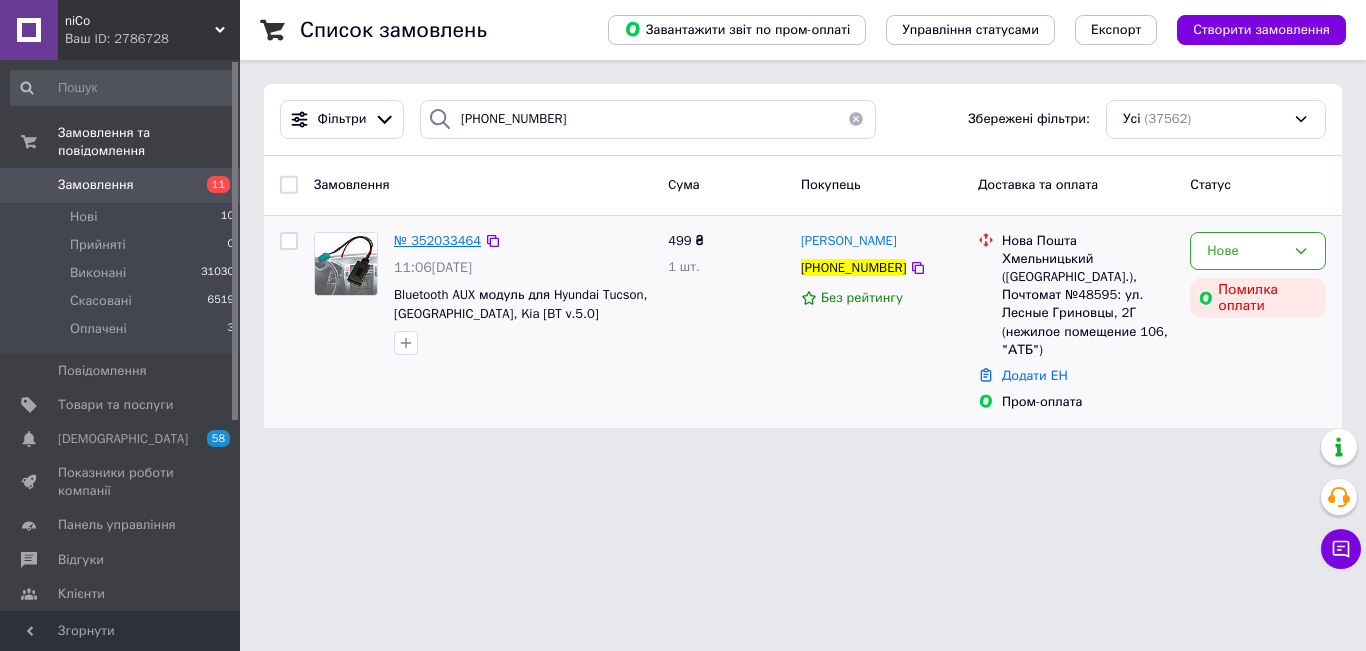 click on "№ 352033464" at bounding box center (437, 240) 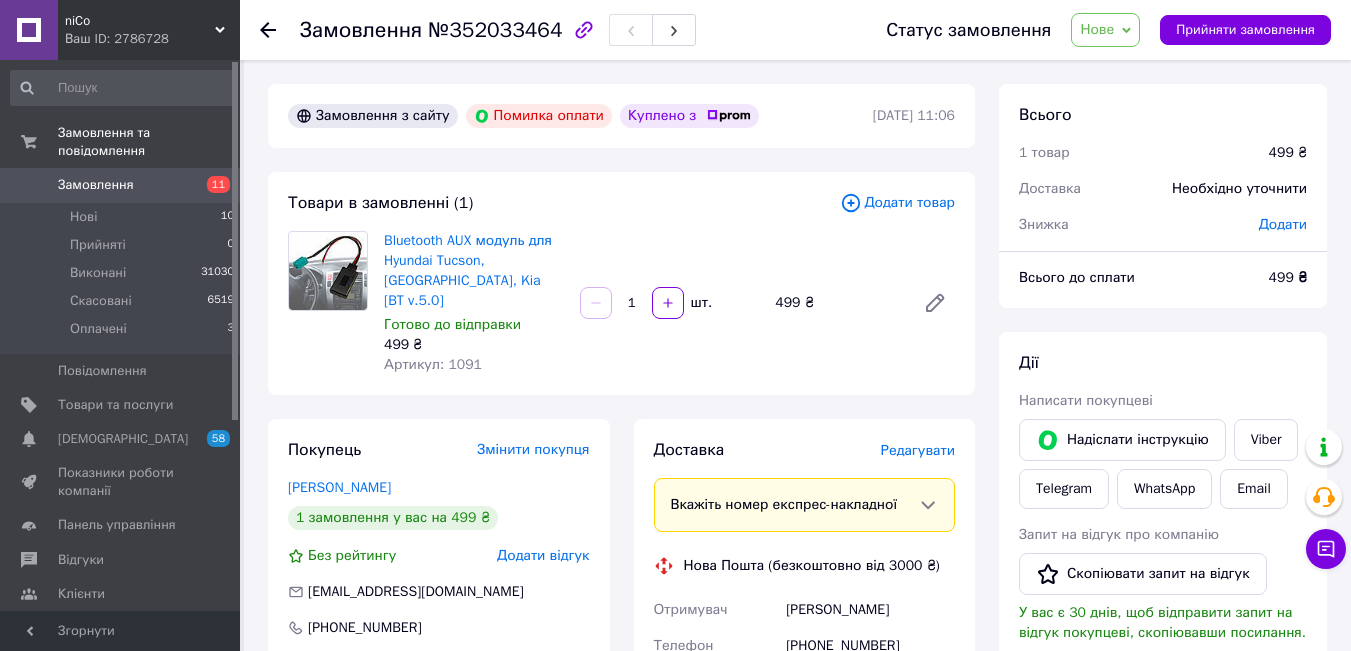 click on "Нове" at bounding box center (1105, 30) 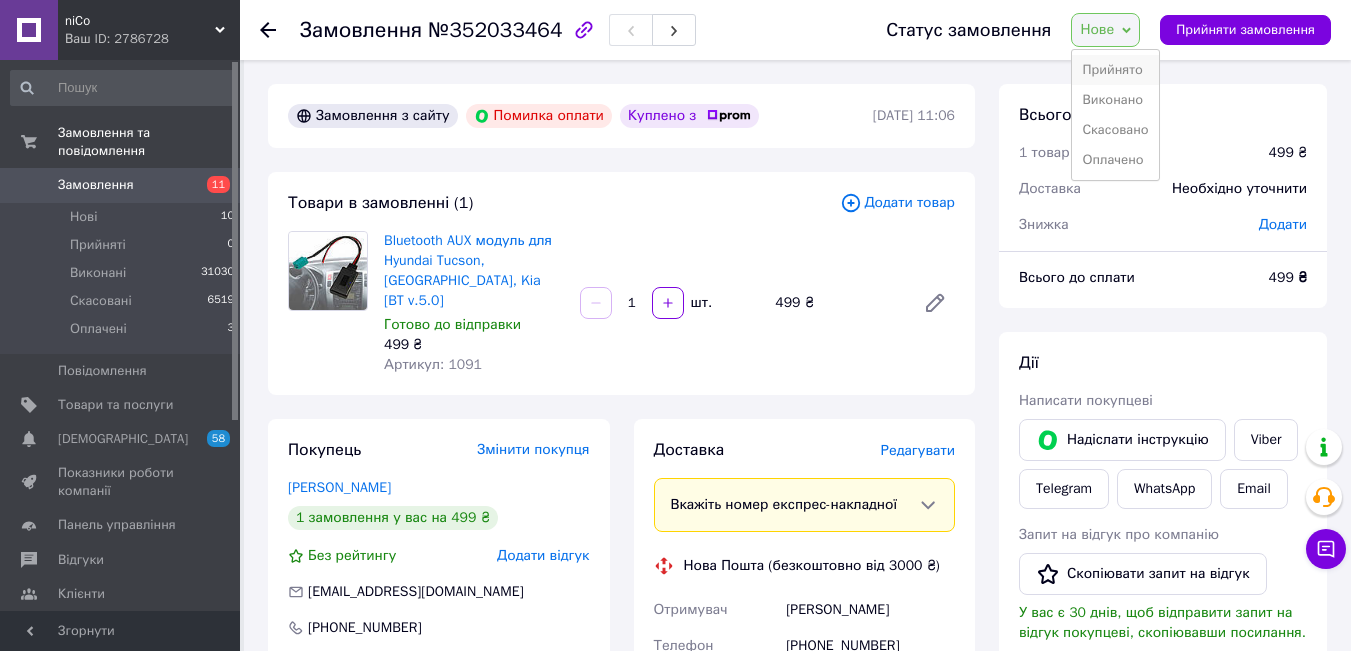 click on "Прийнято" at bounding box center (1115, 70) 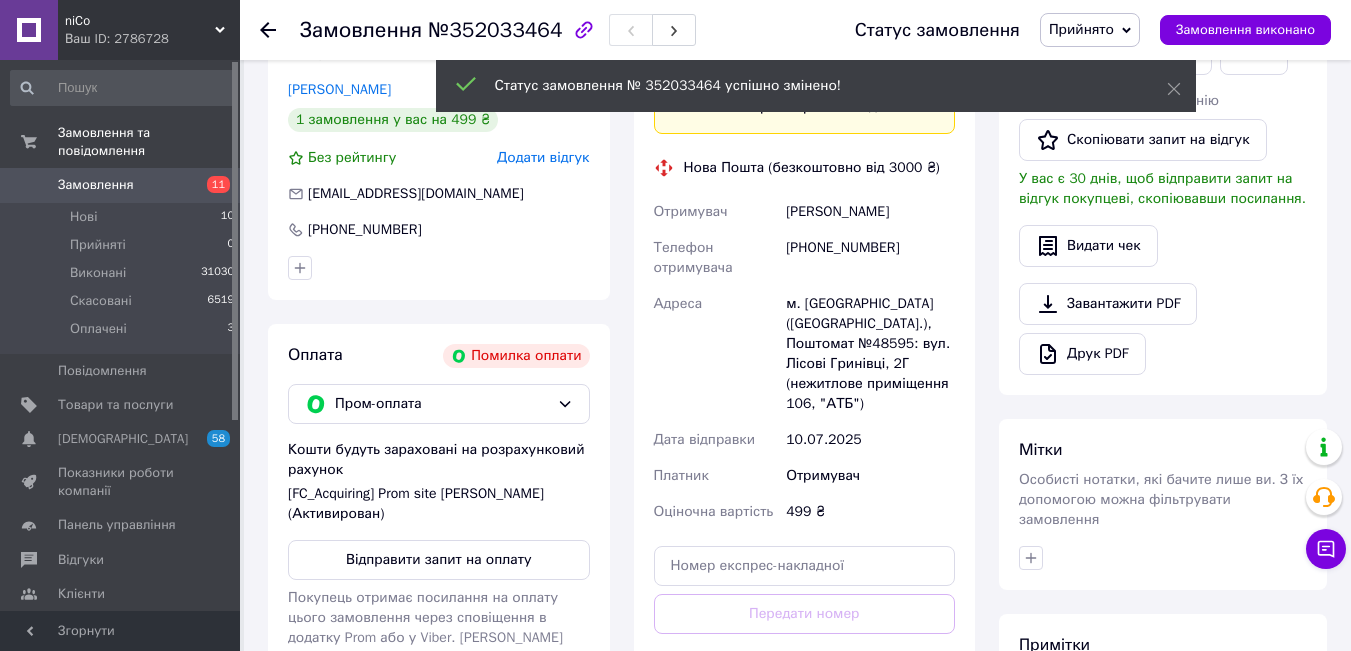 scroll, scrollTop: 400, scrollLeft: 0, axis: vertical 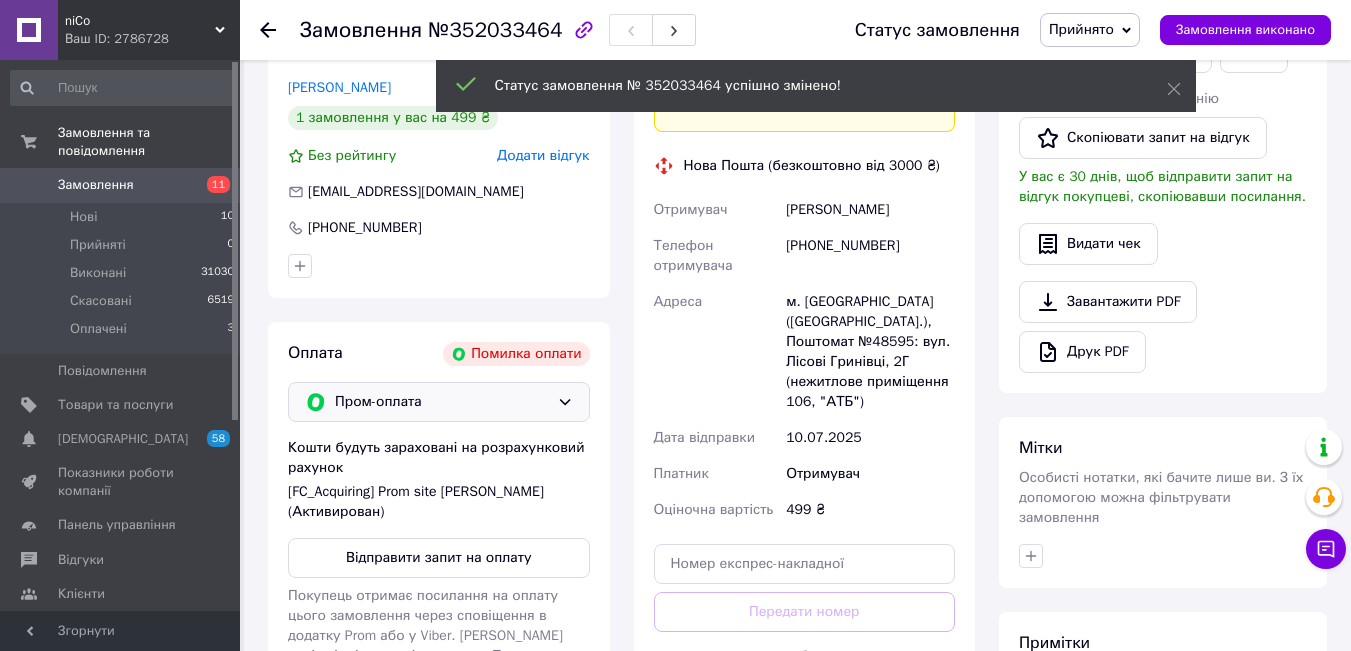 click on "Пром-оплата" at bounding box center (442, 402) 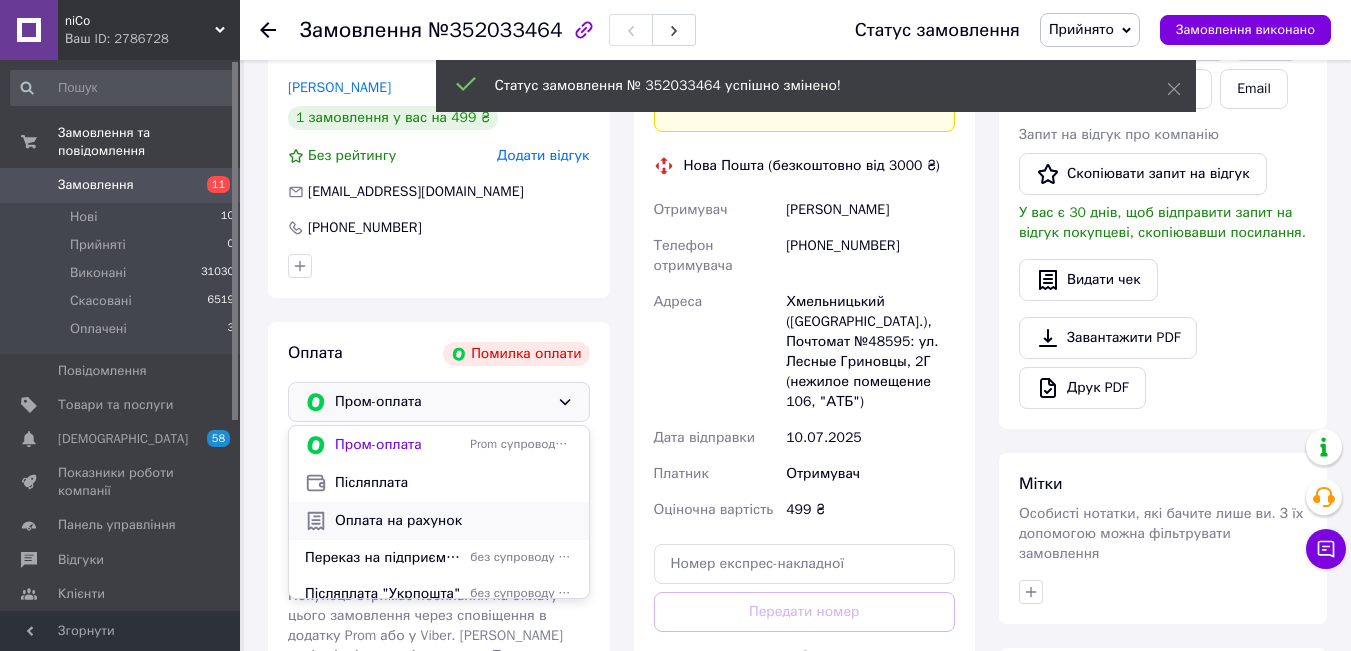 click on "Оплата на рахунок" at bounding box center [454, 521] 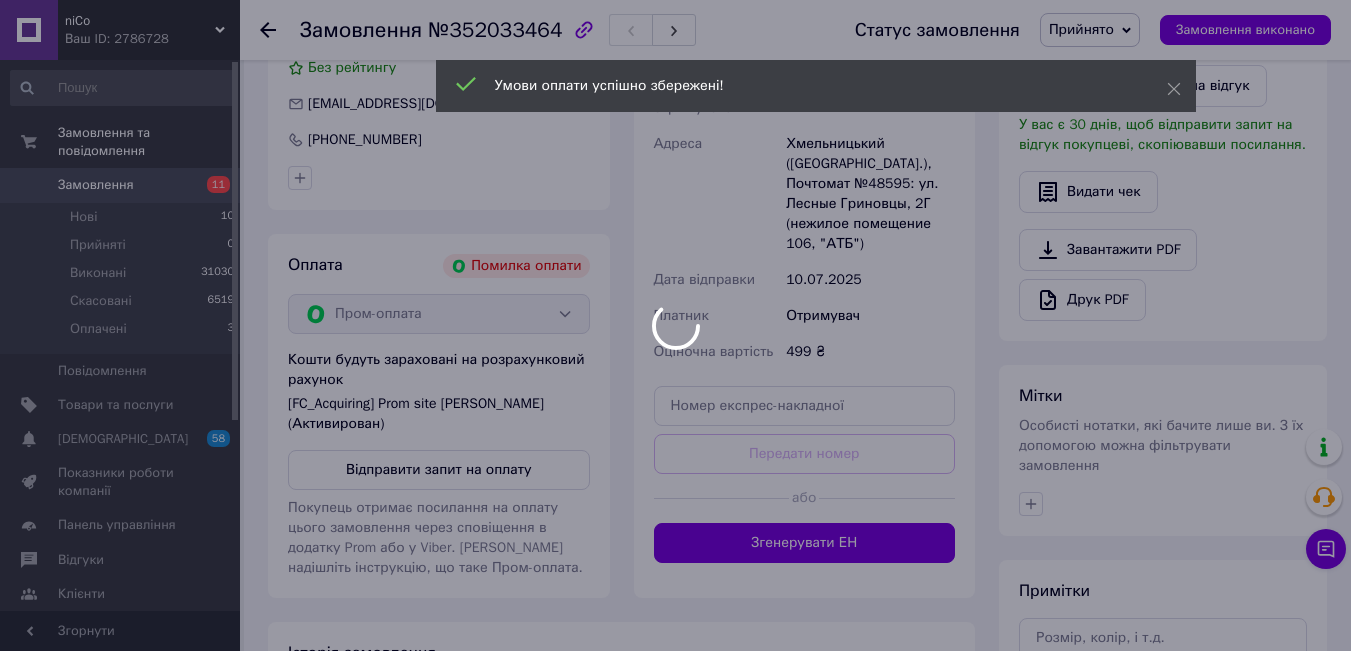 scroll, scrollTop: 533, scrollLeft: 0, axis: vertical 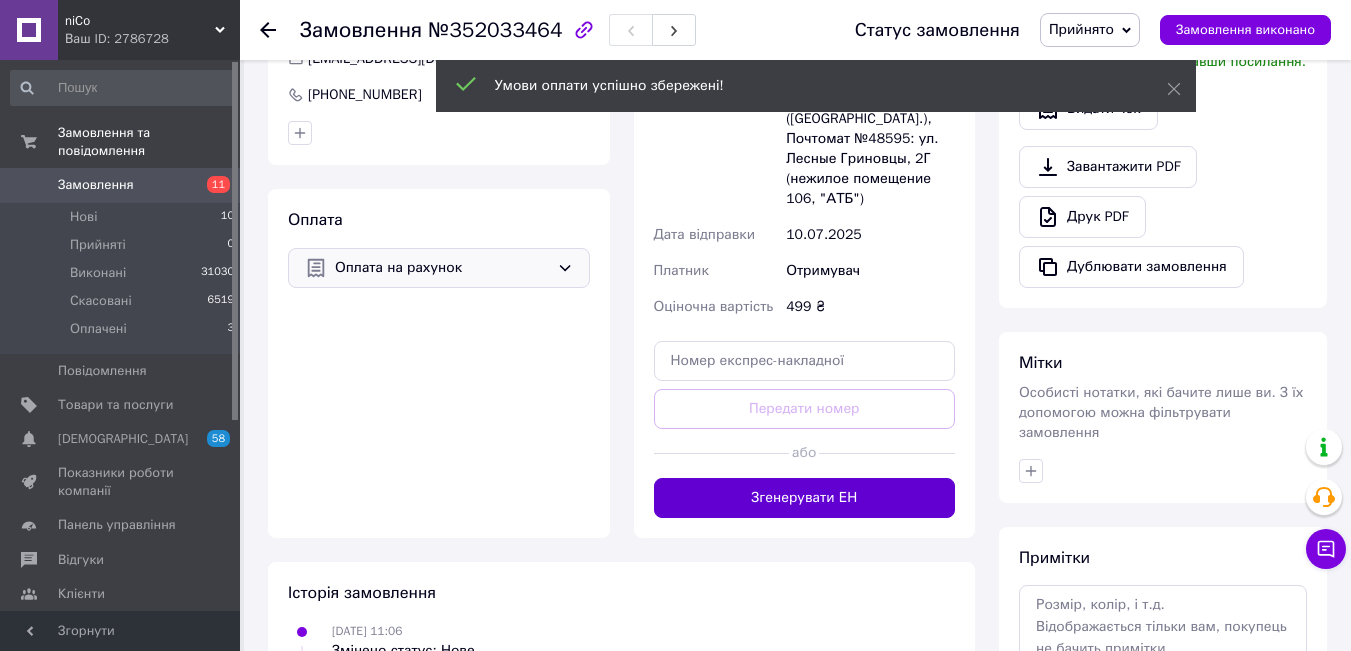 click on "Згенерувати ЕН" at bounding box center [805, 498] 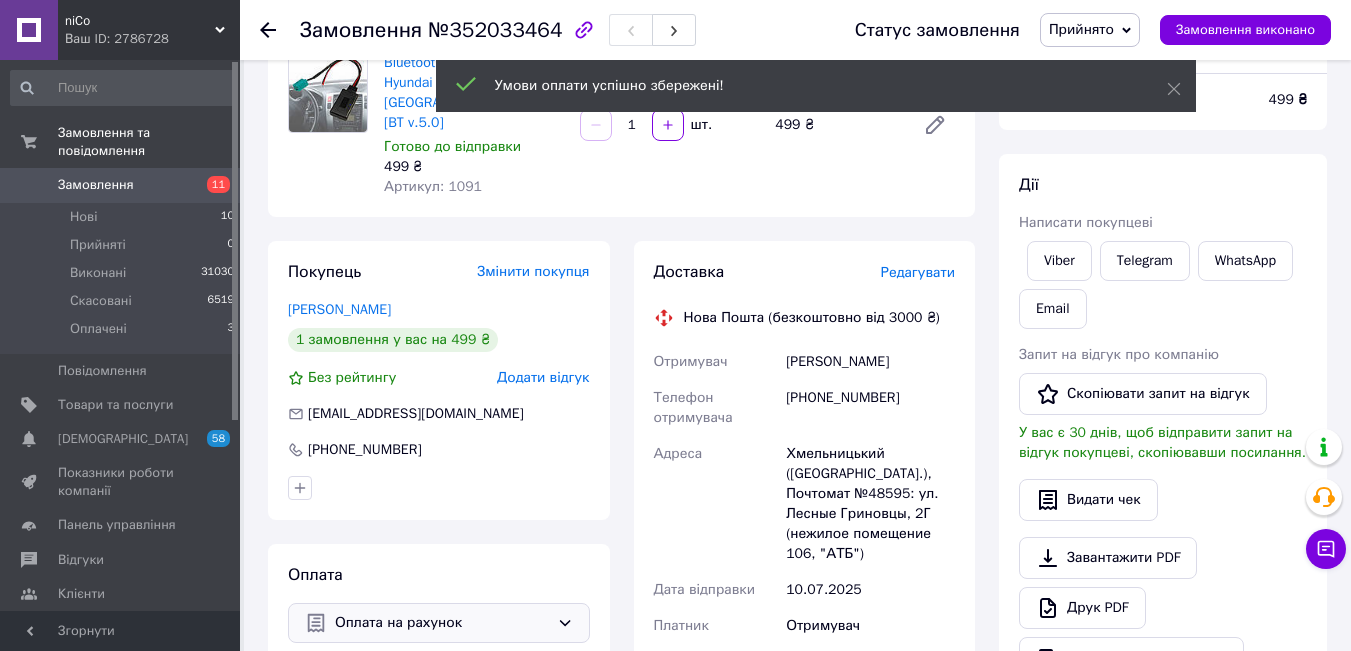 scroll, scrollTop: 133, scrollLeft: 0, axis: vertical 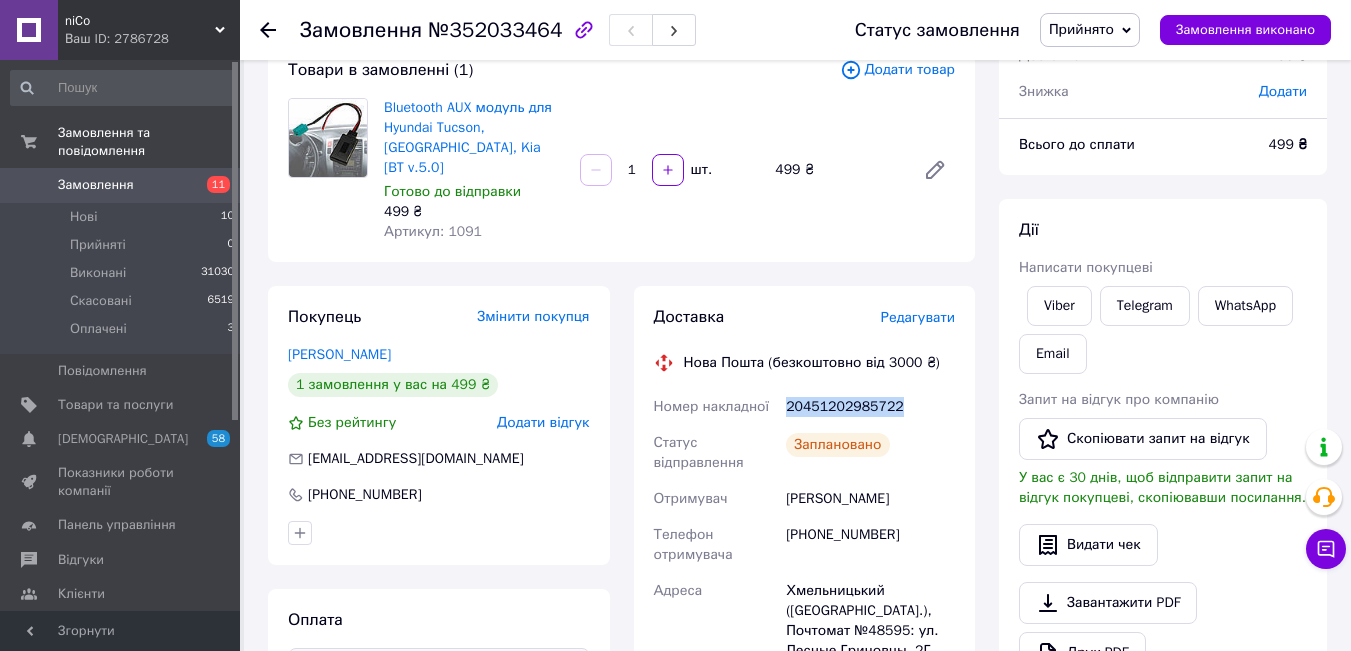 drag, startPoint x: 783, startPoint y: 383, endPoint x: 912, endPoint y: 386, distance: 129.03488 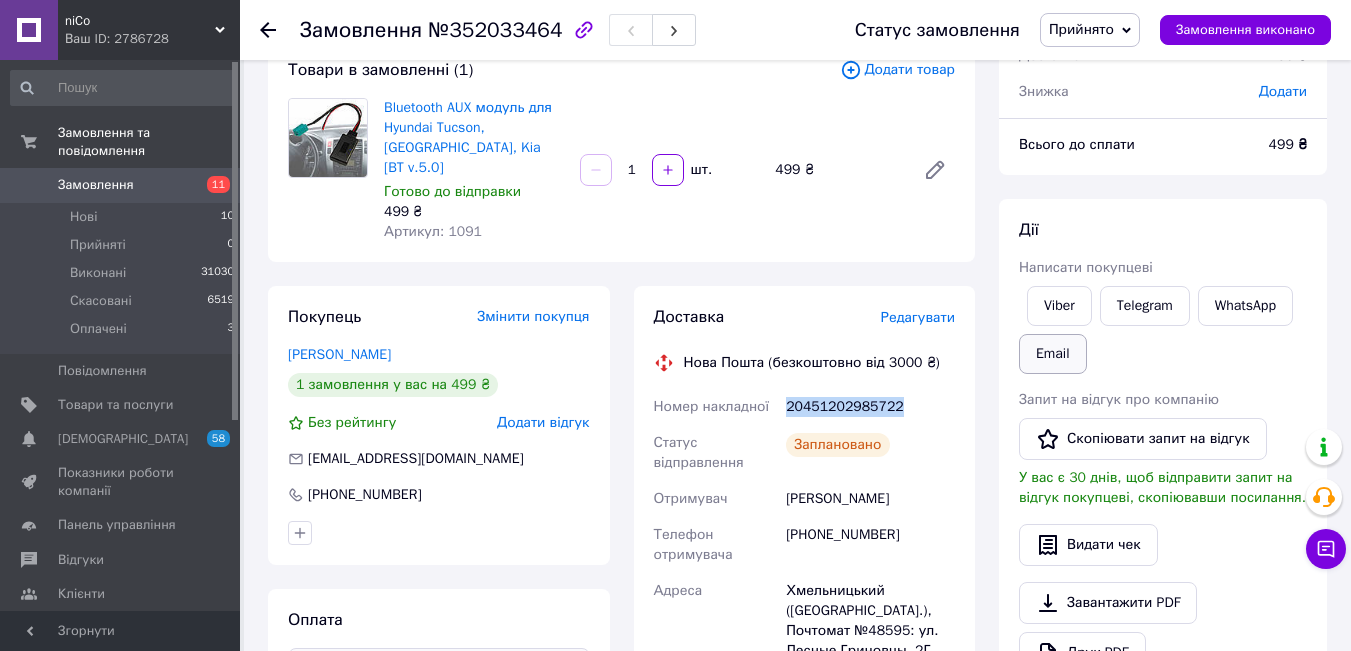 copy on "20451202985722" 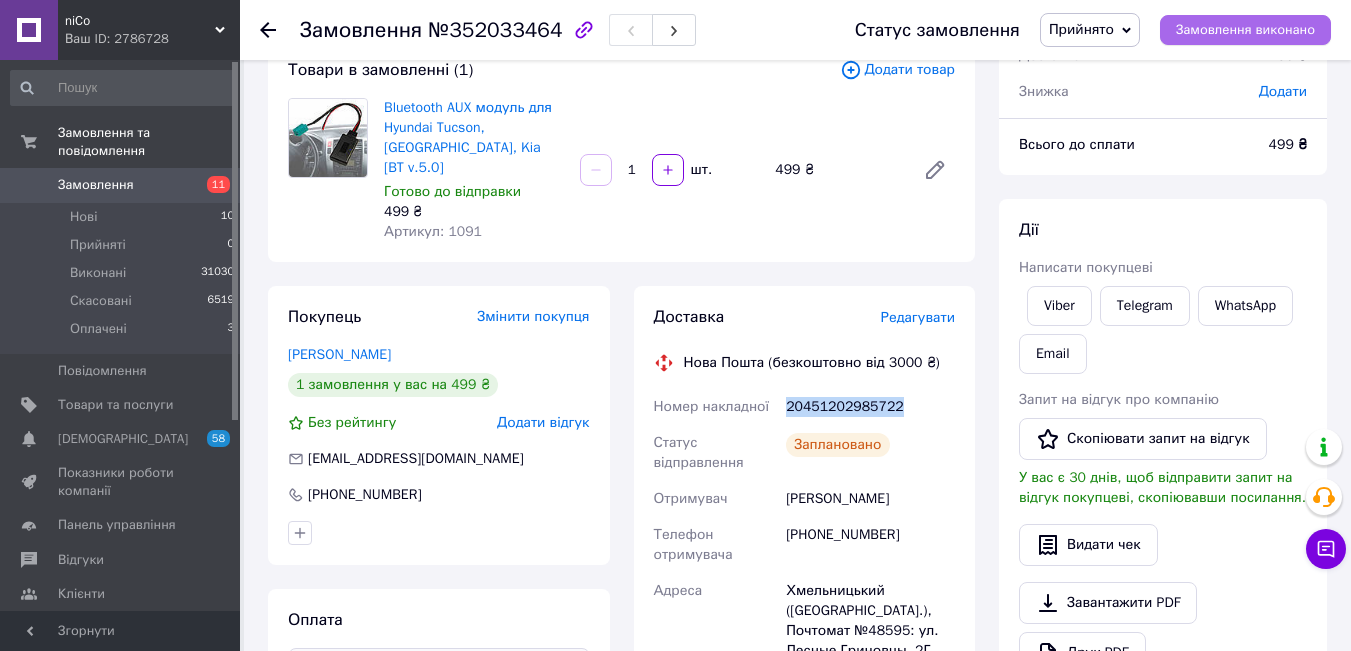 click on "Замовлення виконано" at bounding box center (1245, 30) 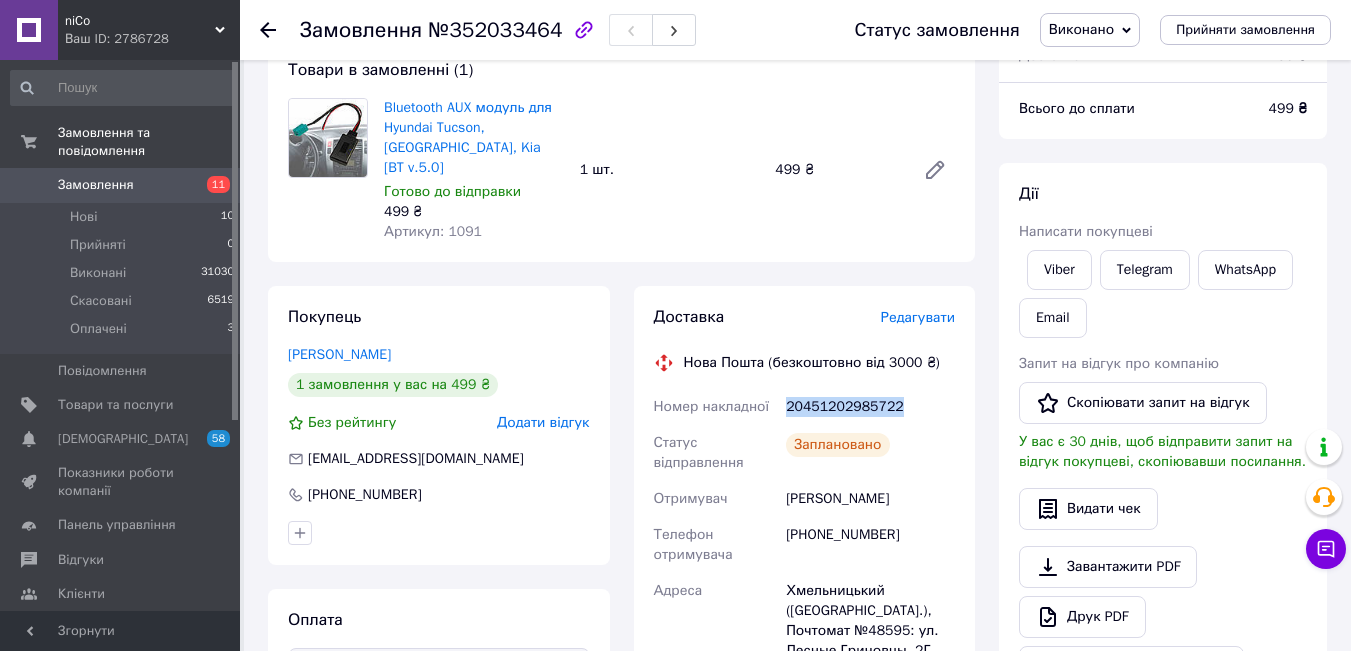 type 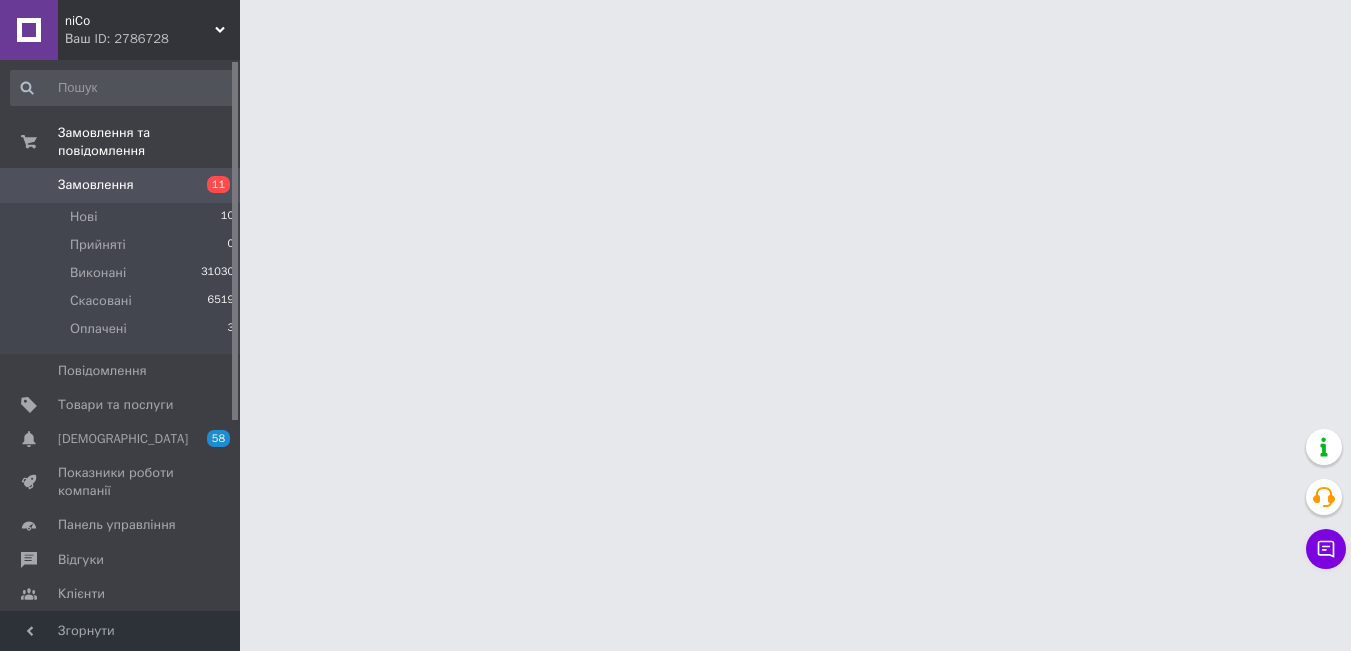 scroll, scrollTop: 0, scrollLeft: 0, axis: both 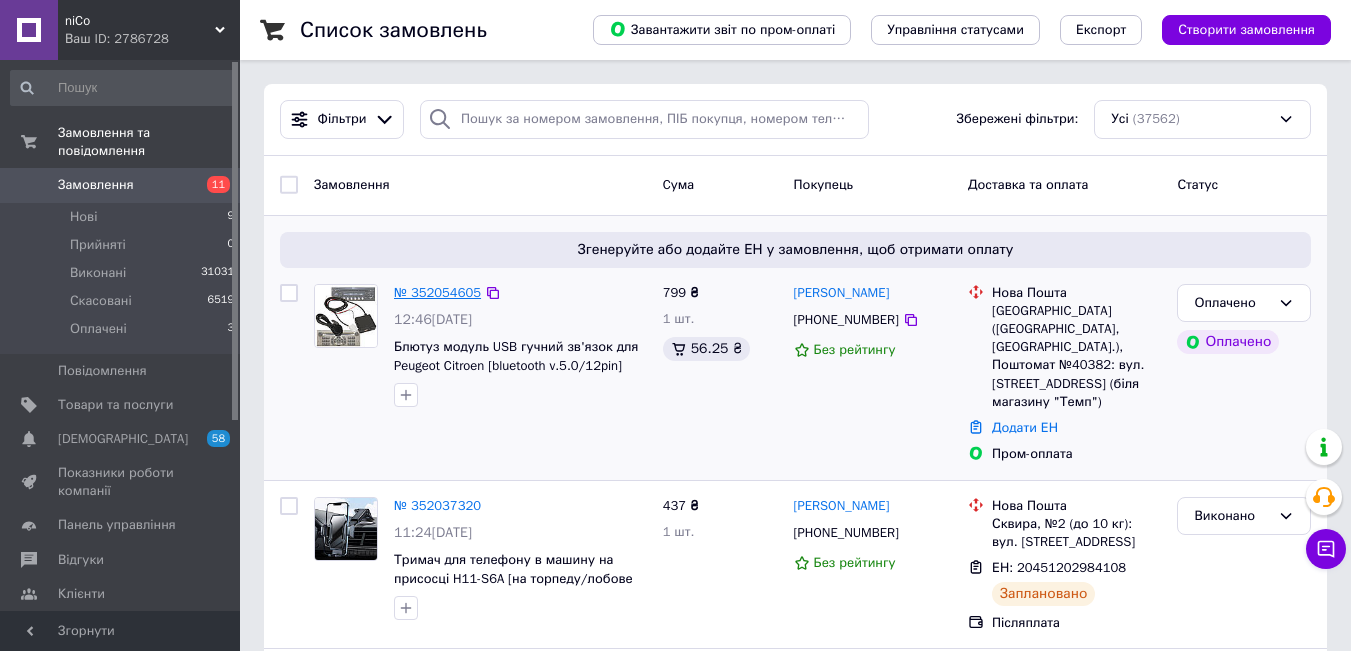 click on "№ 352054605" at bounding box center (437, 292) 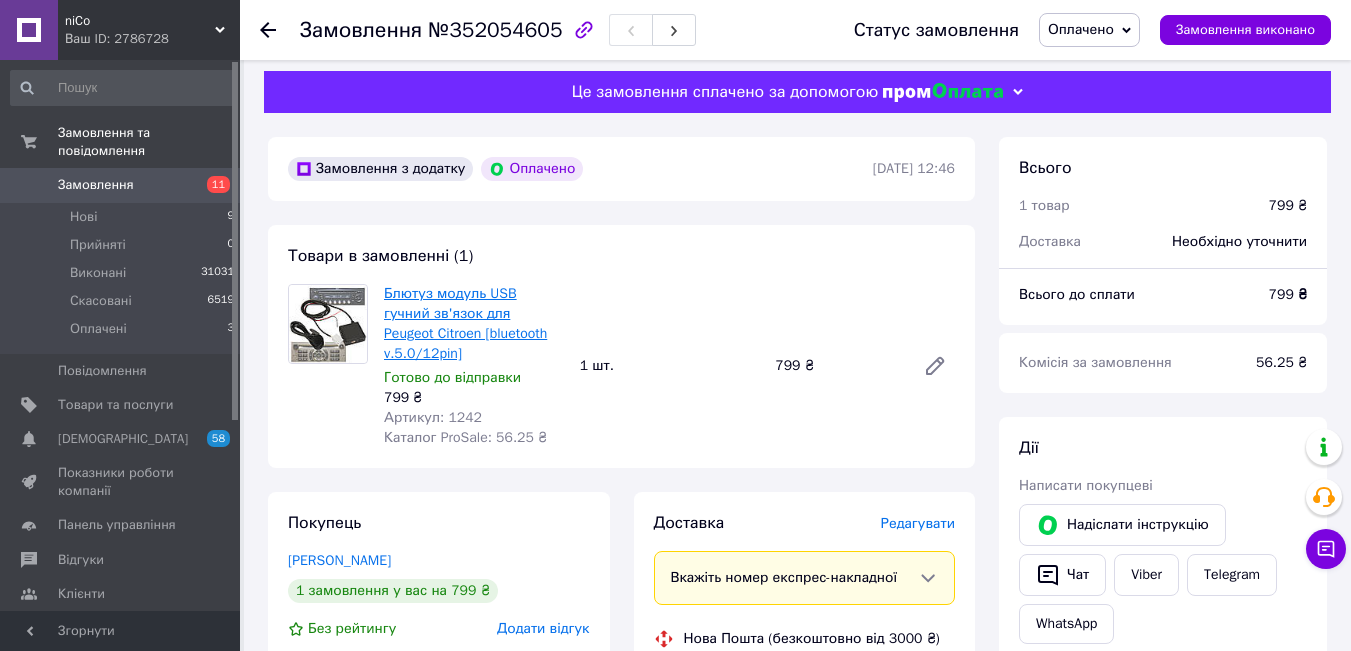 scroll, scrollTop: 0, scrollLeft: 0, axis: both 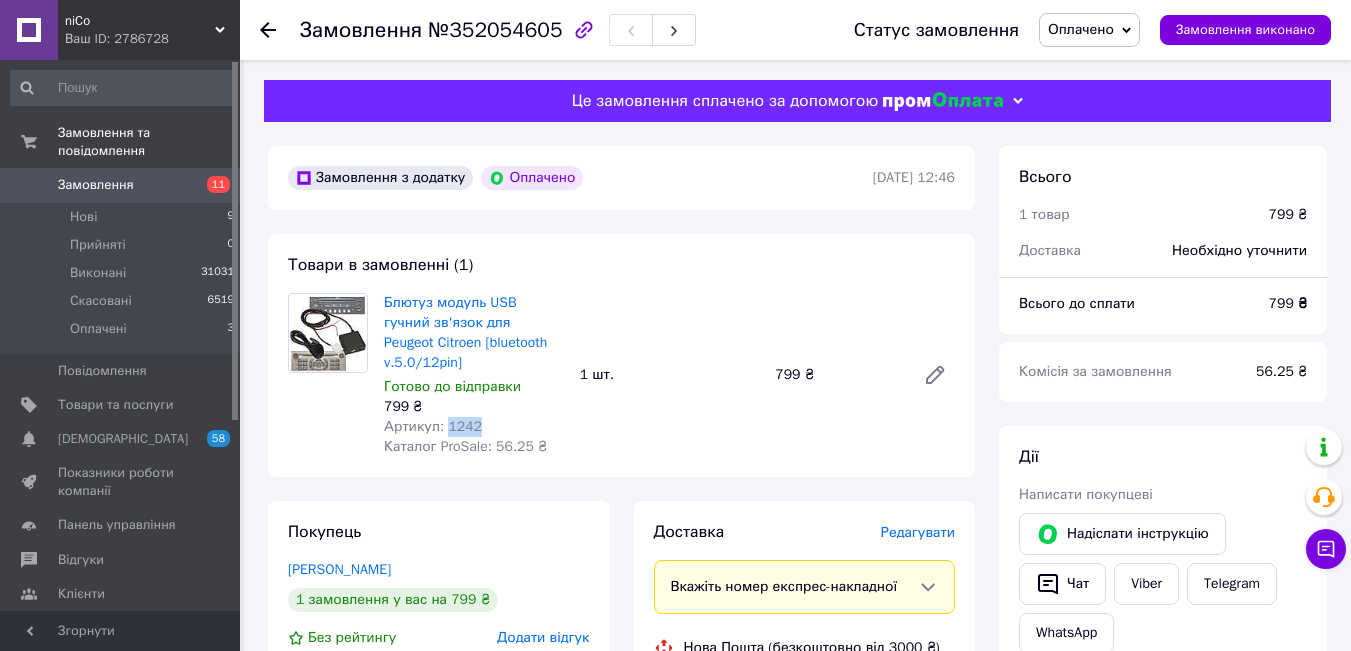 drag, startPoint x: 482, startPoint y: 405, endPoint x: 445, endPoint y: 408, distance: 37.12142 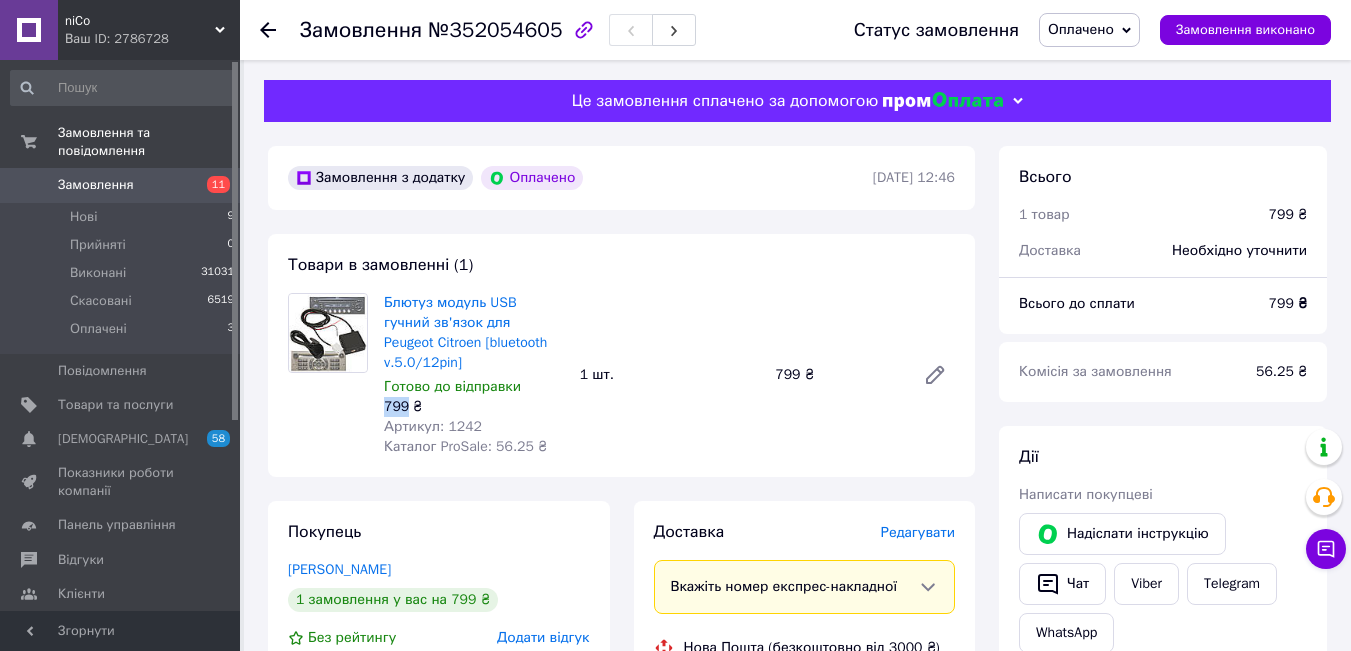 drag, startPoint x: 403, startPoint y: 388, endPoint x: 385, endPoint y: 387, distance: 18.027756 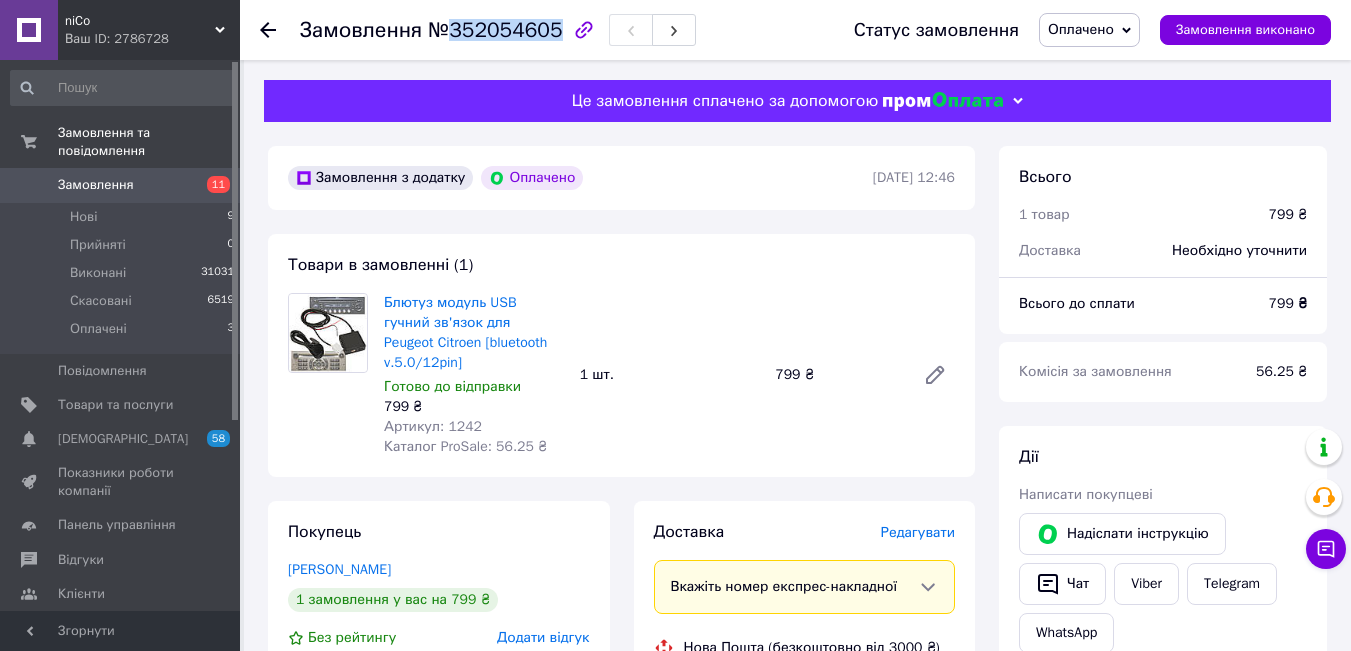 drag, startPoint x: 451, startPoint y: 31, endPoint x: 546, endPoint y: 31, distance: 95 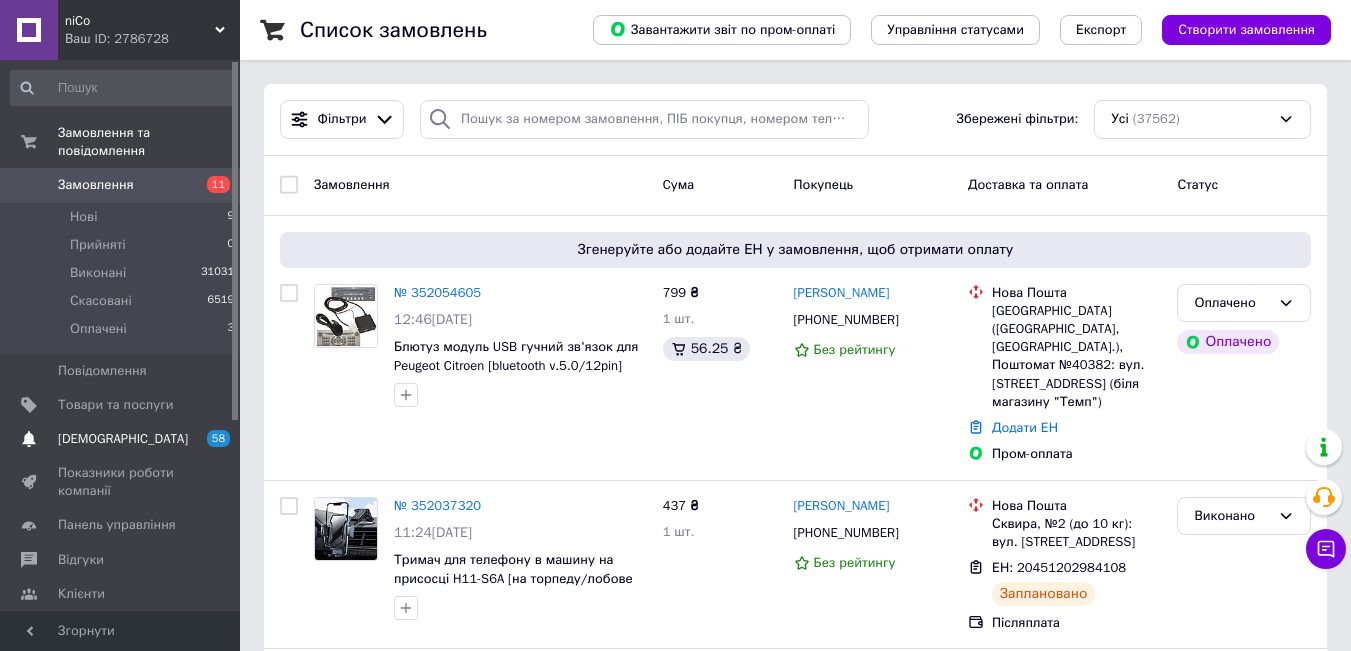 click on "[DEMOGRAPHIC_DATA]" at bounding box center [123, 439] 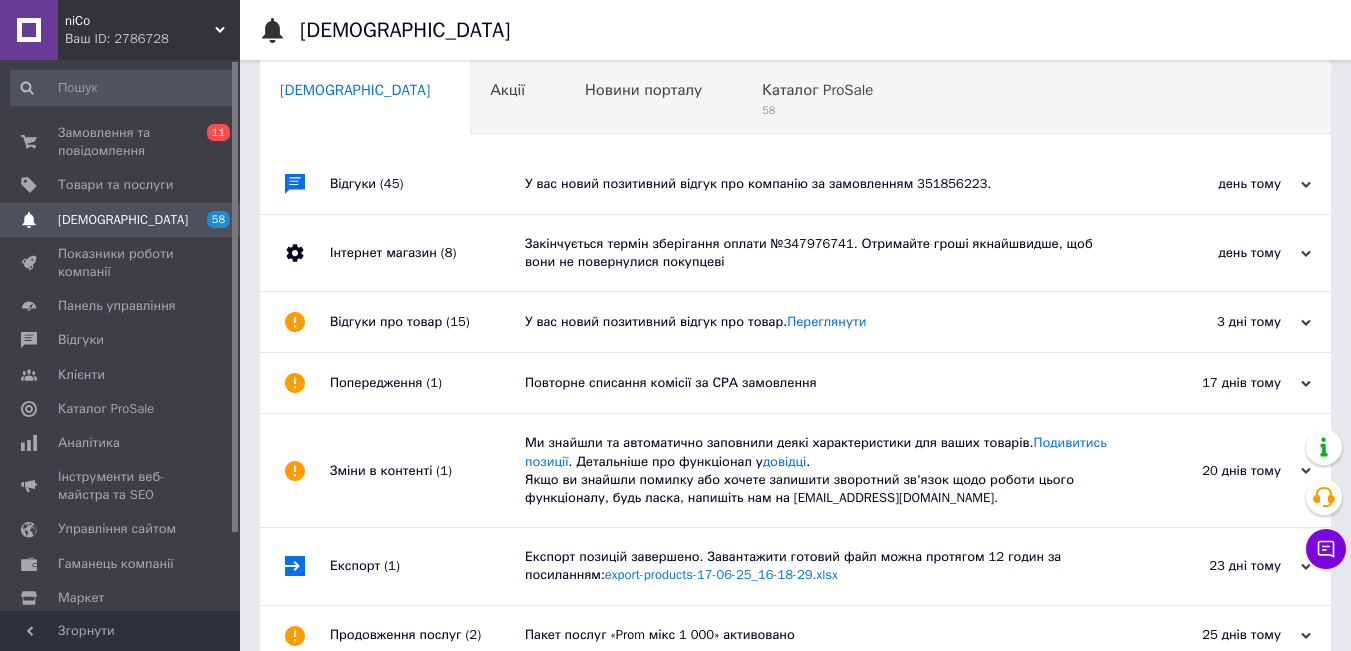 scroll, scrollTop: 0, scrollLeft: 0, axis: both 